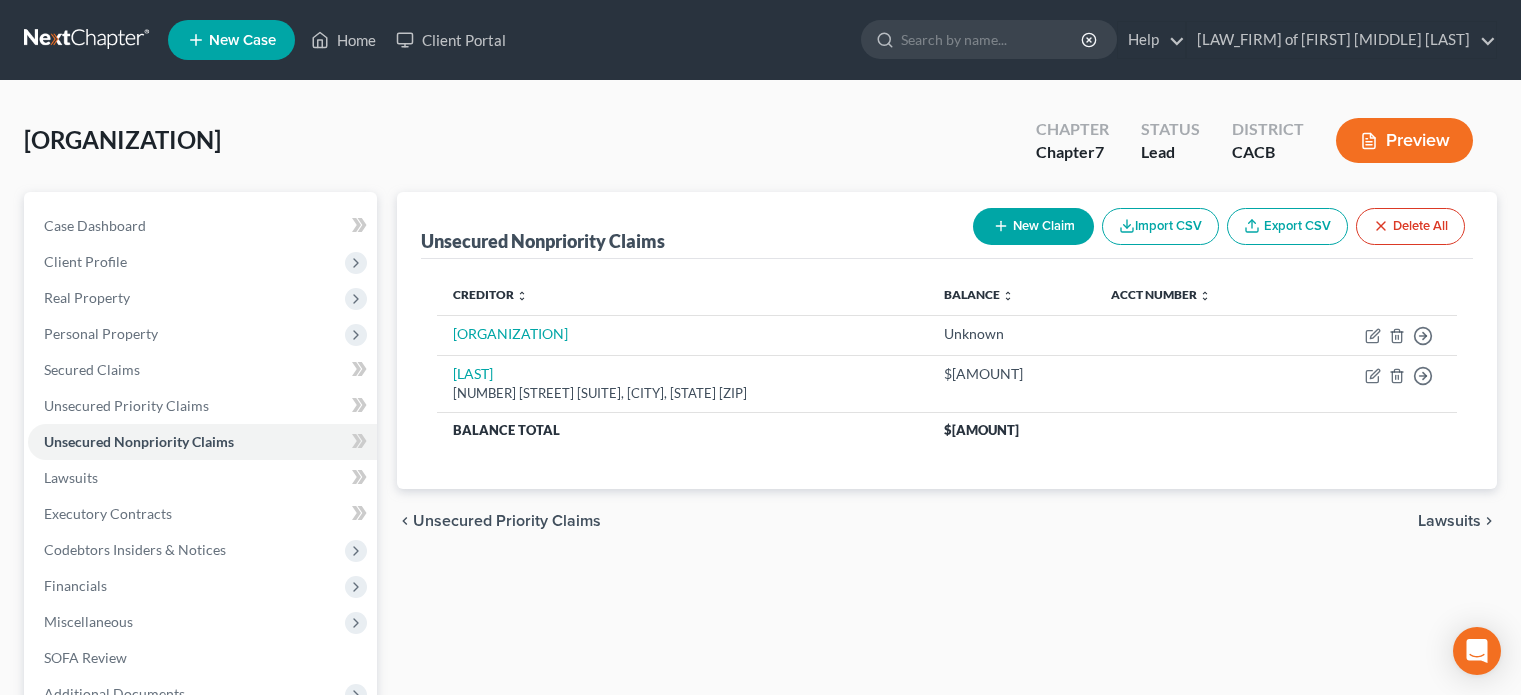 scroll, scrollTop: 0, scrollLeft: 0, axis: both 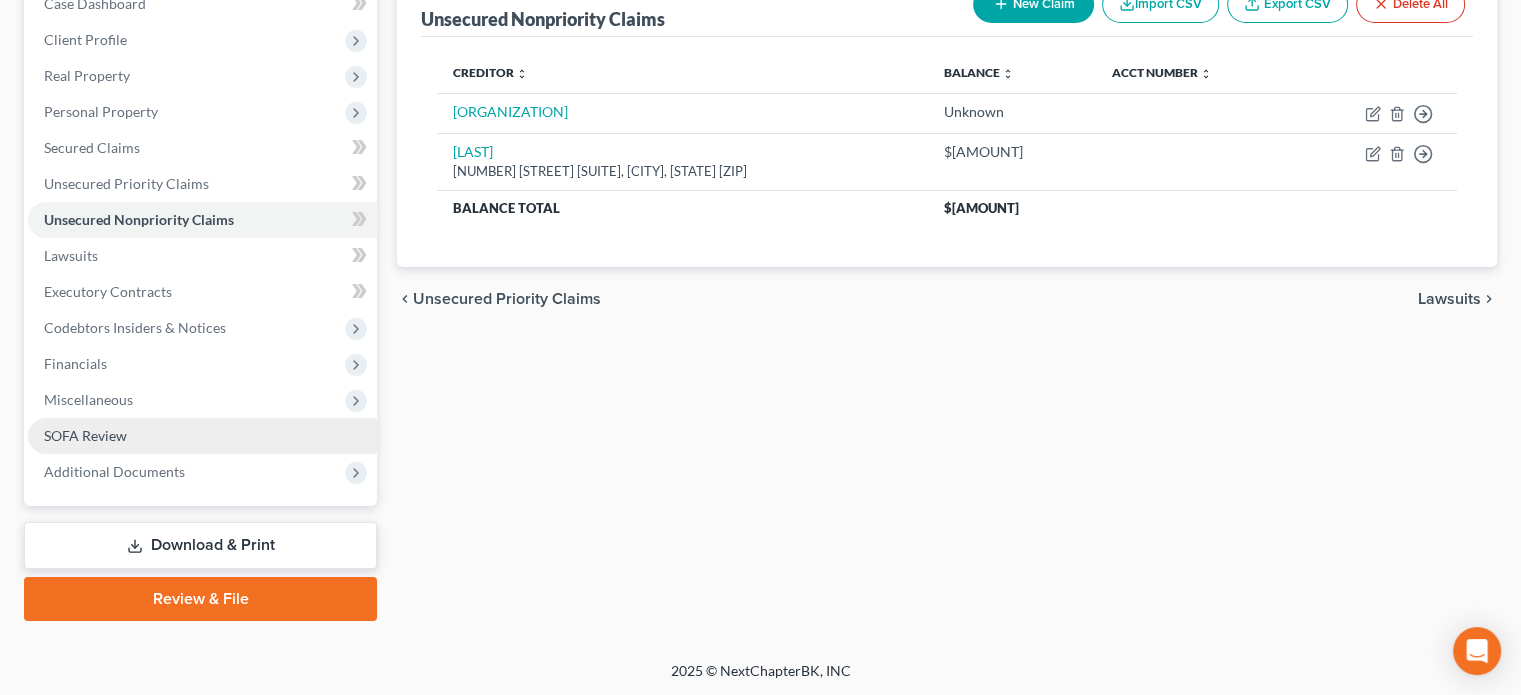 click on "SOFA Review" at bounding box center [202, 436] 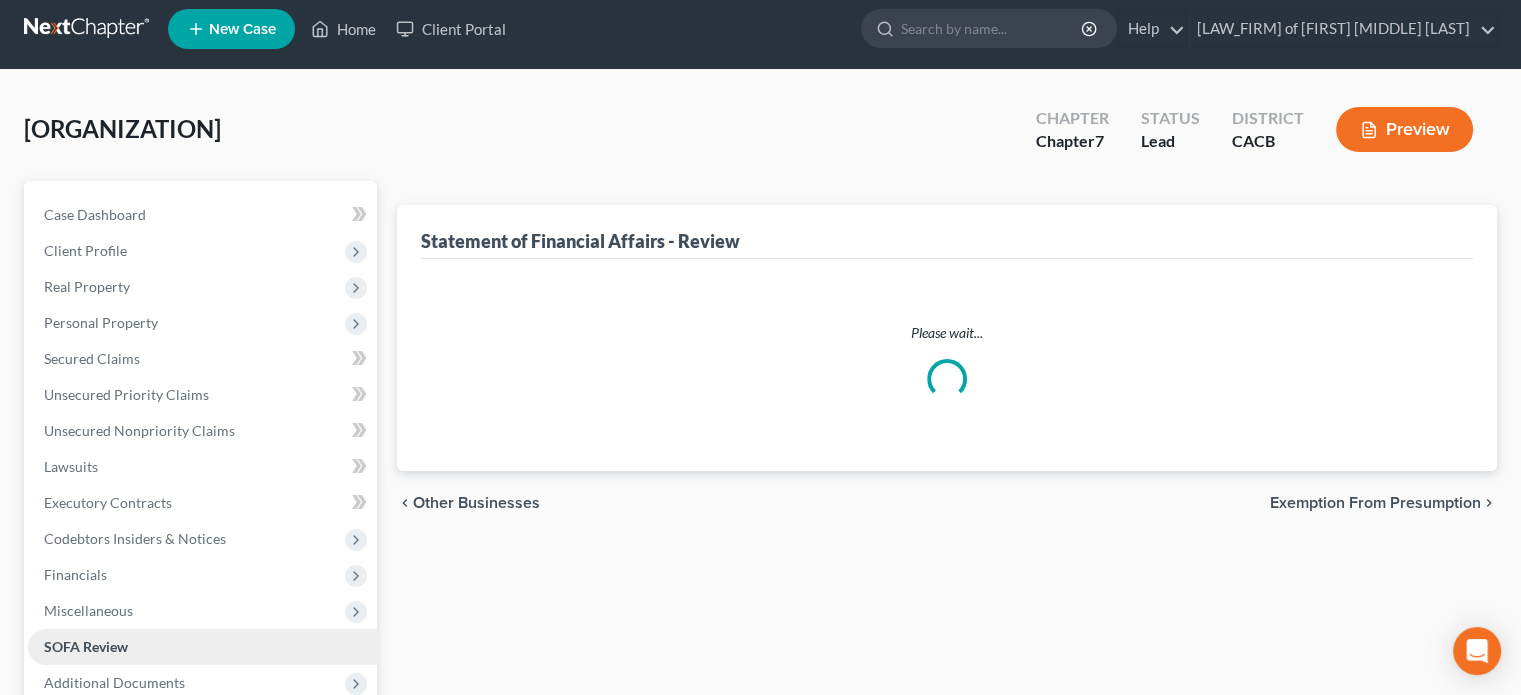 scroll, scrollTop: 0, scrollLeft: 0, axis: both 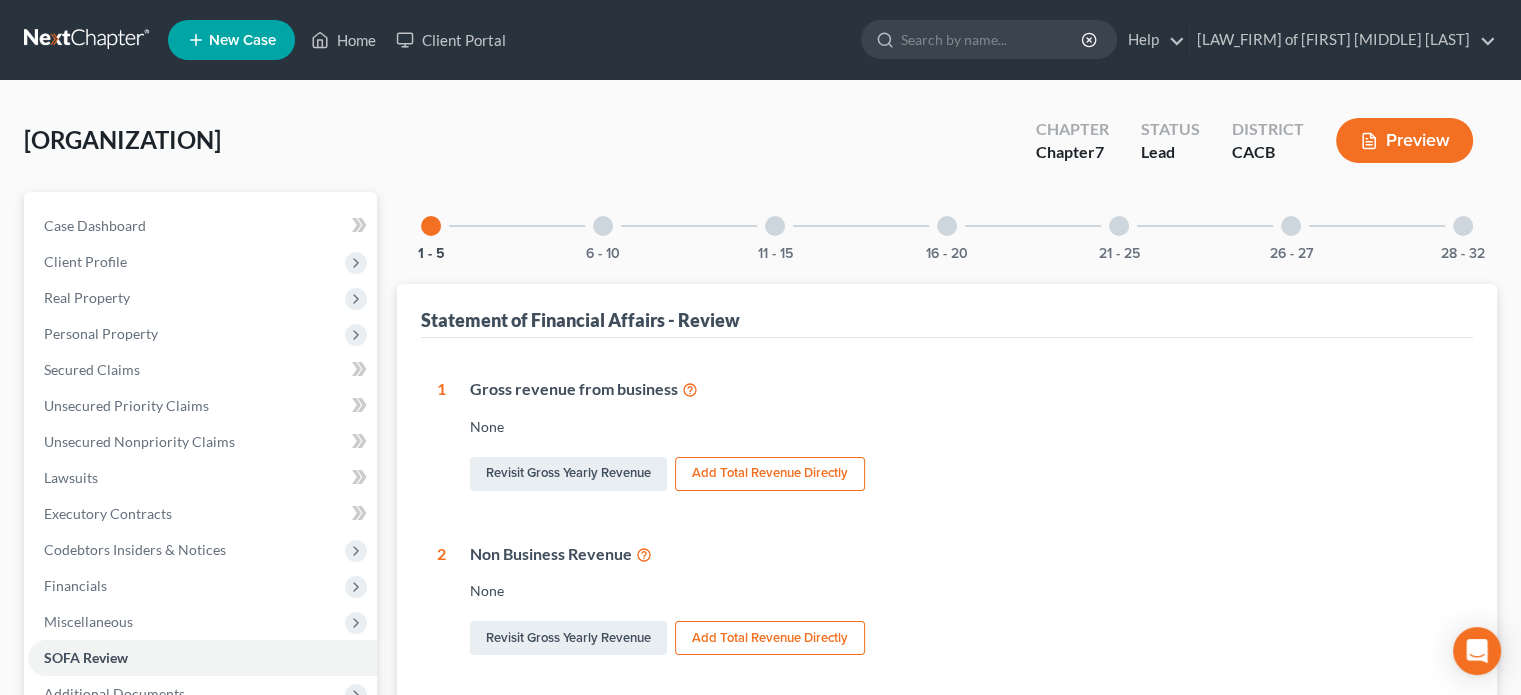 click at bounding box center (603, 226) 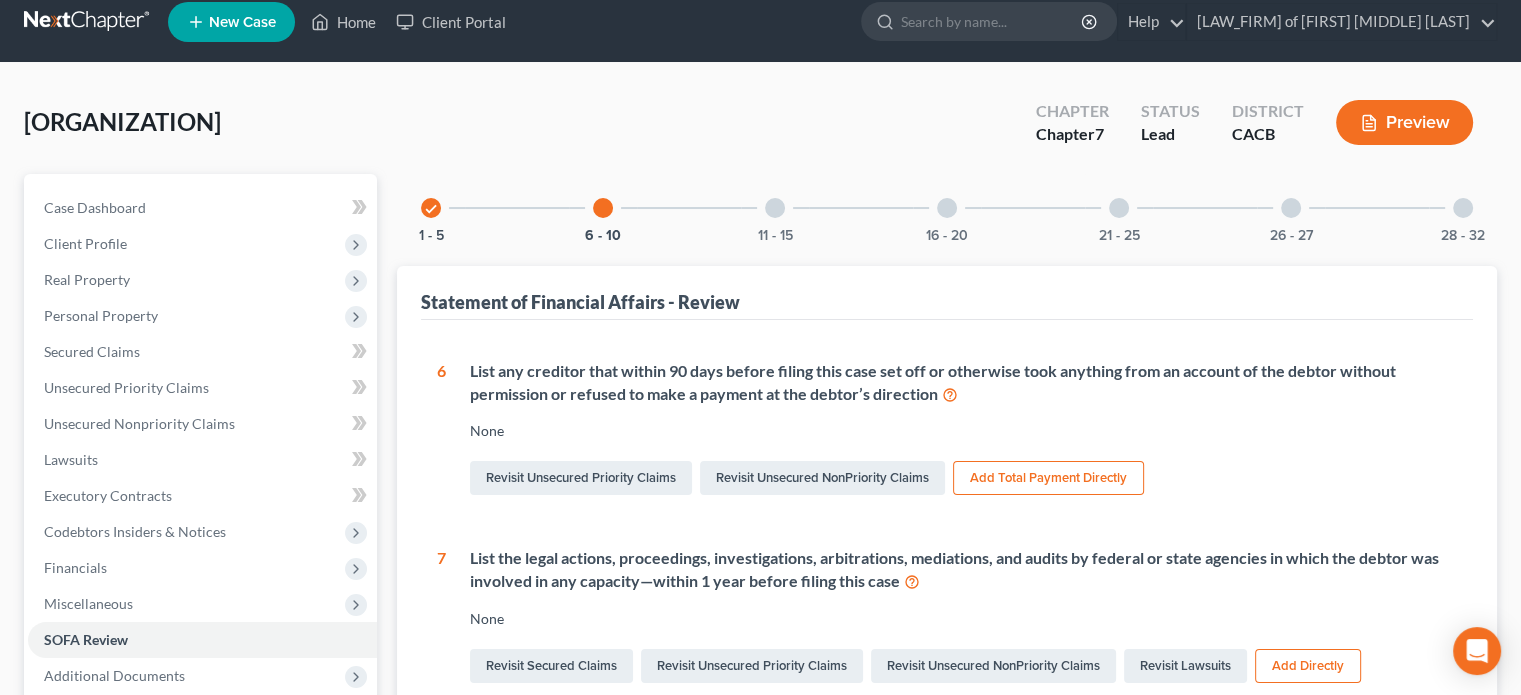 scroll, scrollTop: 20, scrollLeft: 0, axis: vertical 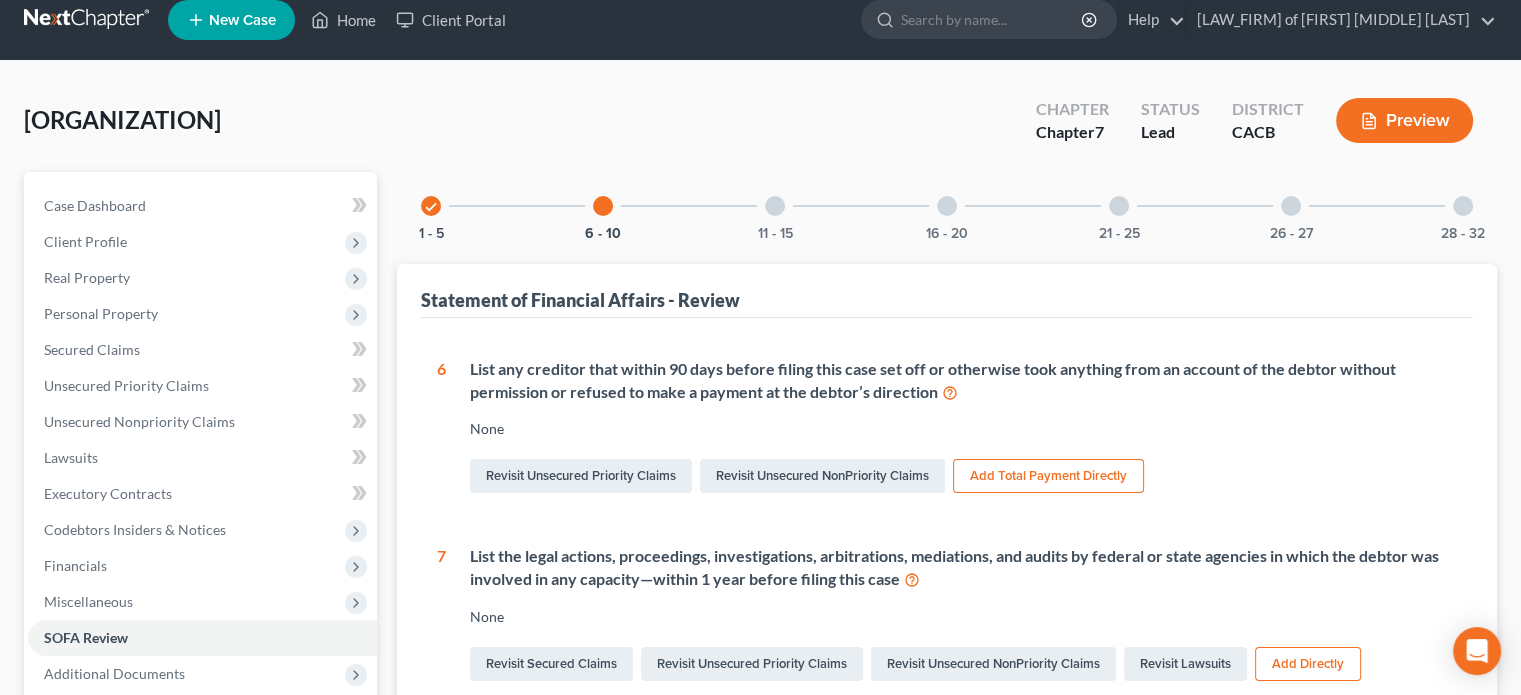 click at bounding box center [775, 206] 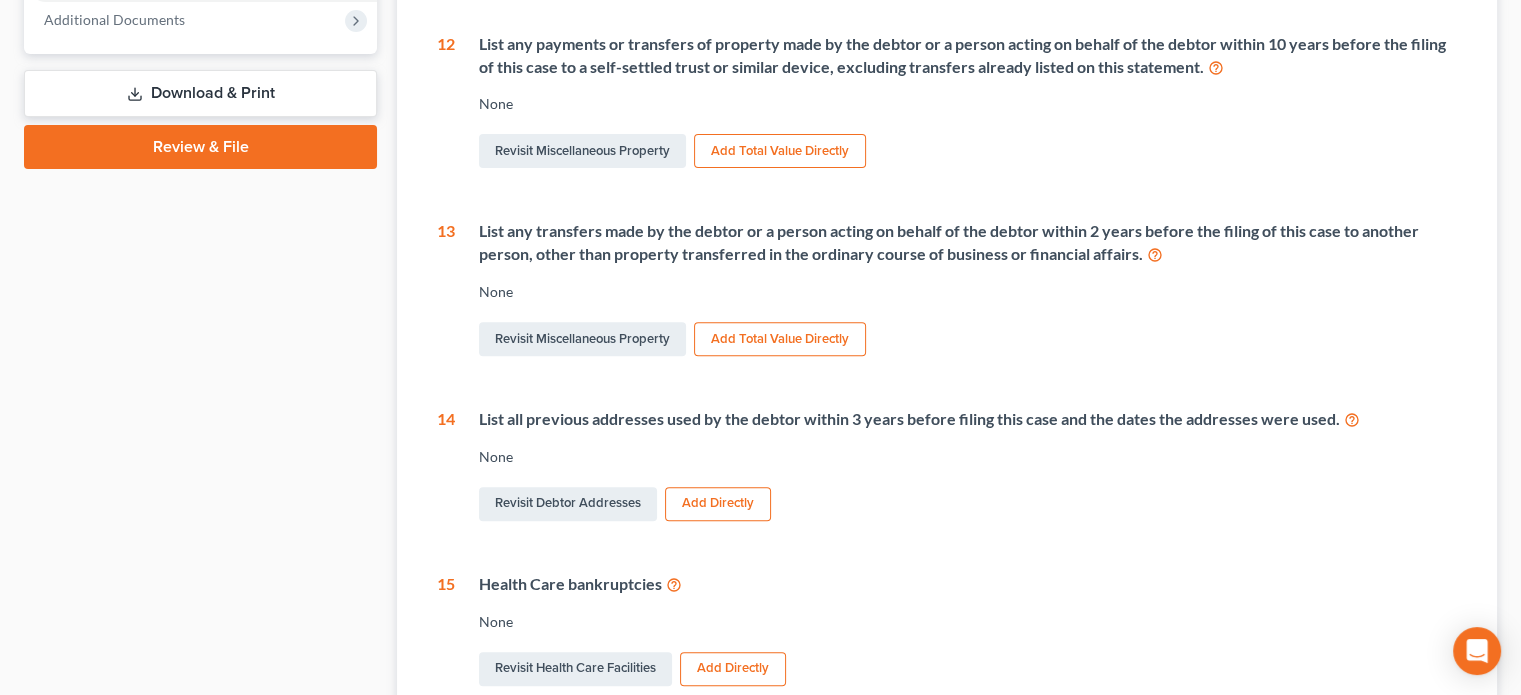 scroll, scrollTop: 677, scrollLeft: 0, axis: vertical 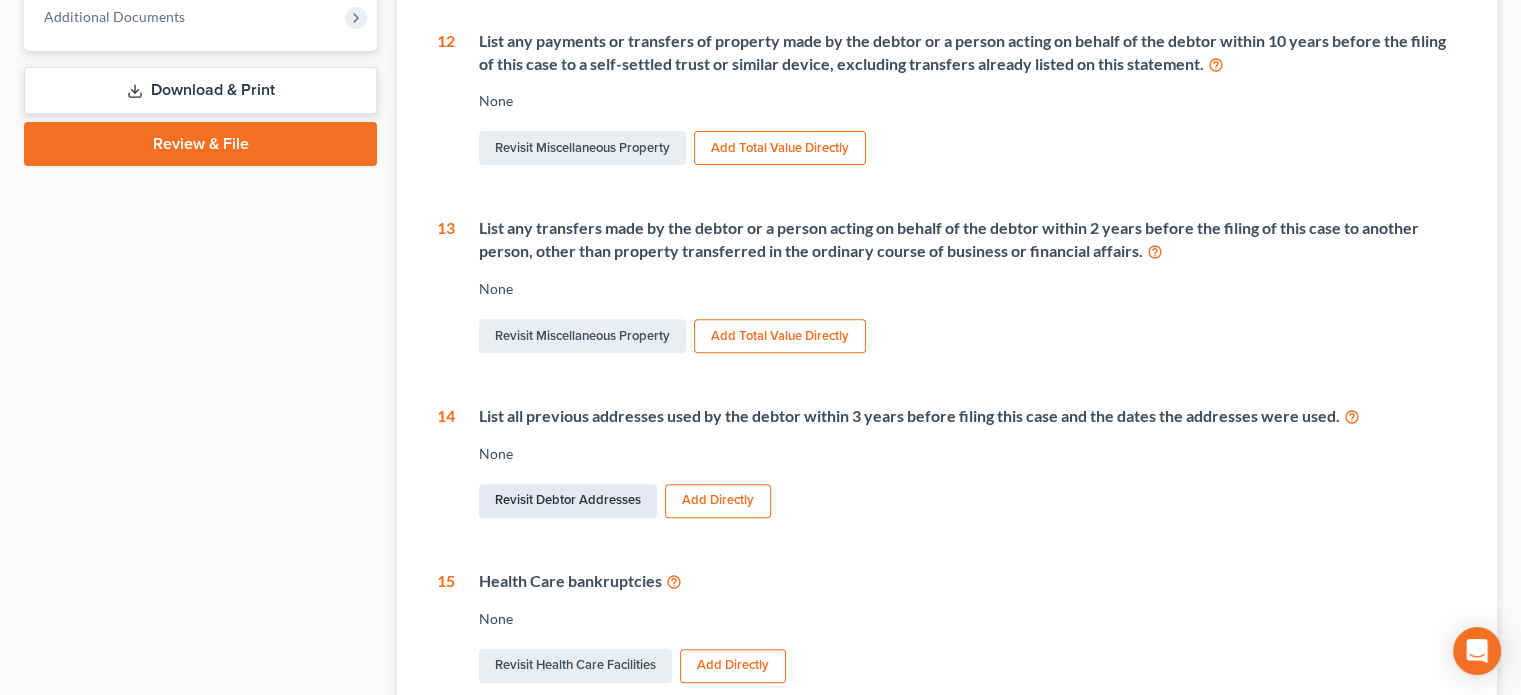 click on "Revisit Debtor Addresses" at bounding box center [568, 501] 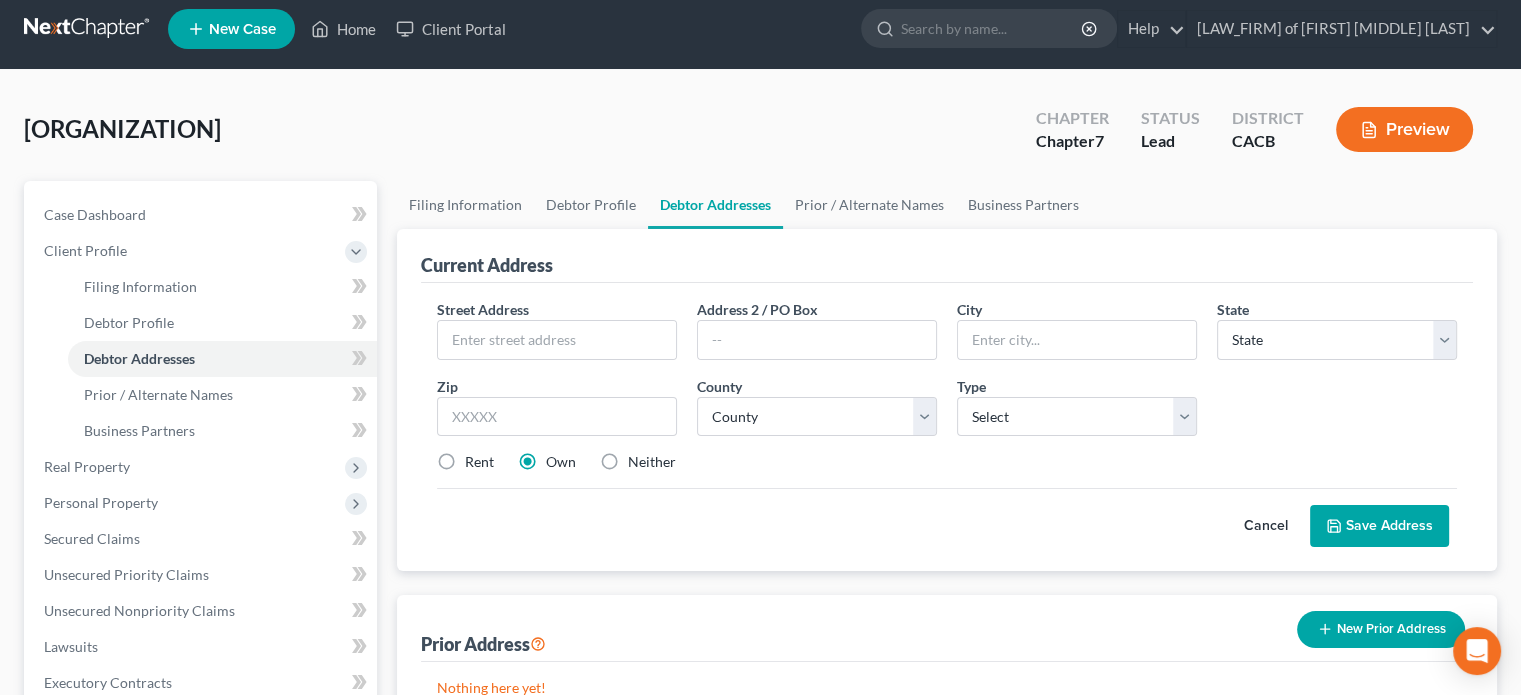scroll, scrollTop: 0, scrollLeft: 0, axis: both 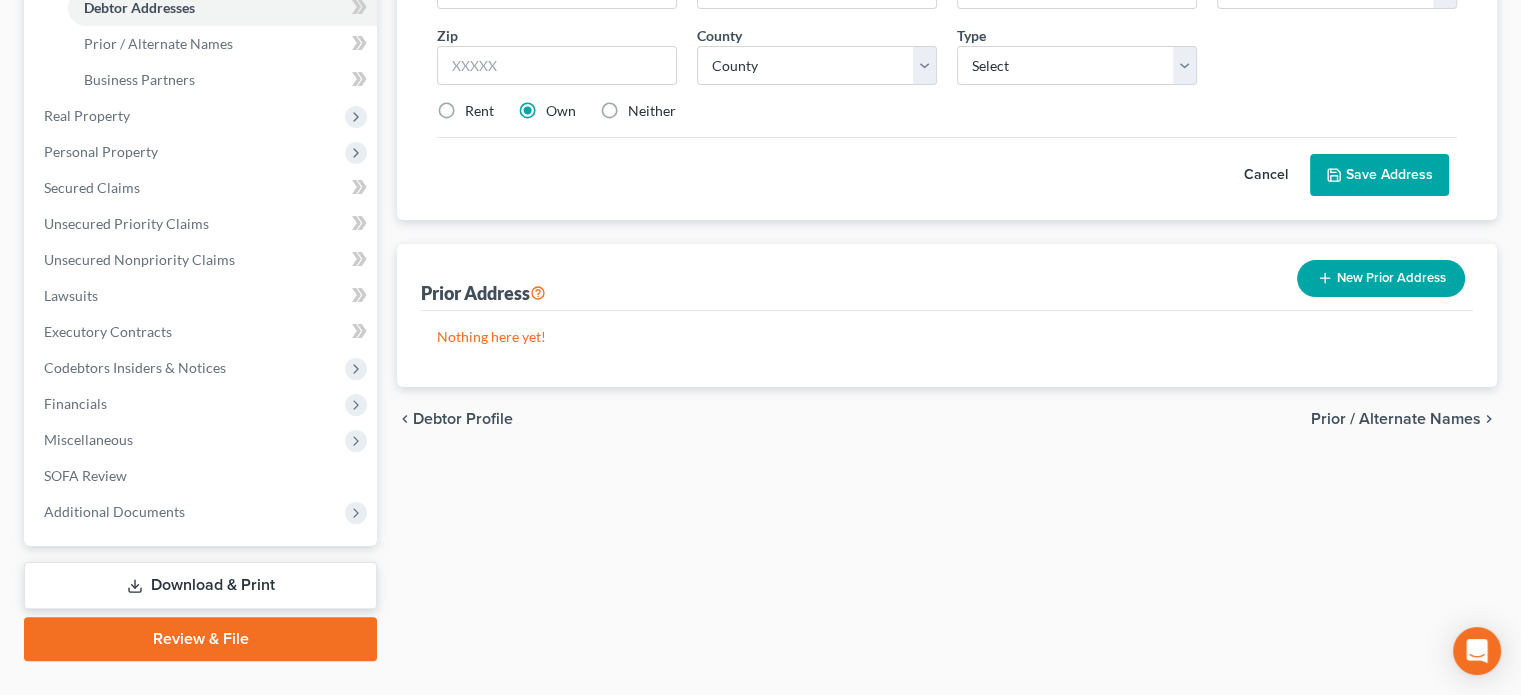 click on "New Prior Address" at bounding box center [1381, 278] 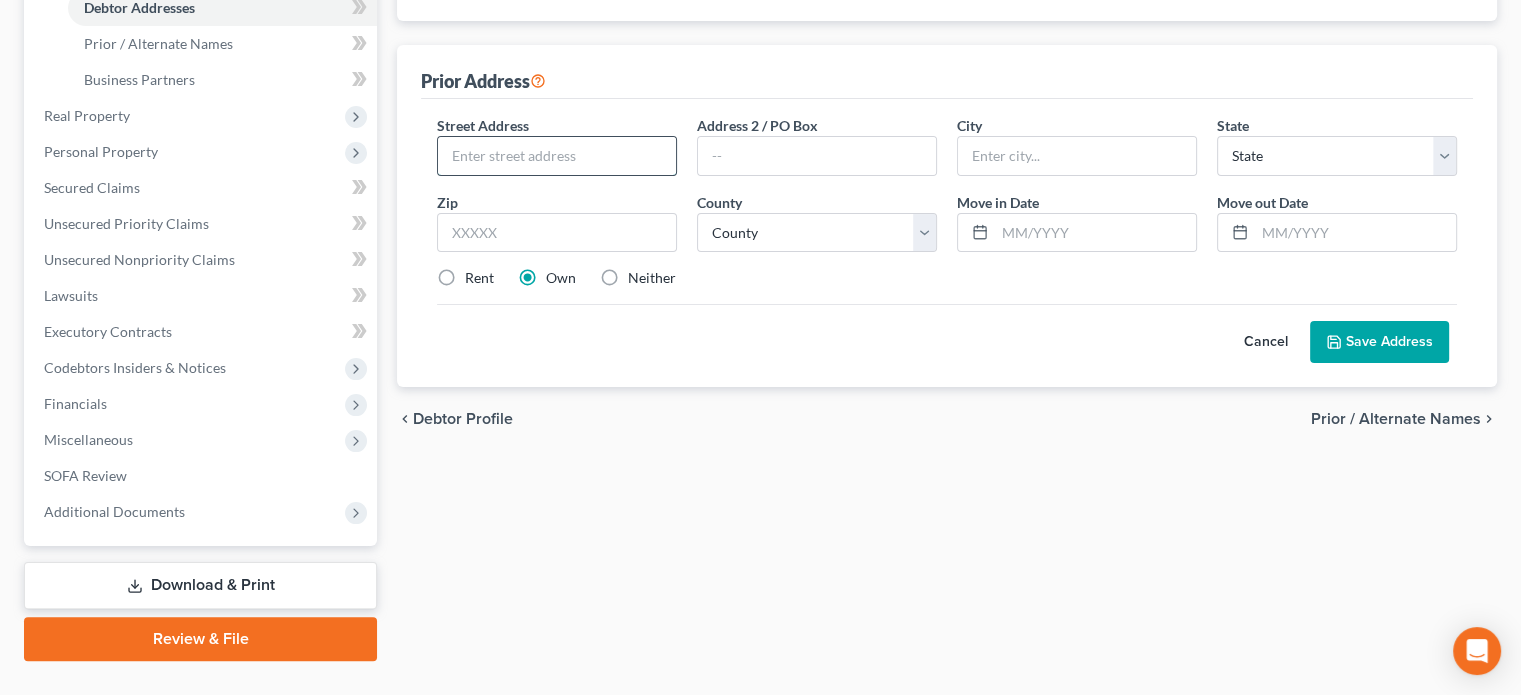 click at bounding box center [557, 156] 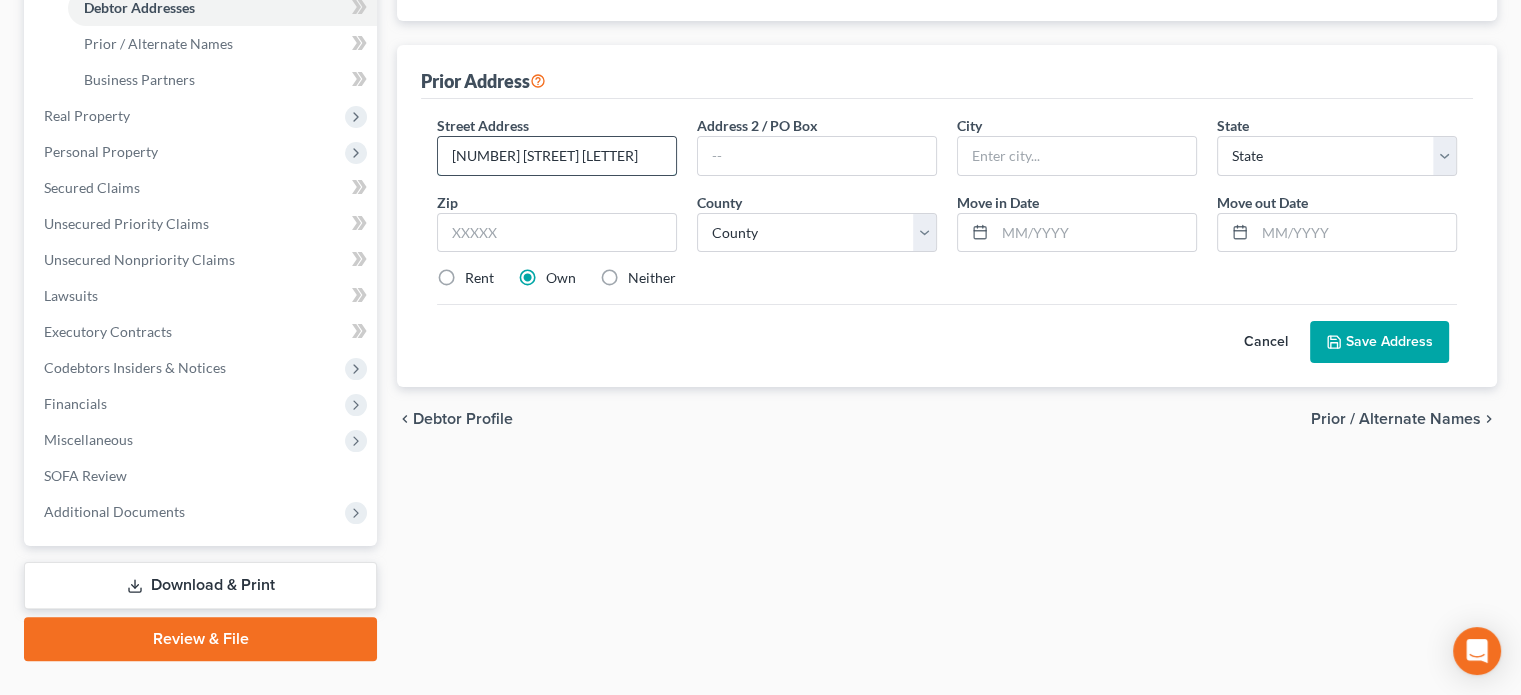 type on "[NUMBER] [STREET] [LETTER]" 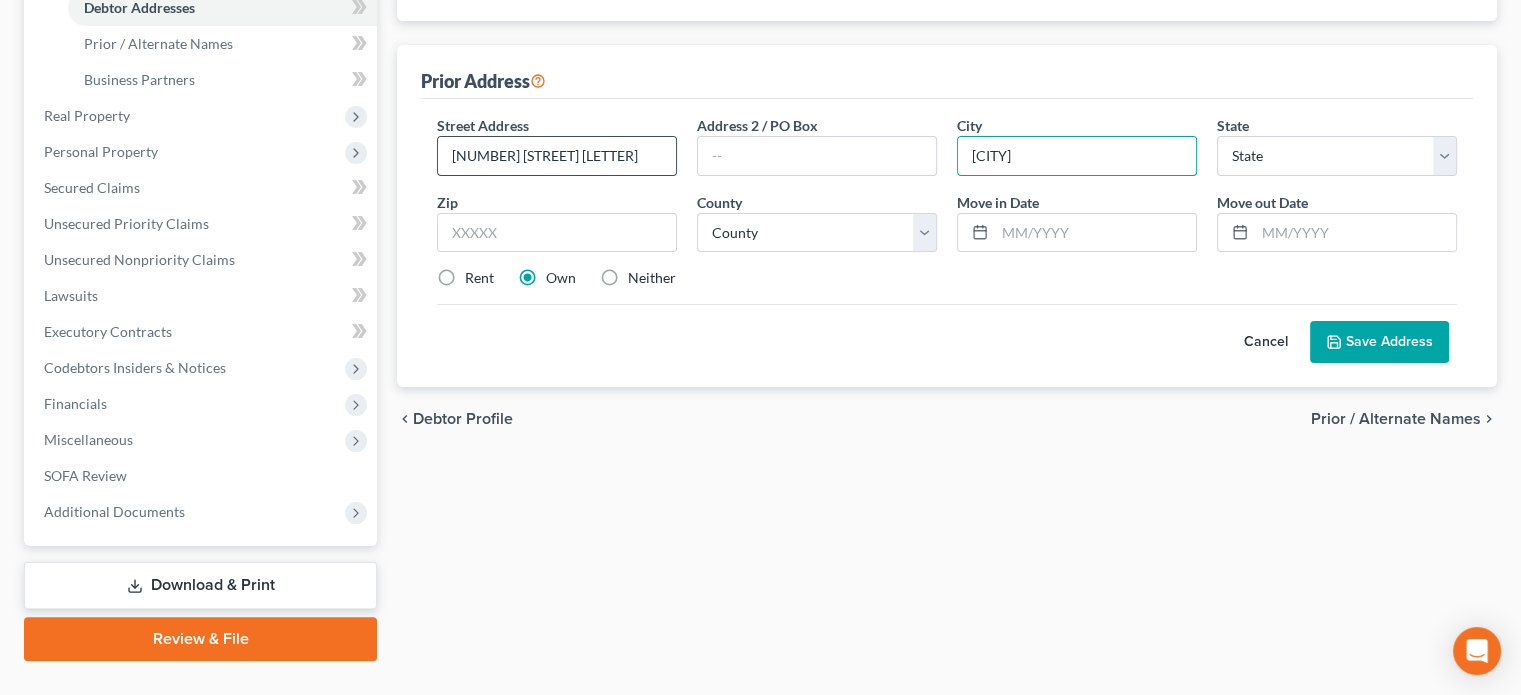type on "[CITY]" 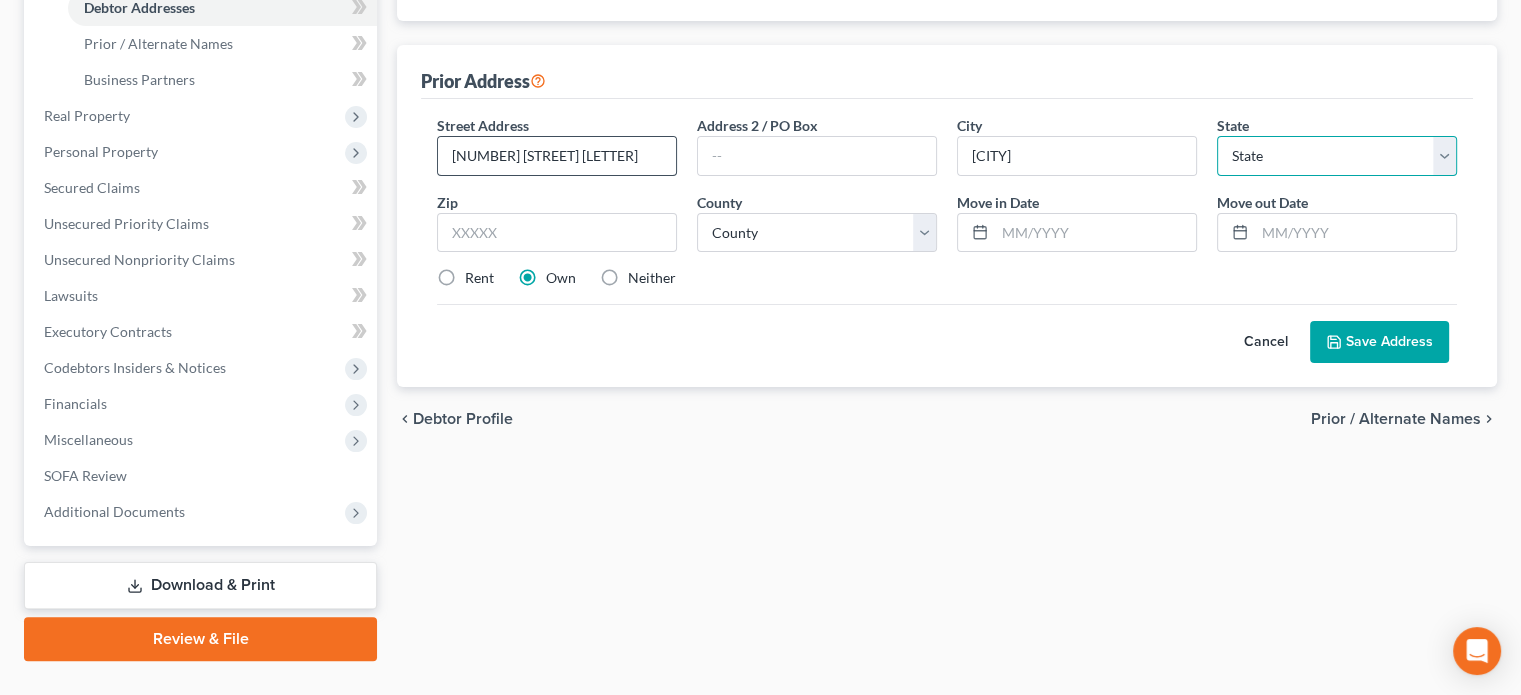 select on "4" 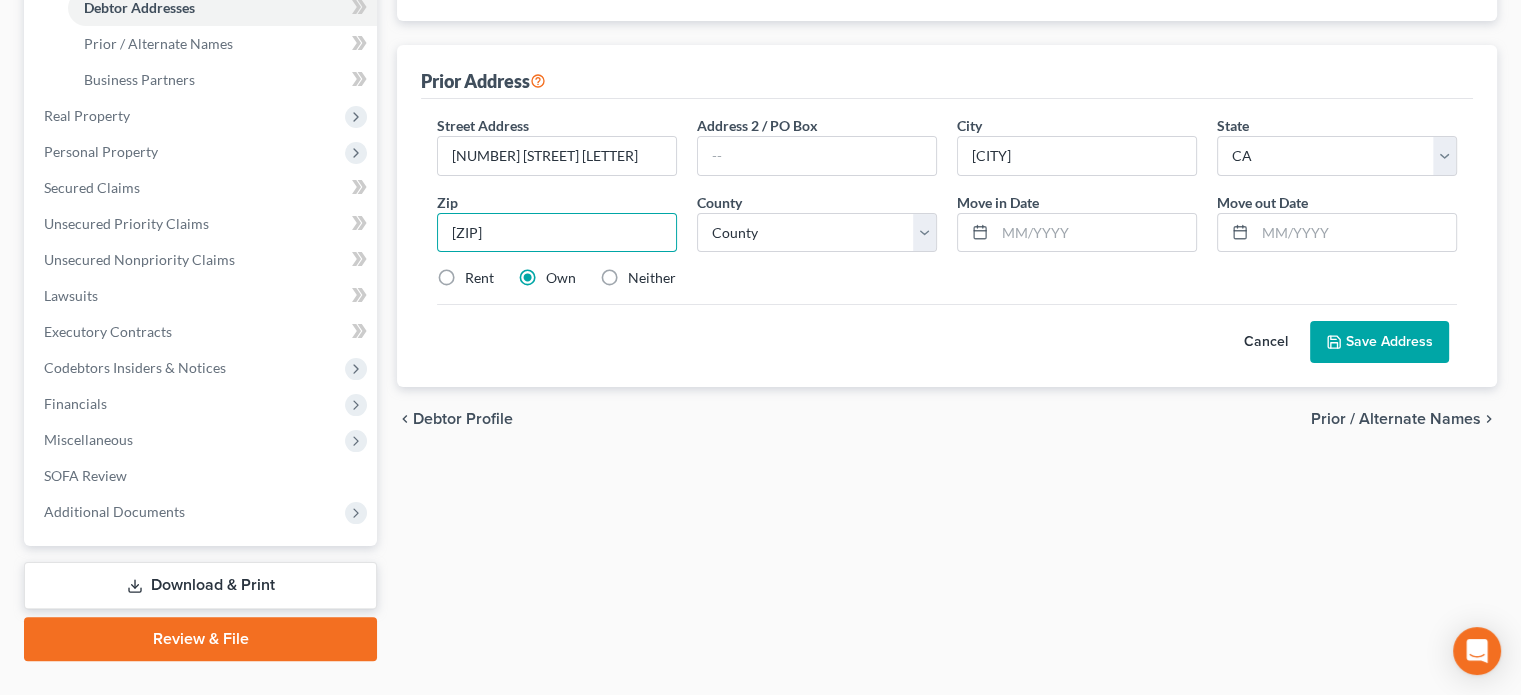 type on "[ZIP]" 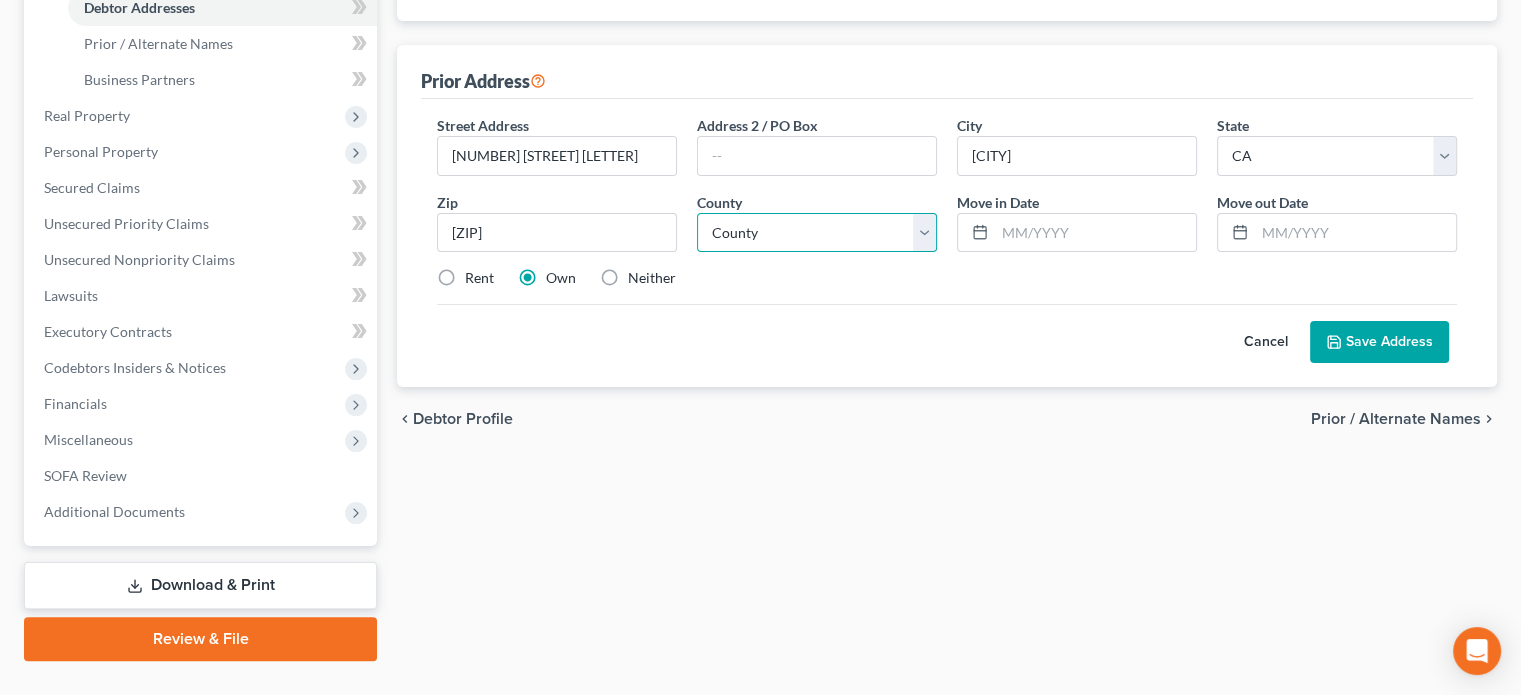 click on "County Alameda County Alpine County Amador County Butte County Calaveras County Colusa County Contra Costa County Del Norte County El Dorado County Fresno County Glenn County Humboldt County Imperial County Inyo County Kern County Kings County Lake County Lassen County Los Angeles County Madera County Marin County Mariposa County Mendocino County Merced County Modoc County Mono County Monterey County Napa County Nevada County Orange County Placer County Plumas County Riverside County Sacramento County San Benito County San Bernardino County San Diego County San Francisco County San Joaquin County San Luis Obispo County San Mateo County Santa Barbara County Santa Clara County Santa Cruz County Shasta County Sierra County Siskiyou County Solano County Sonoma County Stanislaus County Sutter County Tehama County Trinity County Tulare County Tuolumne County Ventura County Yolo County Yuba County" at bounding box center (817, 233) 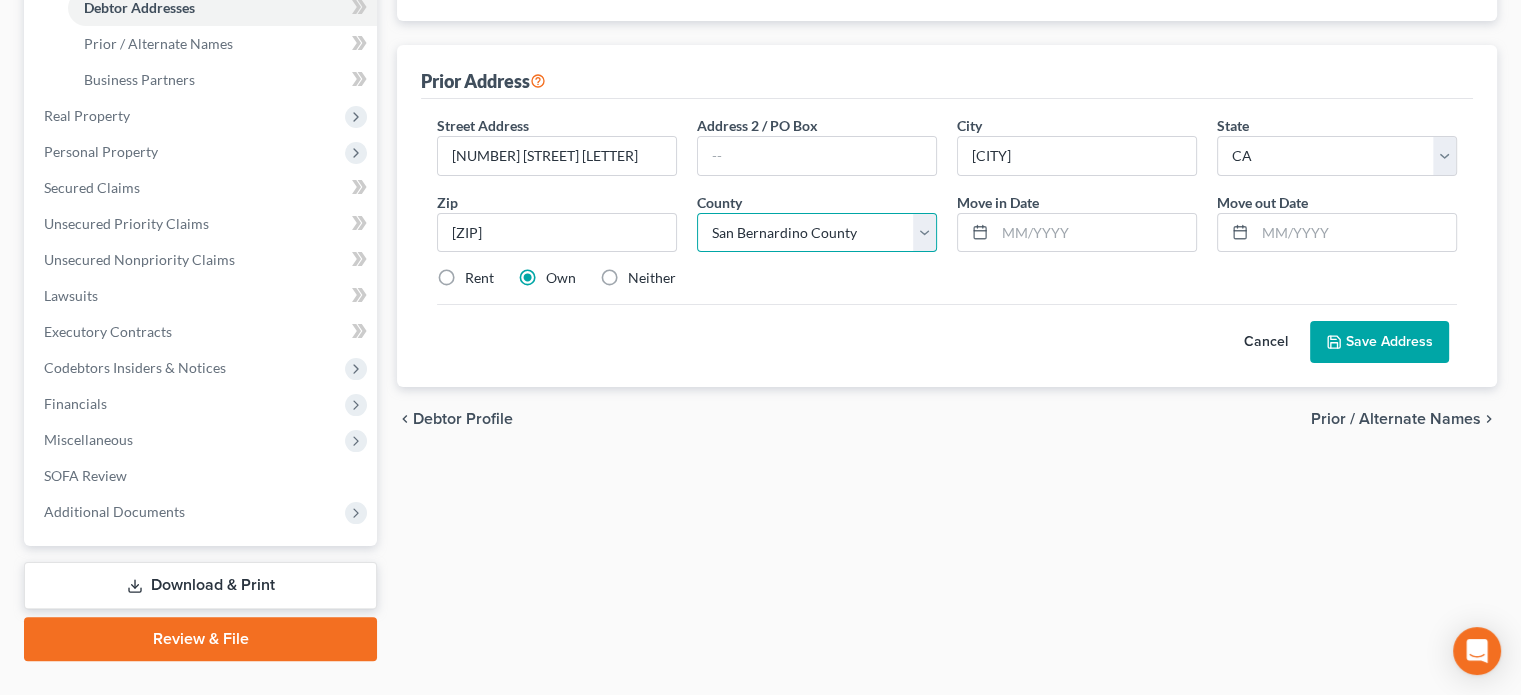 click on "County Alameda County Alpine County Amador County Butte County Calaveras County Colusa County Contra Costa County Del Norte County El Dorado County Fresno County Glenn County Humboldt County Imperial County Inyo County Kern County Kings County Lake County Lassen County Los Angeles County Madera County Marin County Mariposa County Mendocino County Merced County Modoc County Mono County Monterey County Napa County Nevada County Orange County Placer County Plumas County Riverside County Sacramento County San Benito County San Bernardino County San Diego County San Francisco County San Joaquin County San Luis Obispo County San Mateo County Santa Barbara County Santa Clara County Santa Cruz County Shasta County Sierra County Siskiyou County Solano County Sonoma County Stanislaus County Sutter County Tehama County Trinity County Tulare County Tuolumne County Ventura County Yolo County Yuba County" at bounding box center (817, 233) 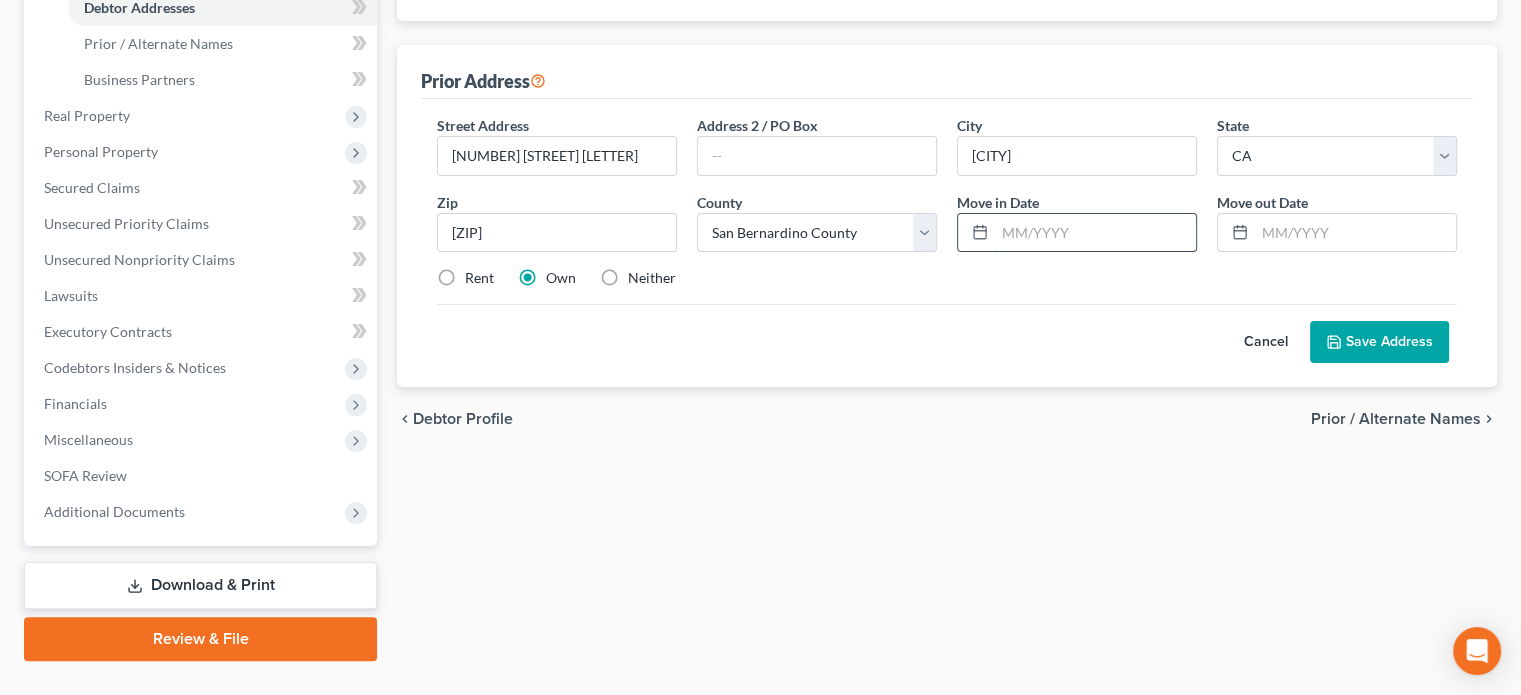 click at bounding box center (1095, 233) 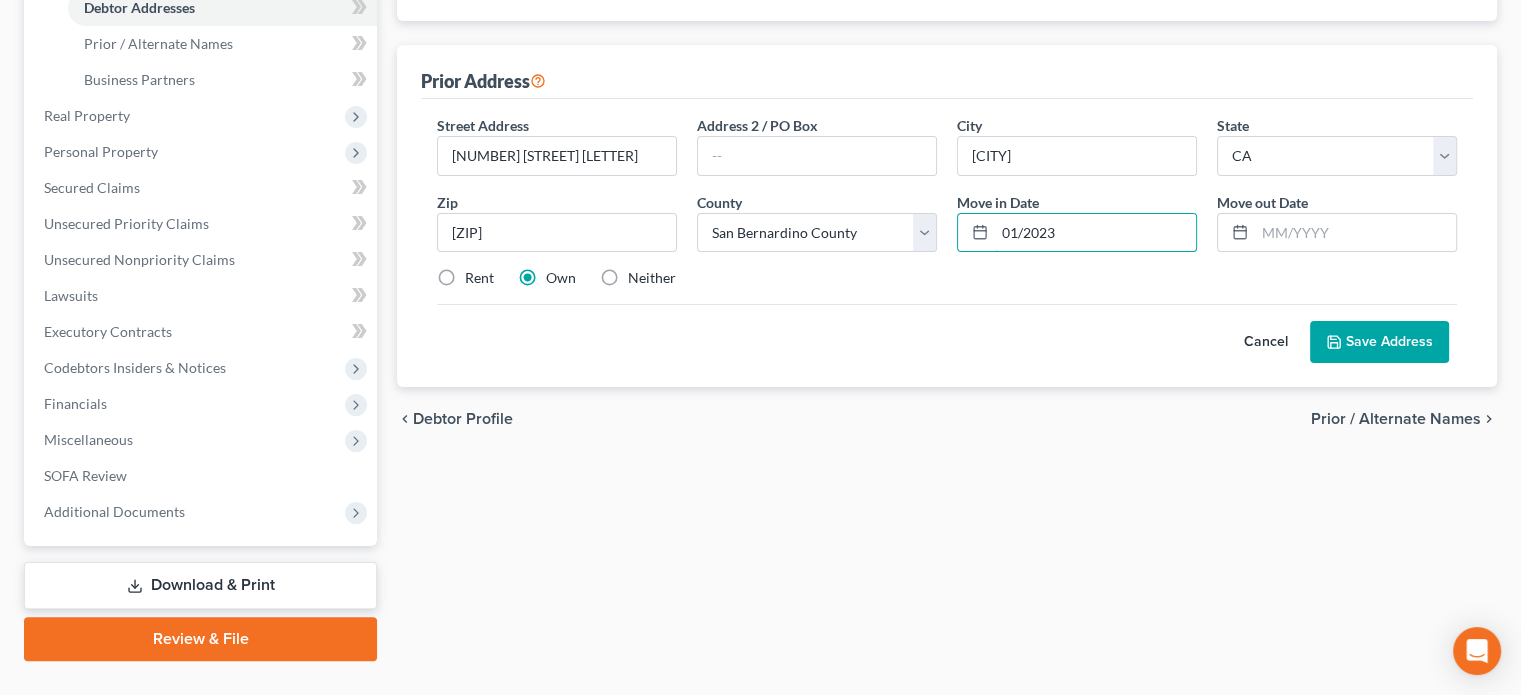 type on "01/2023" 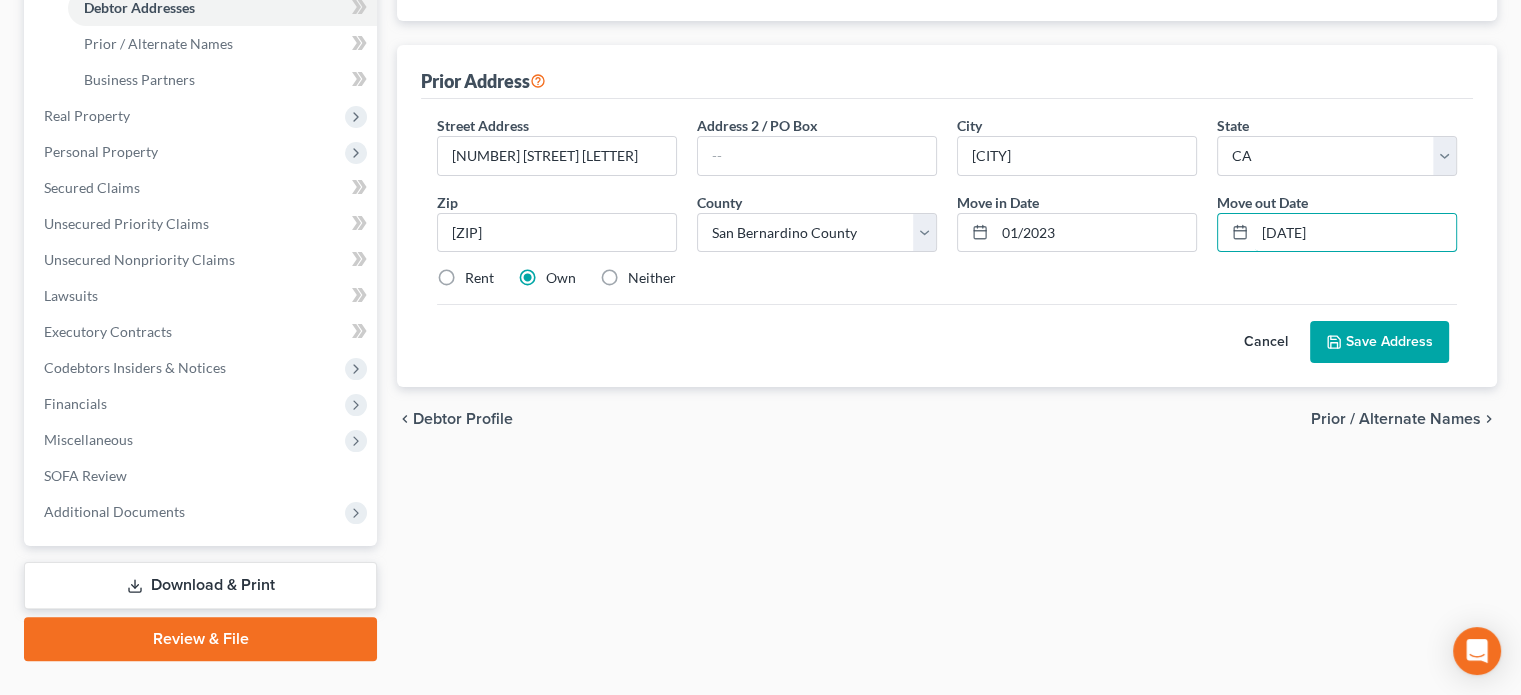 type on "[DATE]" 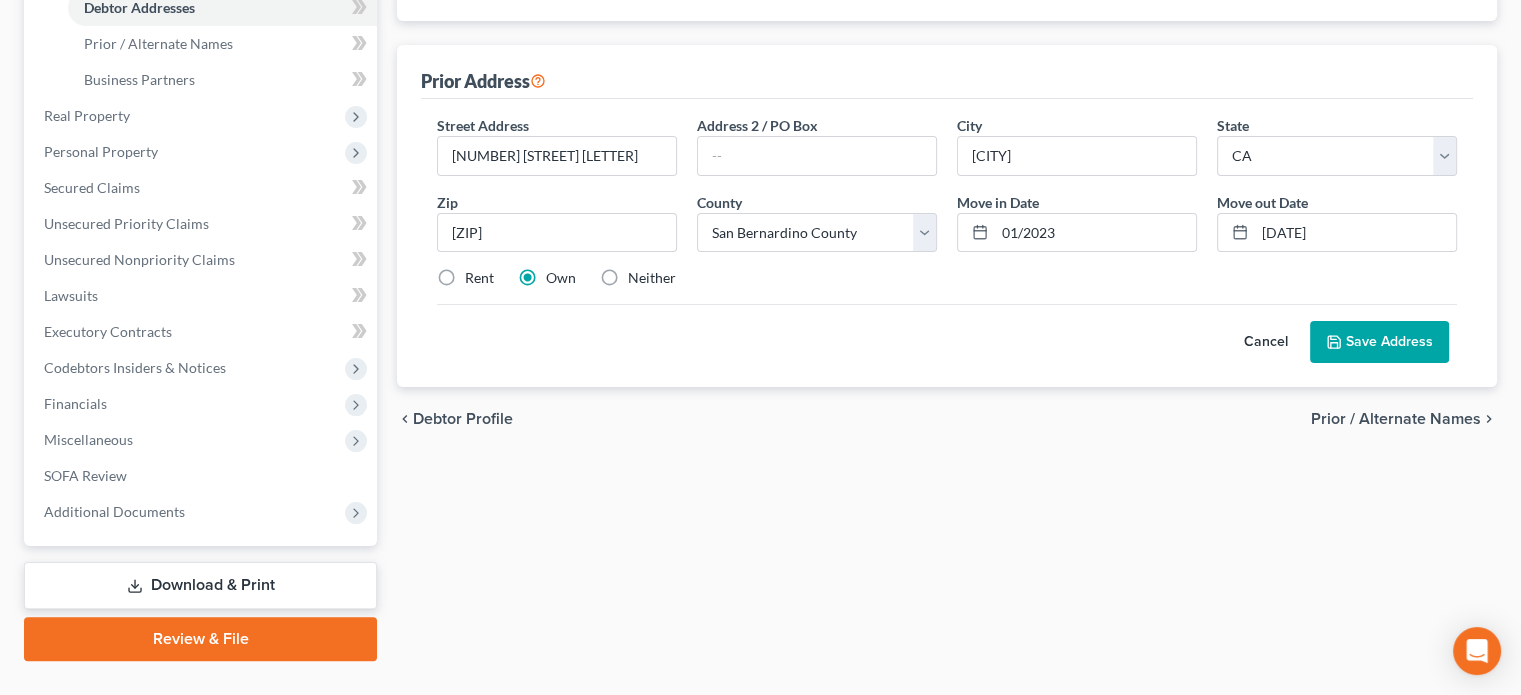 click on "Save Address" at bounding box center [1379, 342] 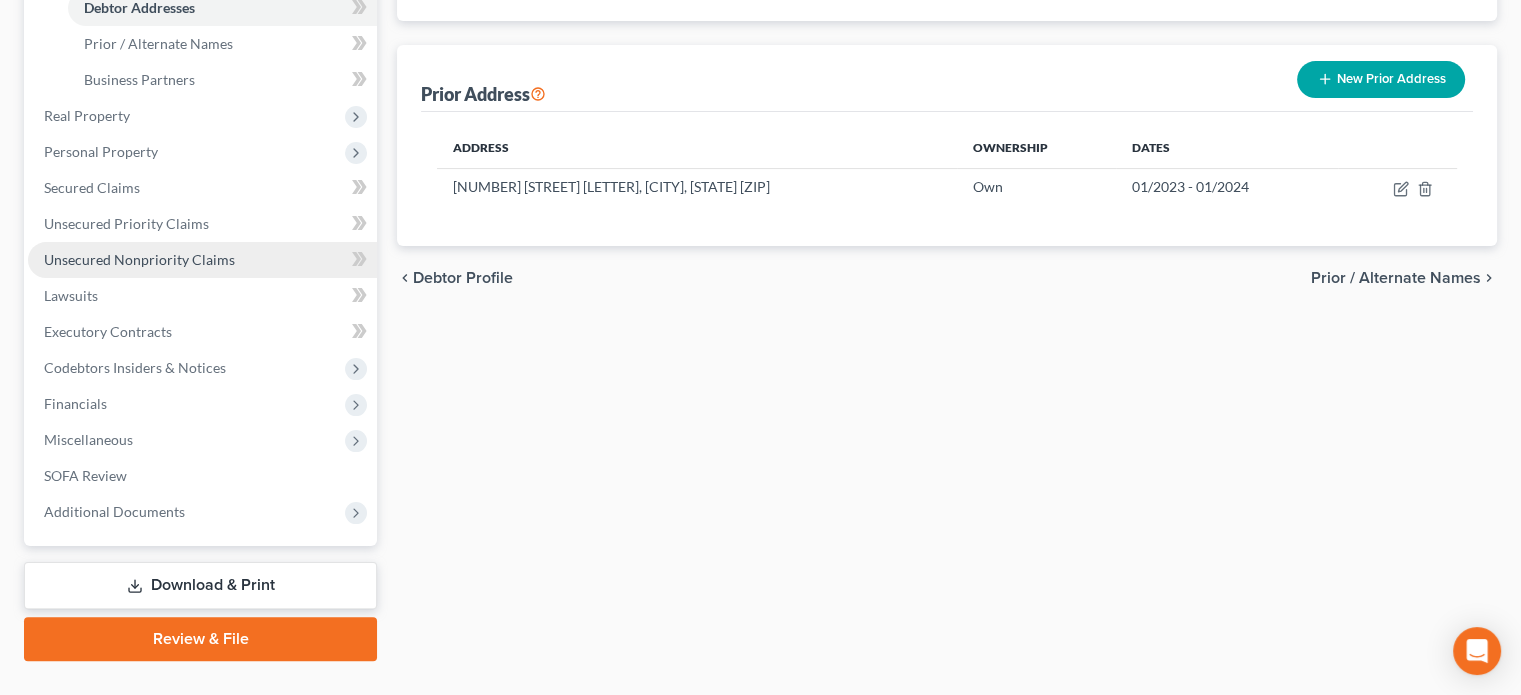 click on "Unsecured Nonpriority Claims" at bounding box center (139, 259) 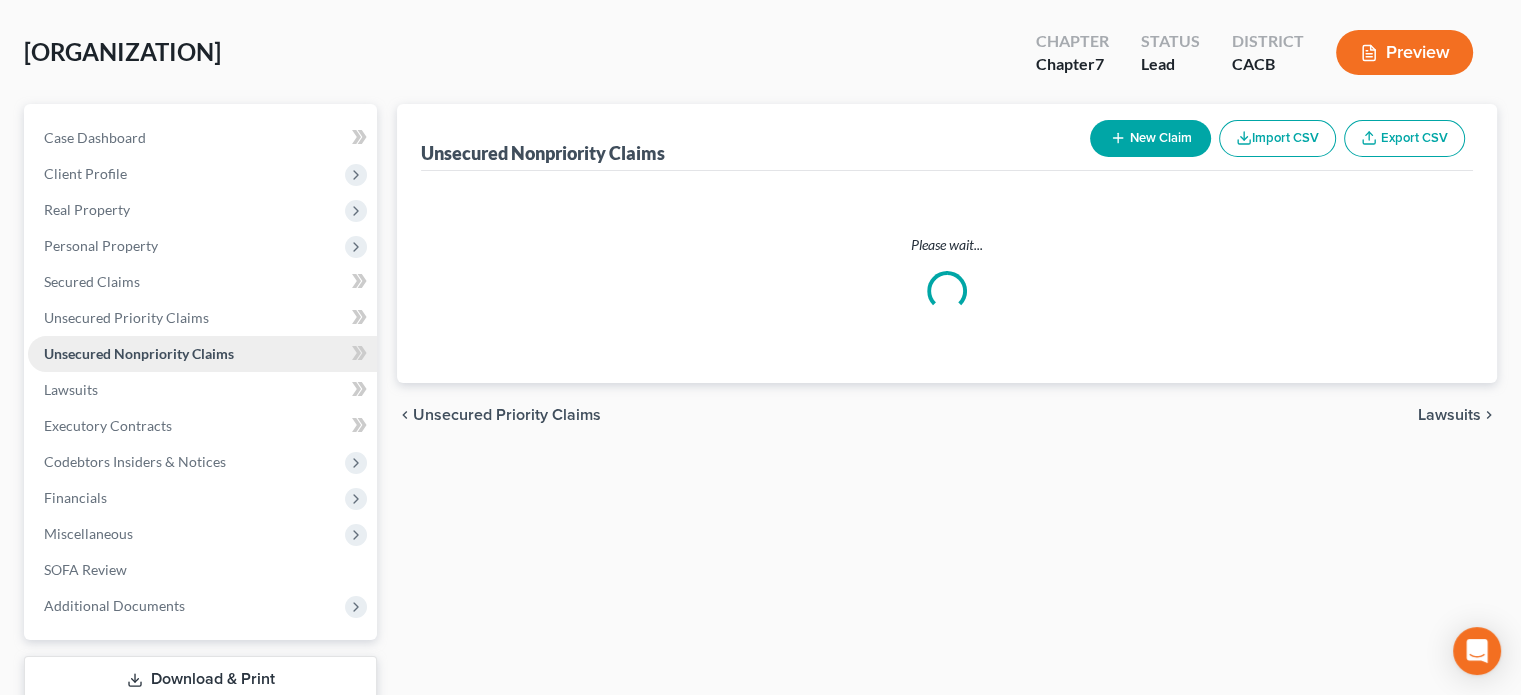 scroll, scrollTop: 0, scrollLeft: 0, axis: both 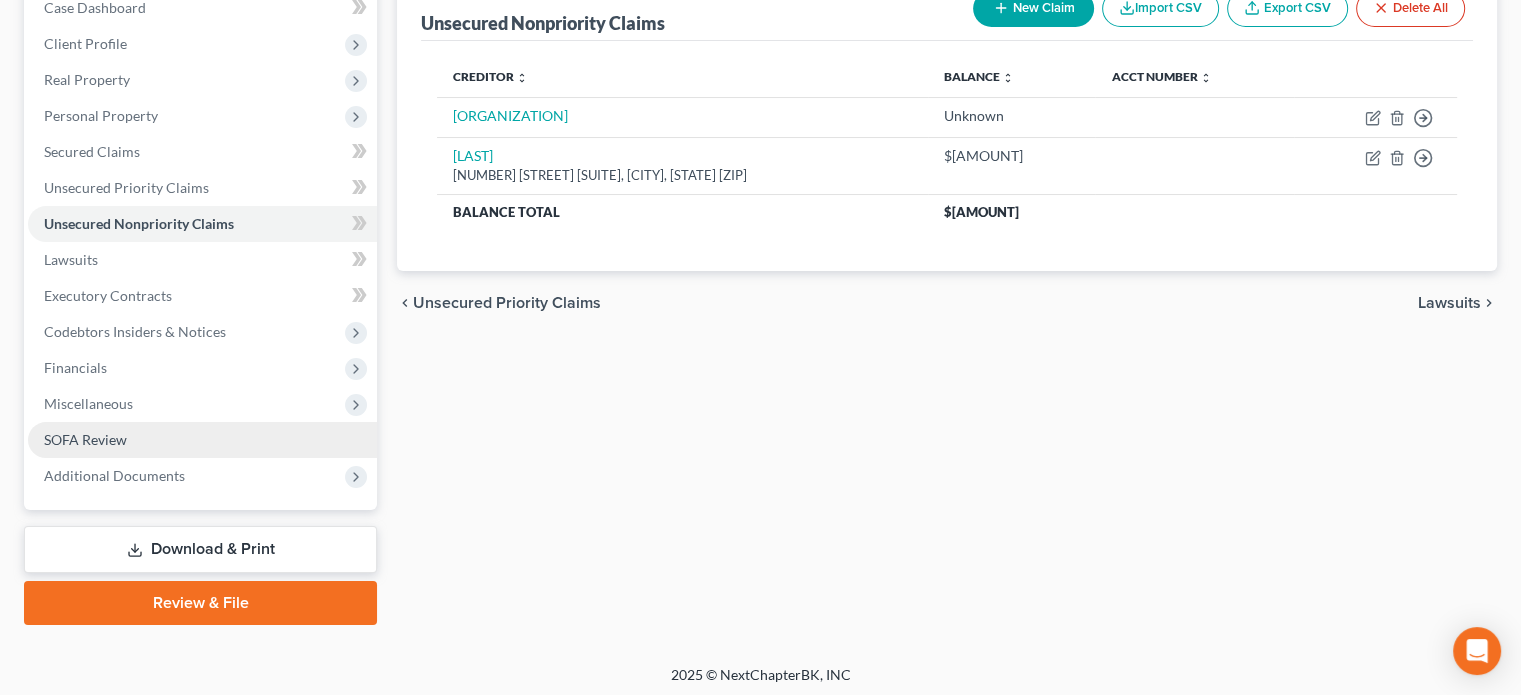 click on "SOFA Review" at bounding box center (202, 440) 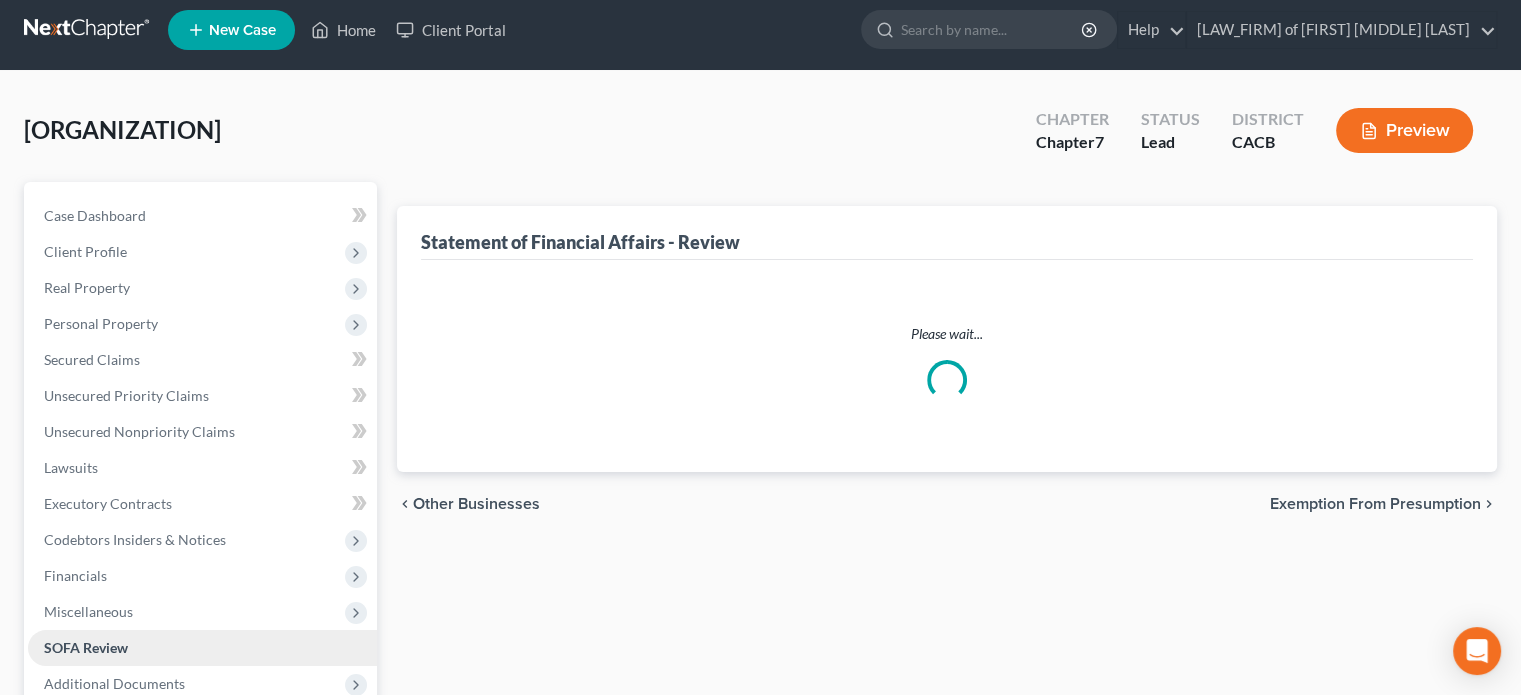 scroll, scrollTop: 0, scrollLeft: 0, axis: both 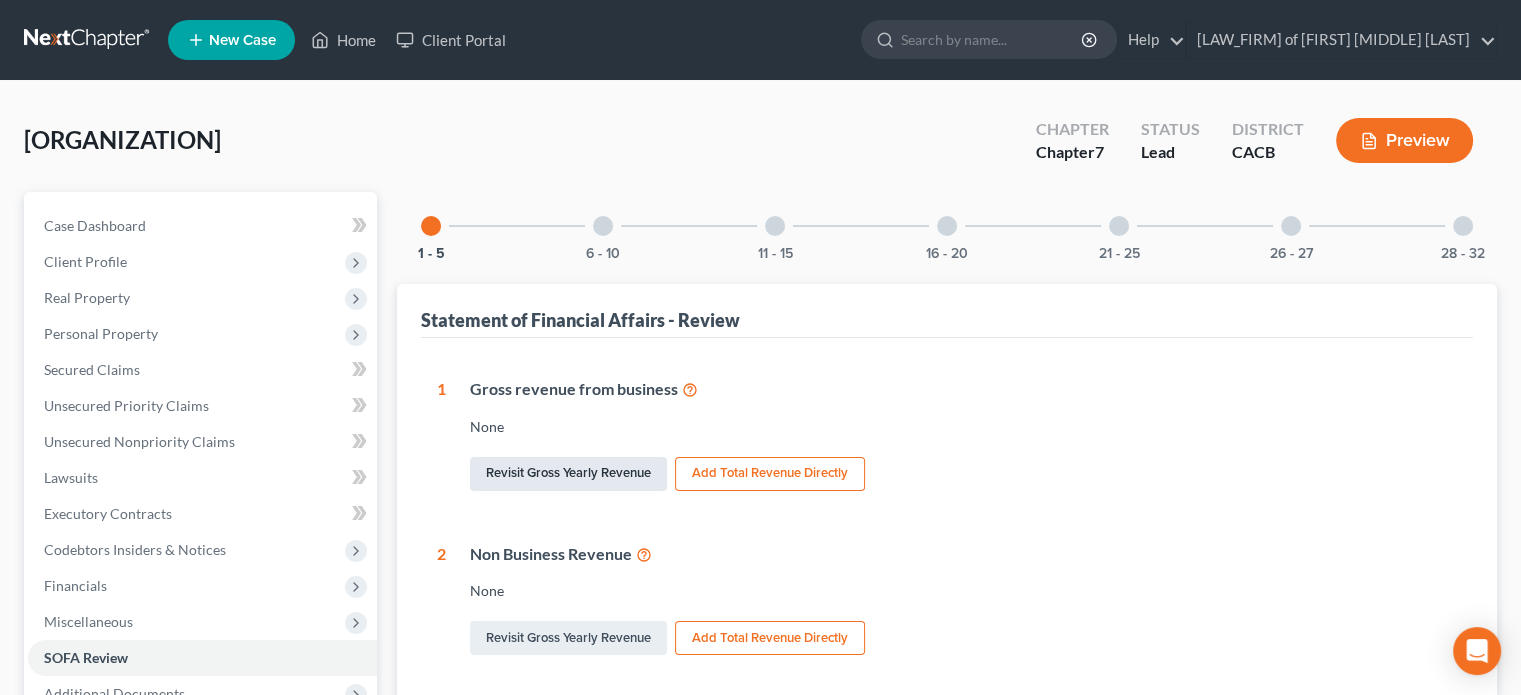 click on "Revisit Gross Yearly Revenue" at bounding box center (568, 474) 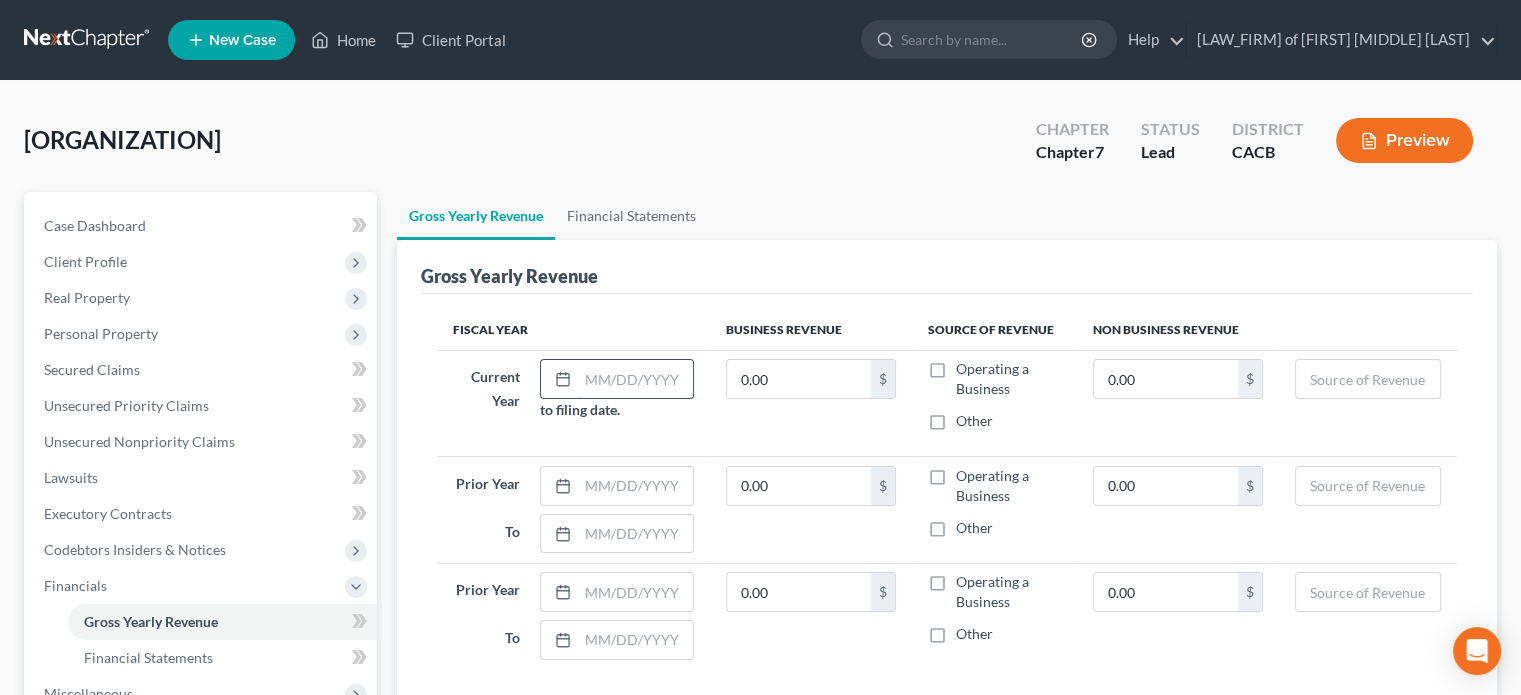 click at bounding box center [635, 379] 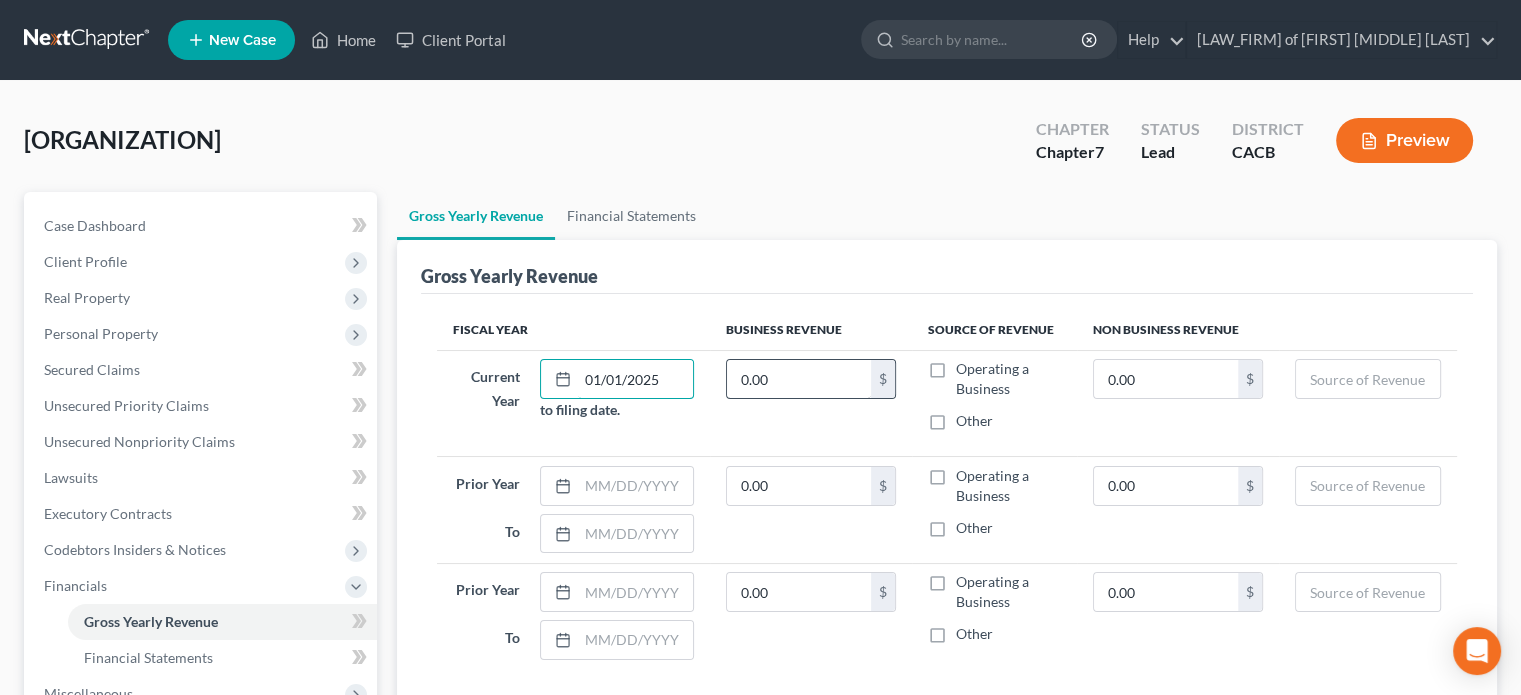 type on "01/01/2025" 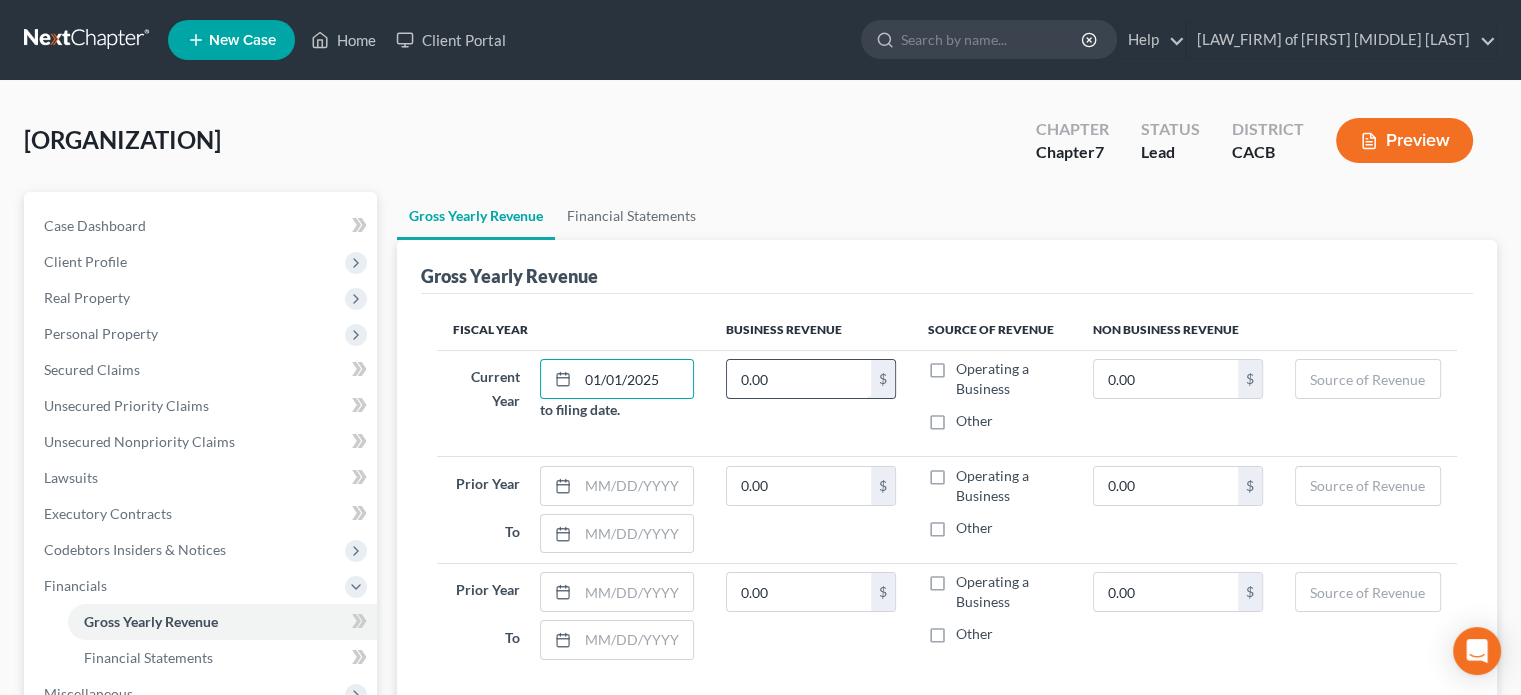 click on "0.00" at bounding box center (799, 379) 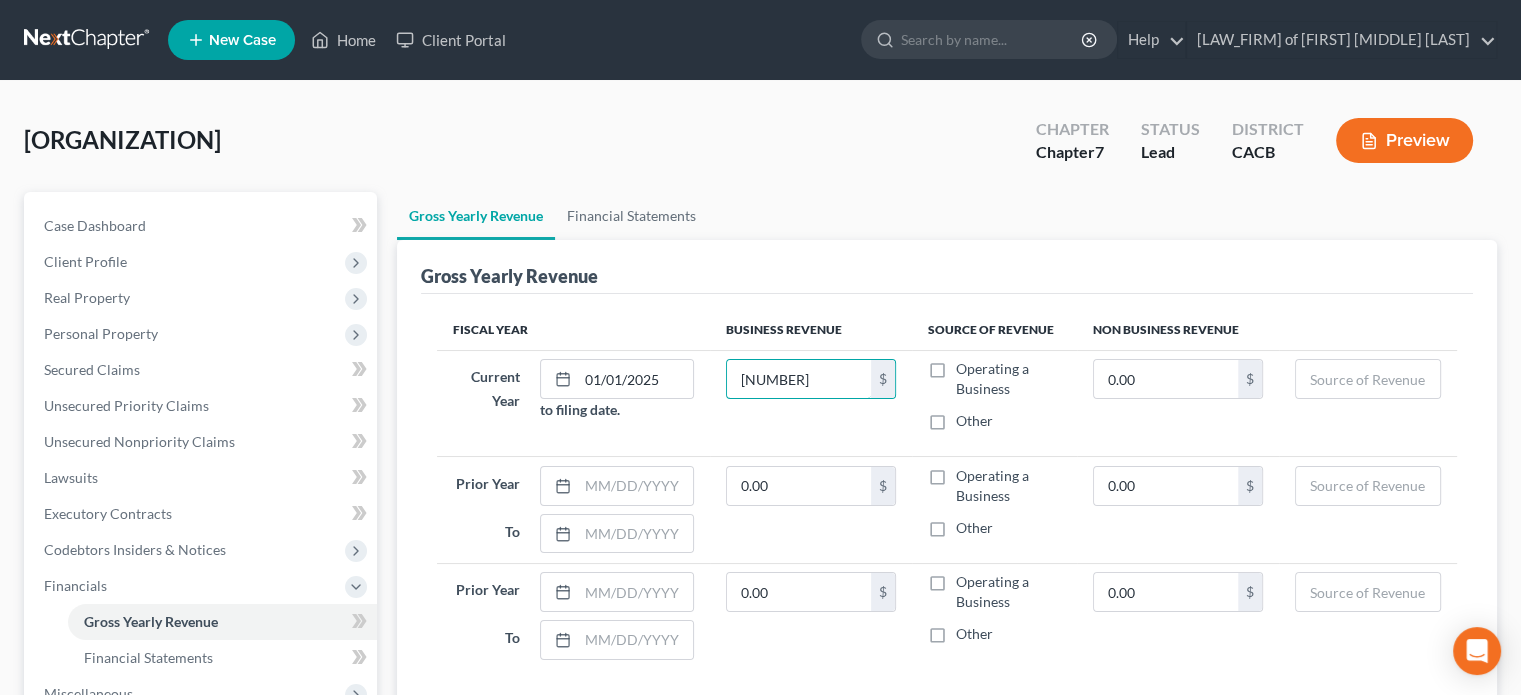 type on "[NUMBER]" 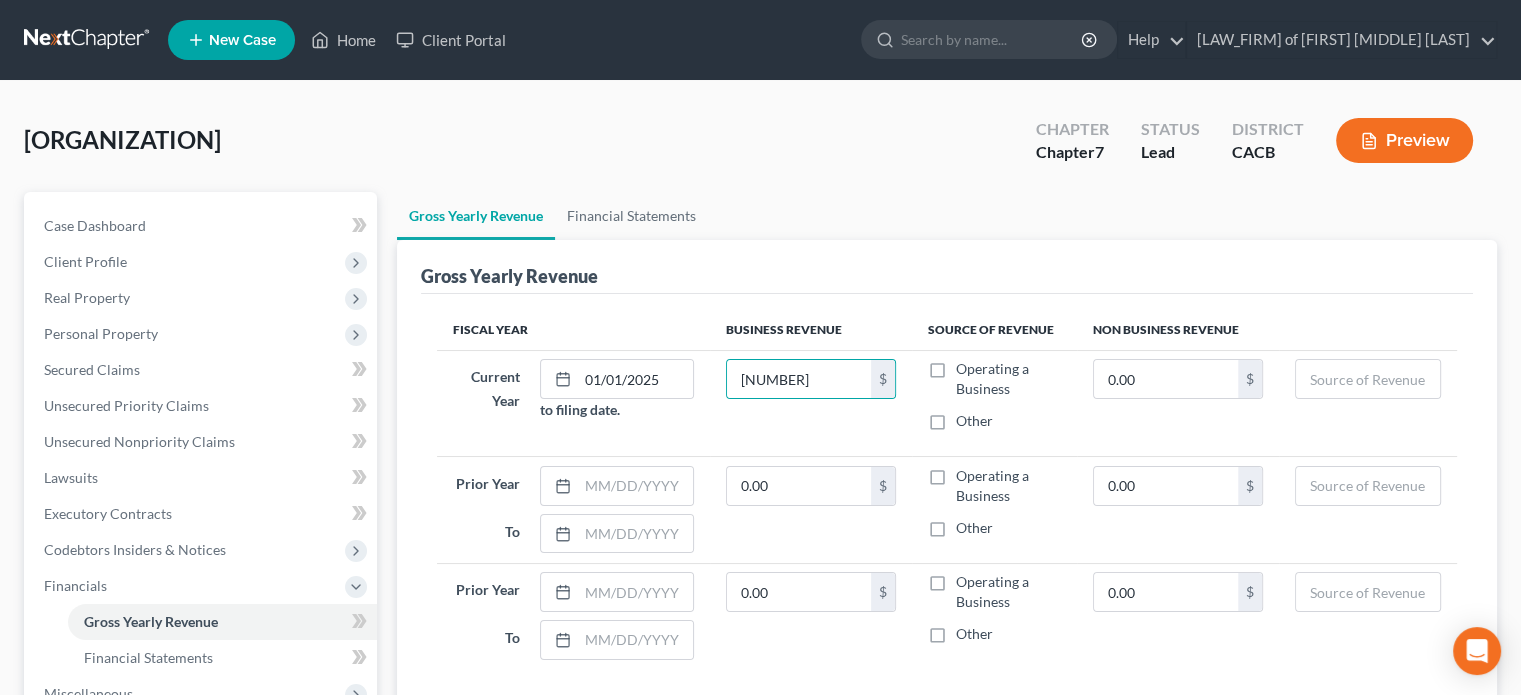 click on "Operating a Business" at bounding box center [1008, 379] 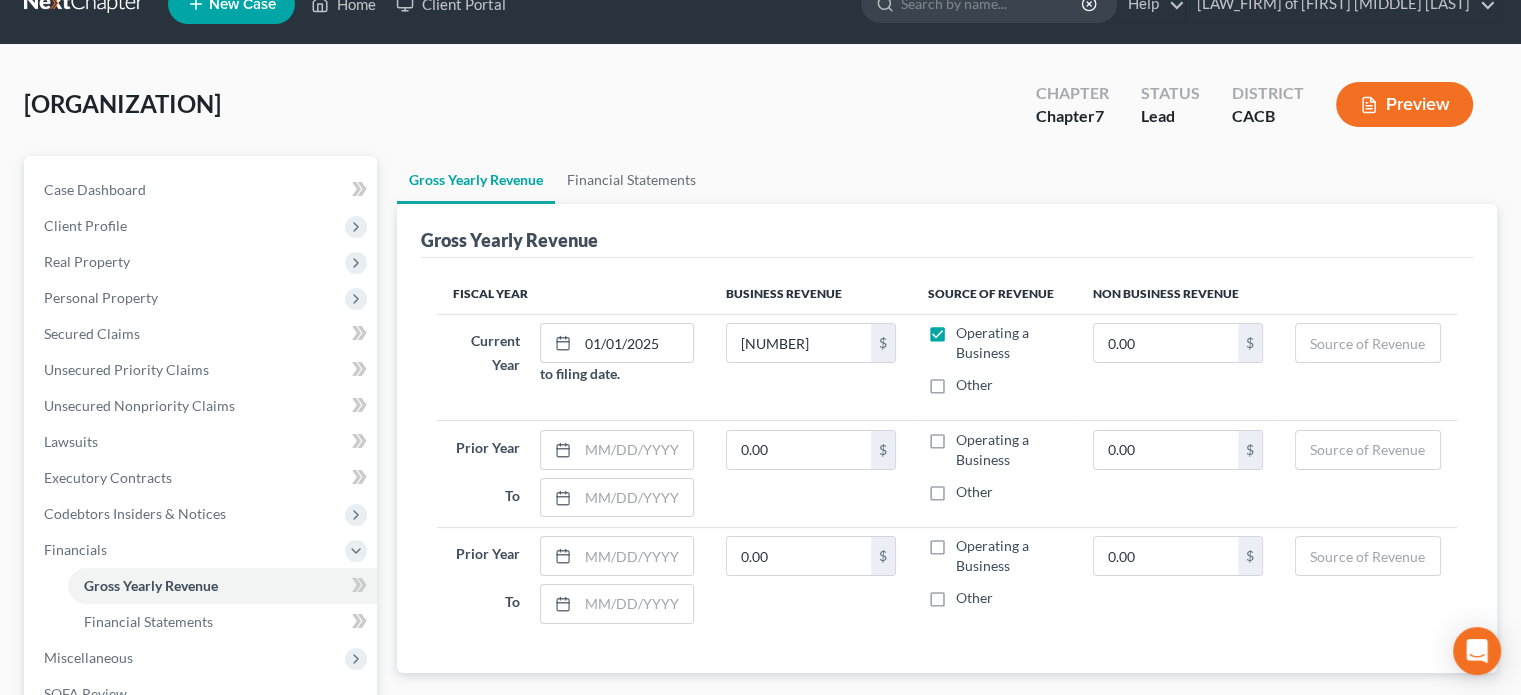 scroll, scrollTop: 0, scrollLeft: 0, axis: both 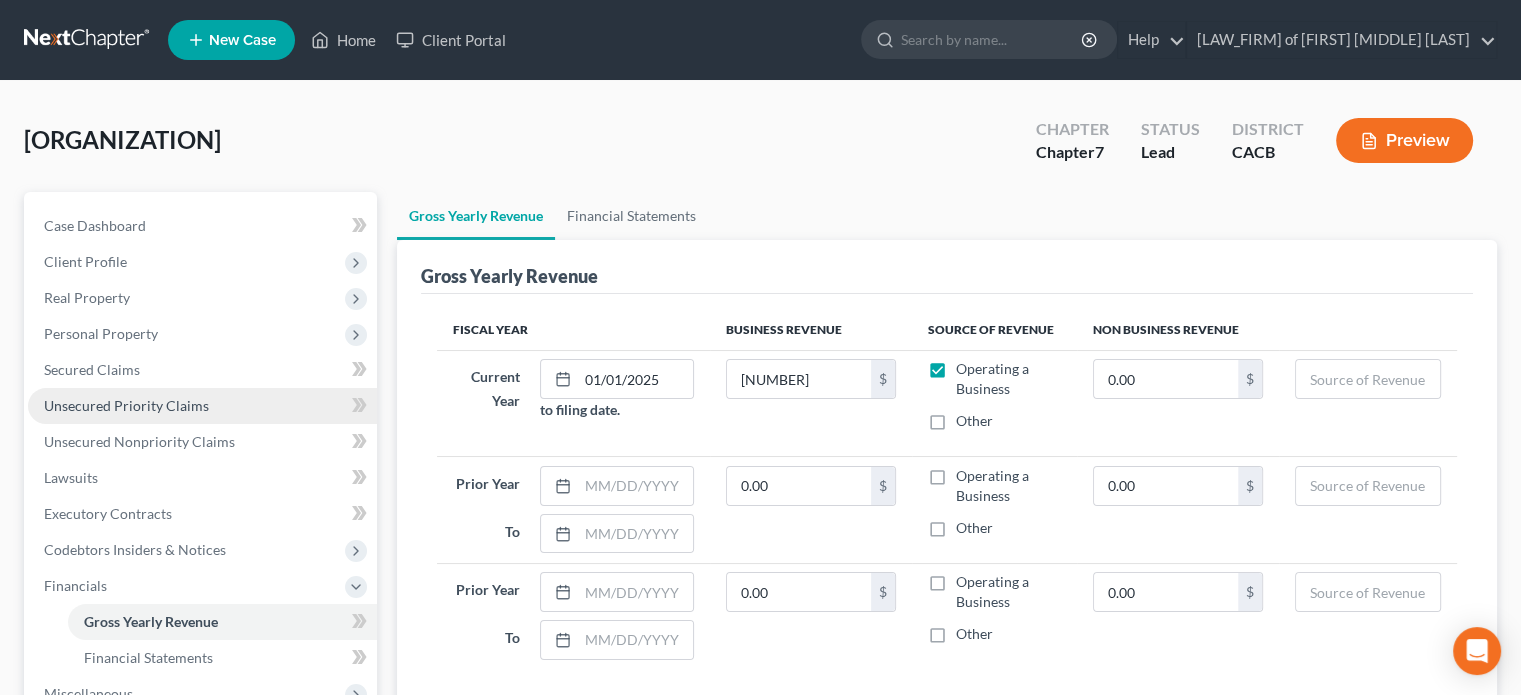 click on "Unsecured Priority Claims" at bounding box center [202, 406] 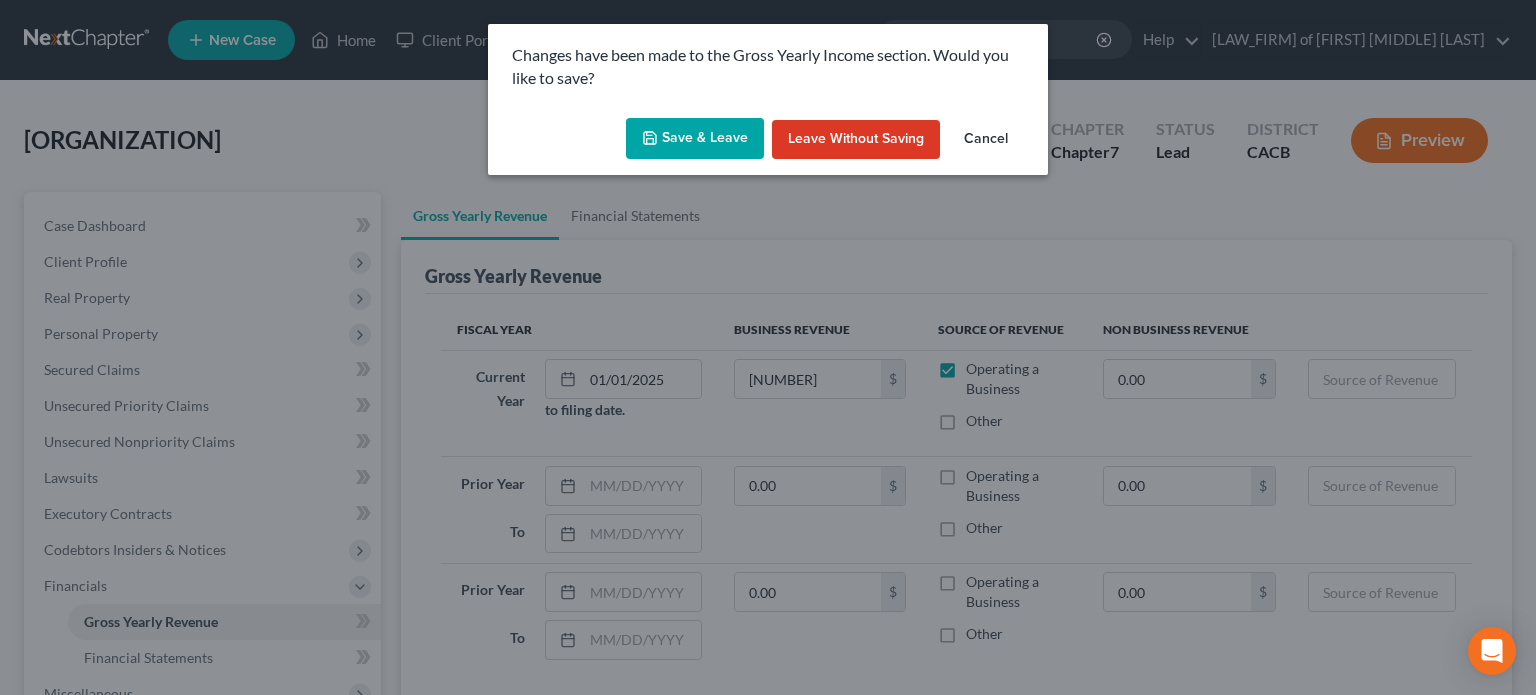 click on "Save & Leave" at bounding box center [695, 139] 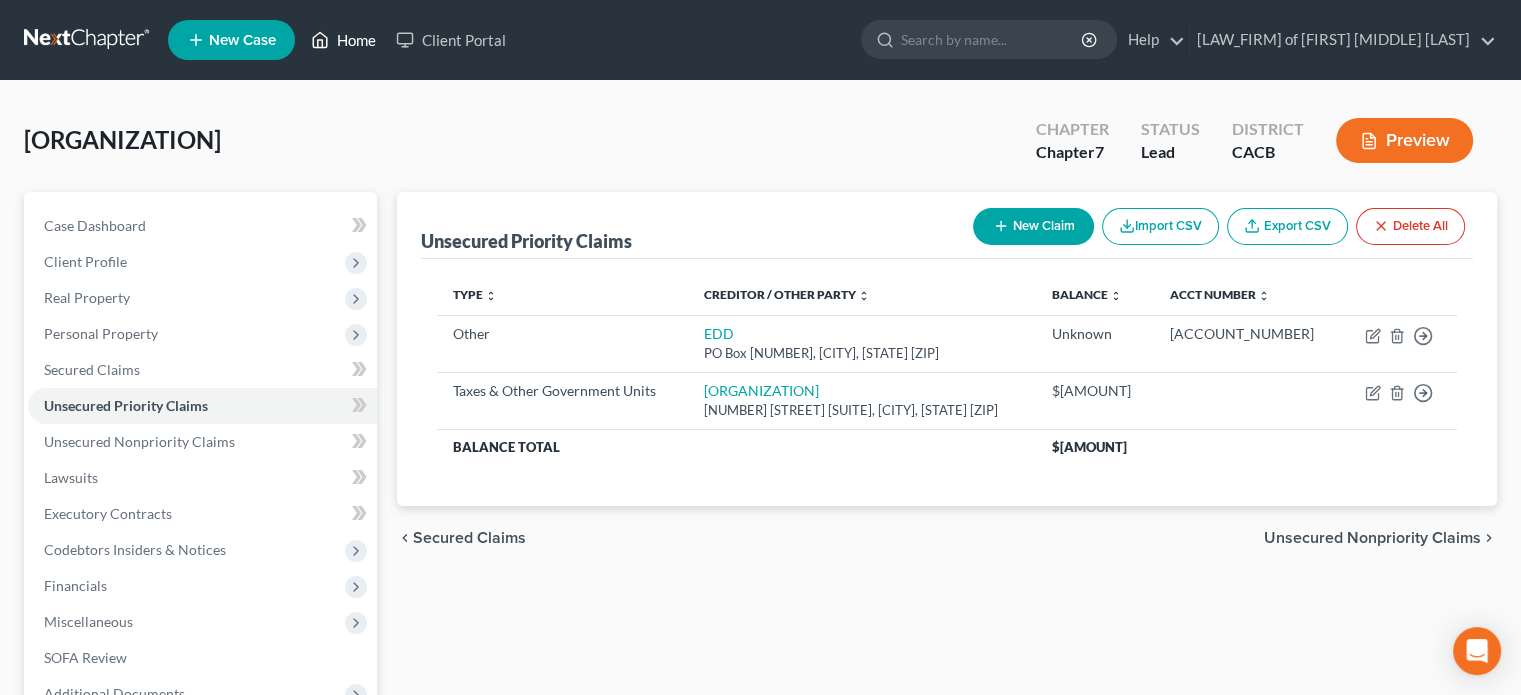 click on "Home" at bounding box center (343, 40) 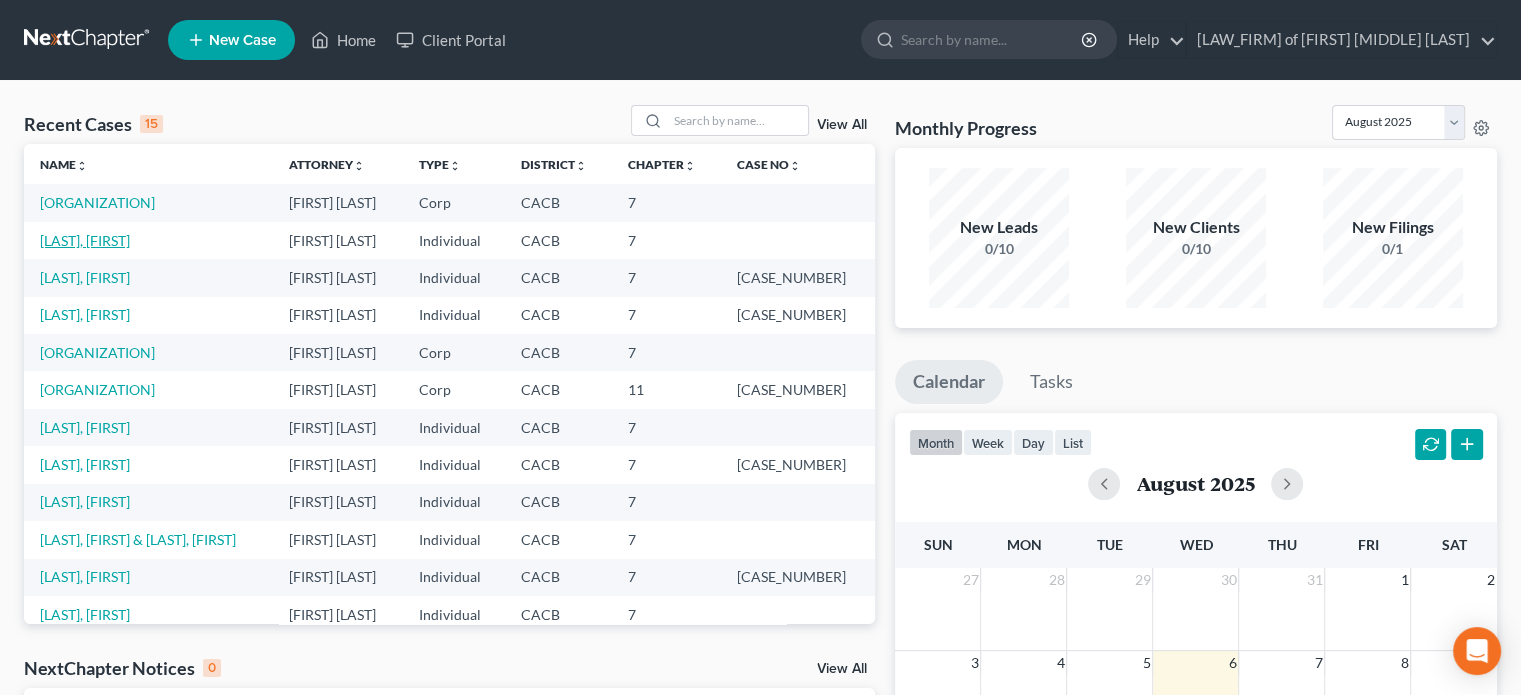 click on "[LAST], [FIRST]" at bounding box center [85, 240] 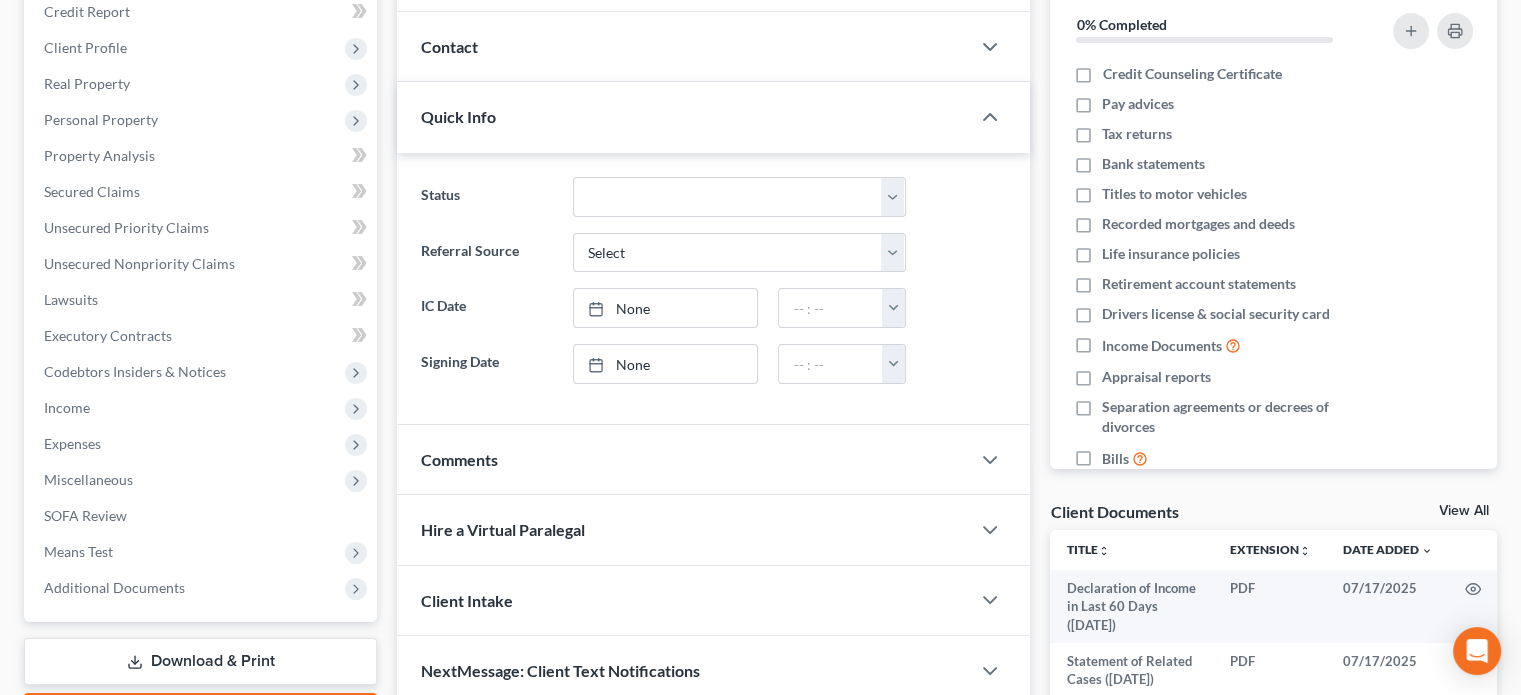 scroll, scrollTop: 262, scrollLeft: 0, axis: vertical 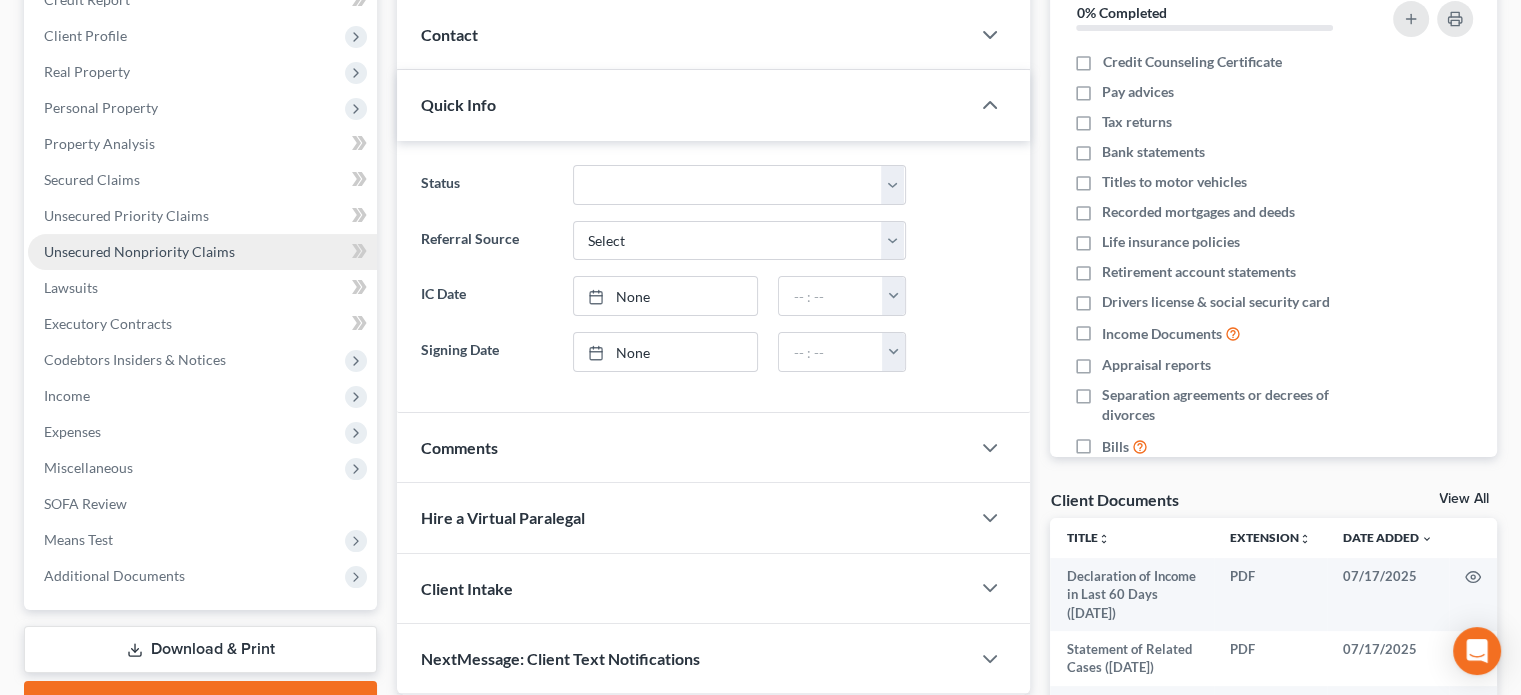 click on "Unsecured Nonpriority Claims" at bounding box center [202, 252] 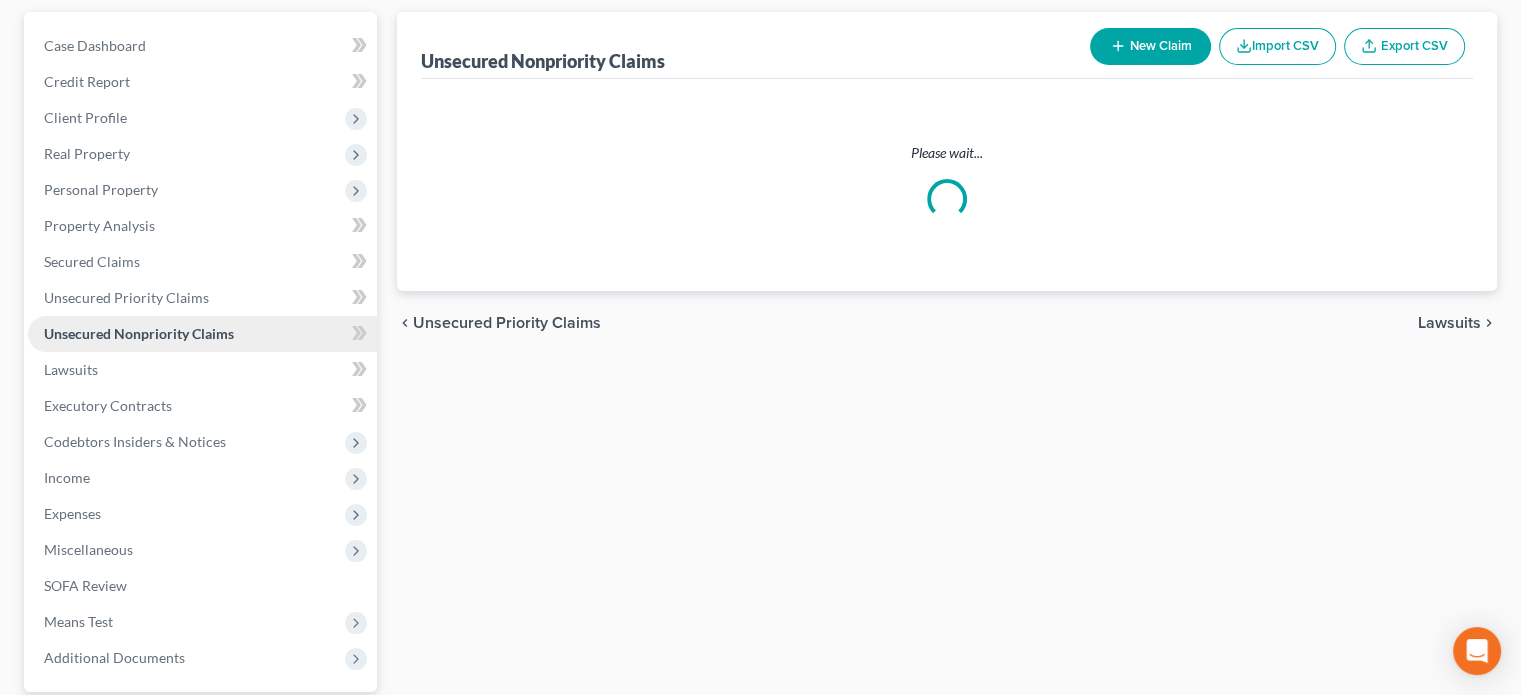 scroll, scrollTop: 0, scrollLeft: 0, axis: both 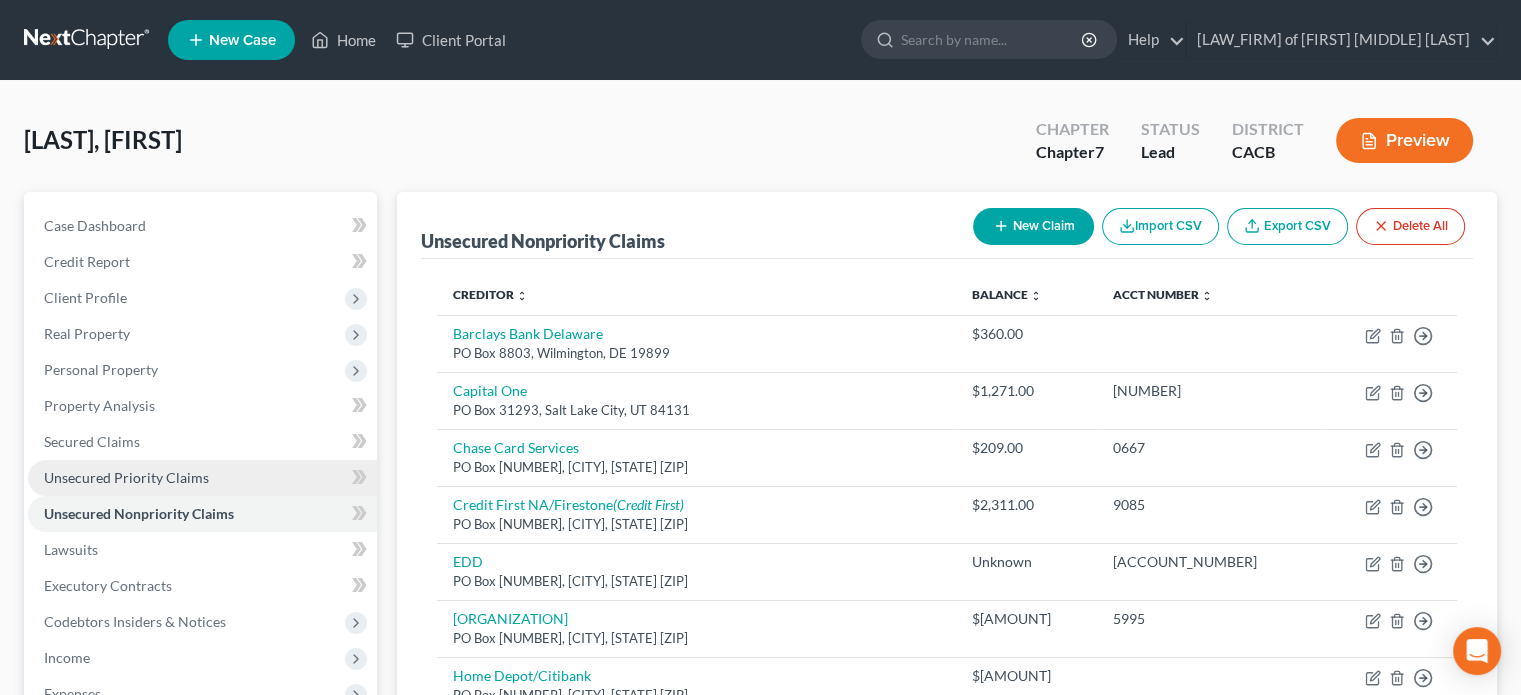 click on "Unsecured Priority Claims" at bounding box center [202, 478] 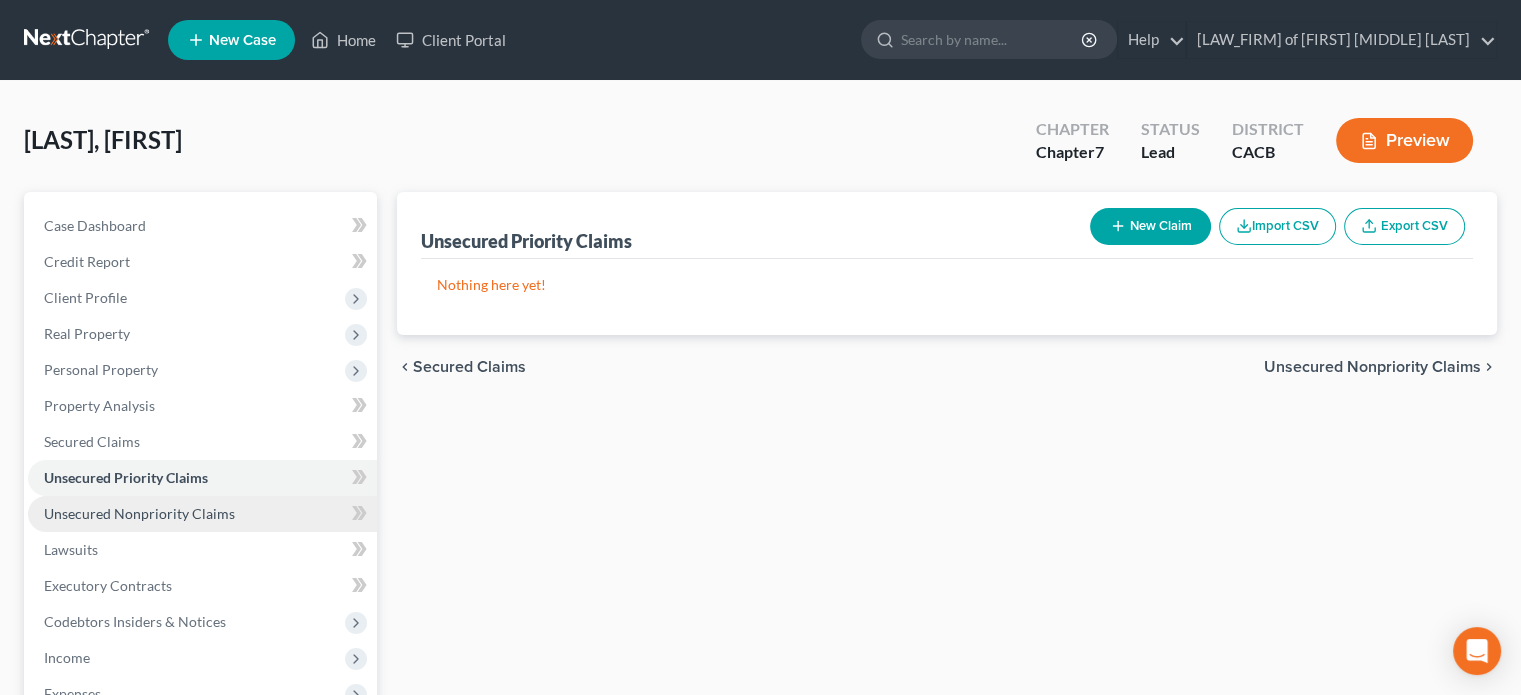 click on "Unsecured Nonpriority Claims" at bounding box center [202, 514] 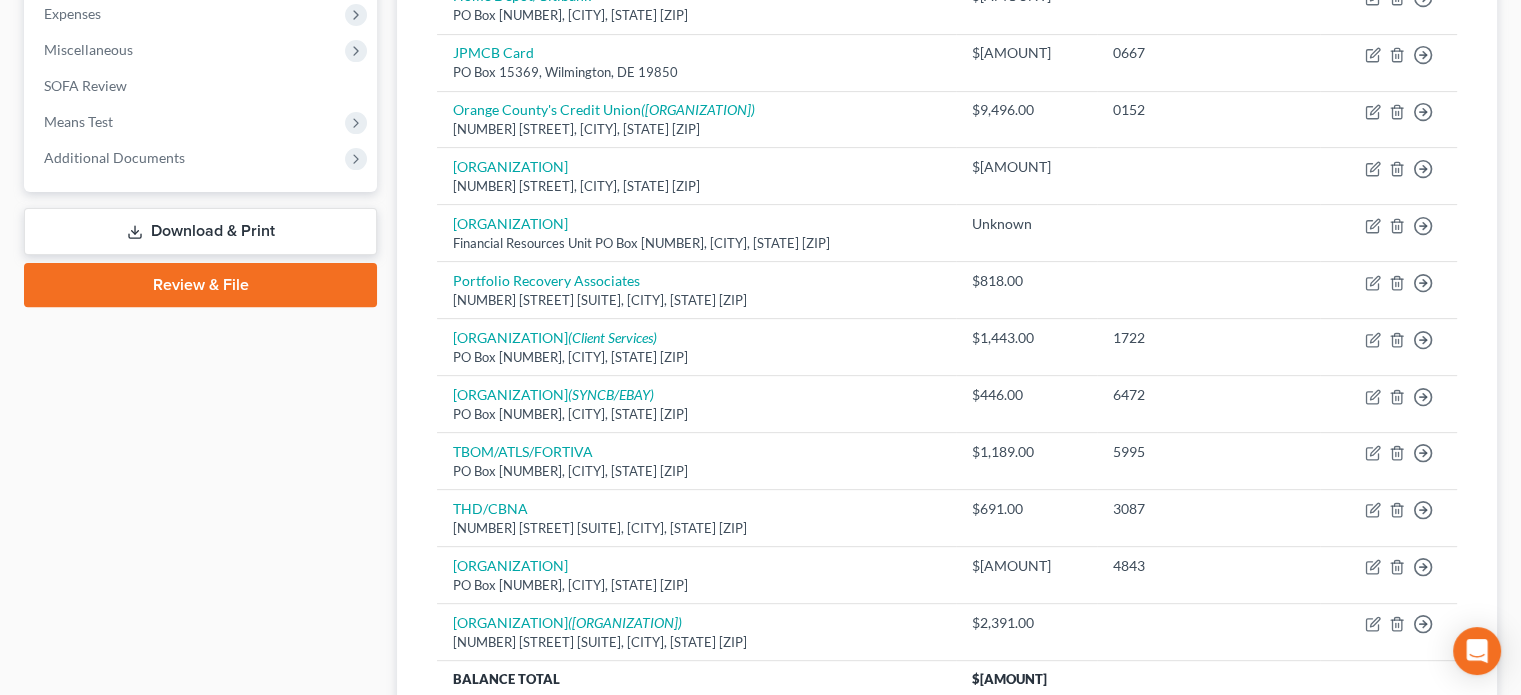 scroll, scrollTop: 739, scrollLeft: 0, axis: vertical 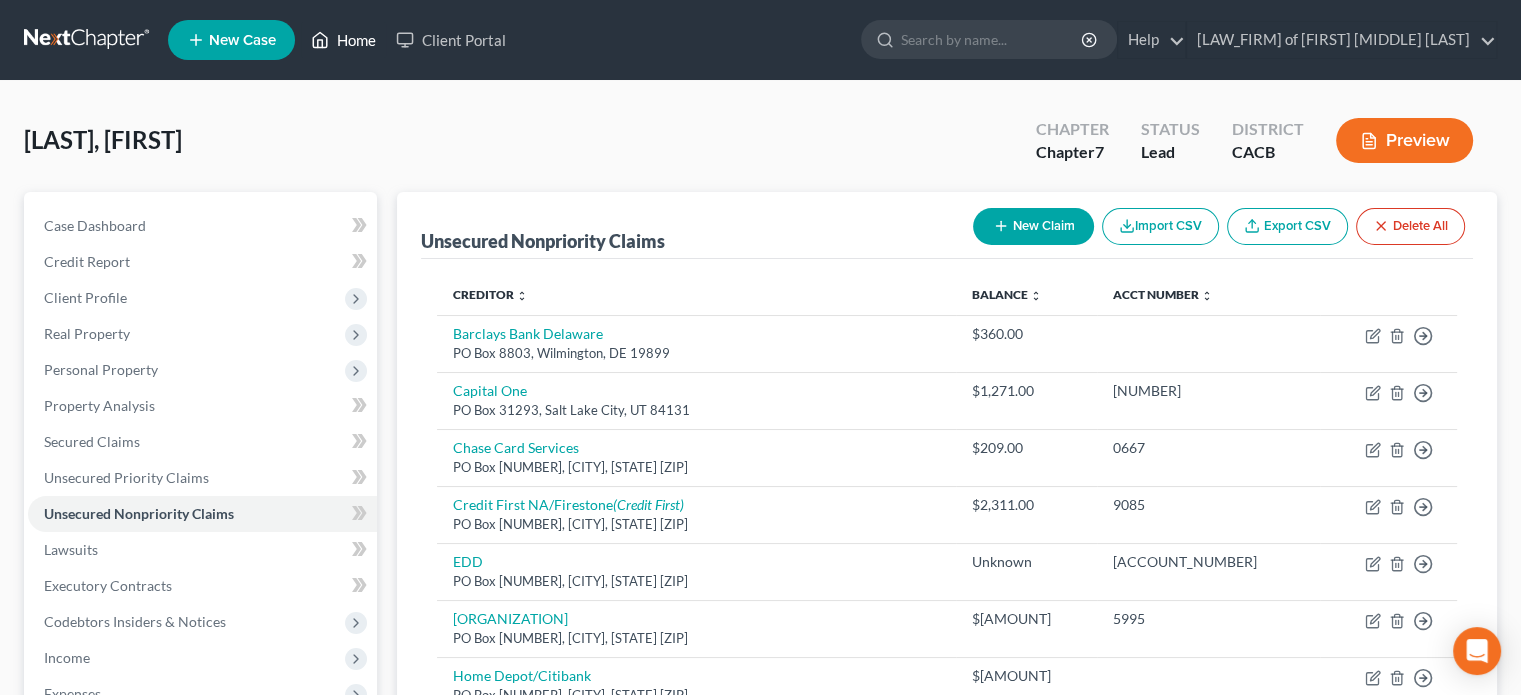 click on "Home" at bounding box center [343, 40] 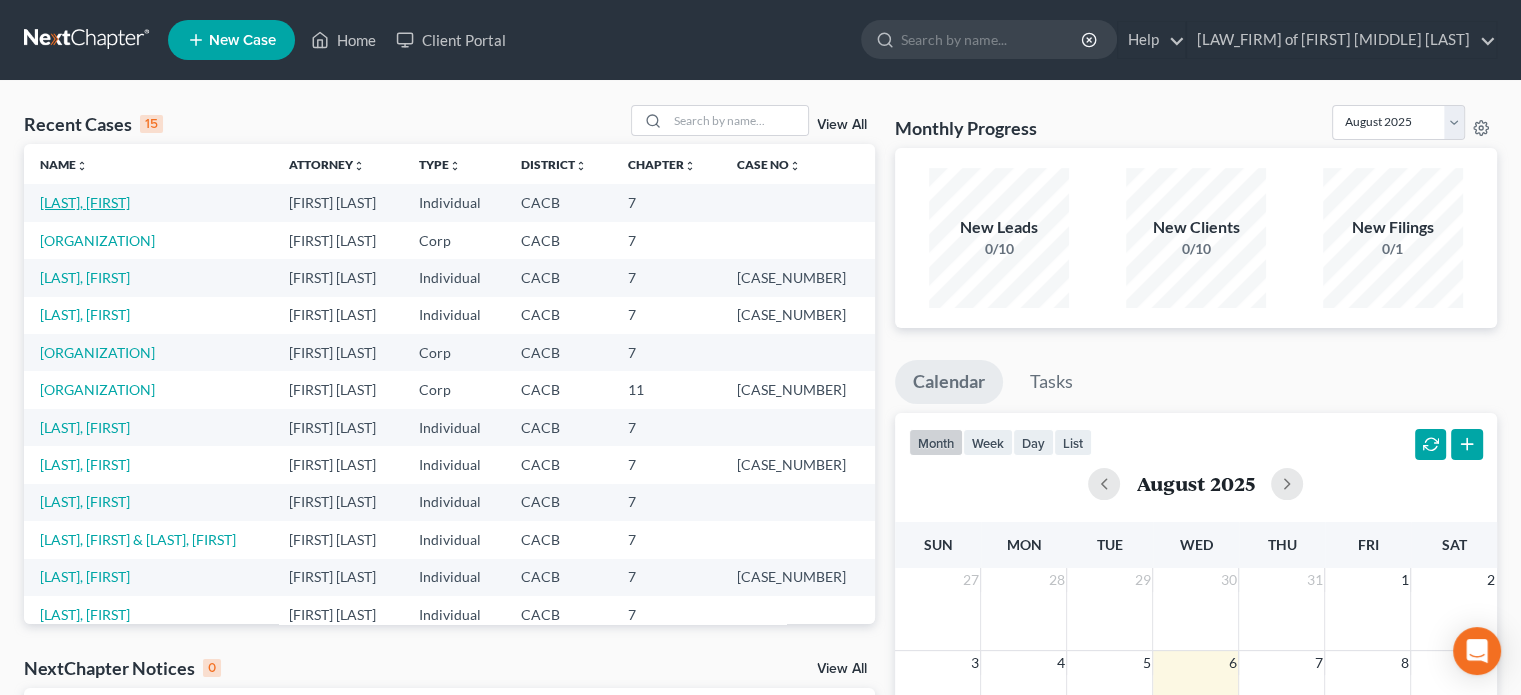 click on "[LAST], [FIRST]" at bounding box center [85, 202] 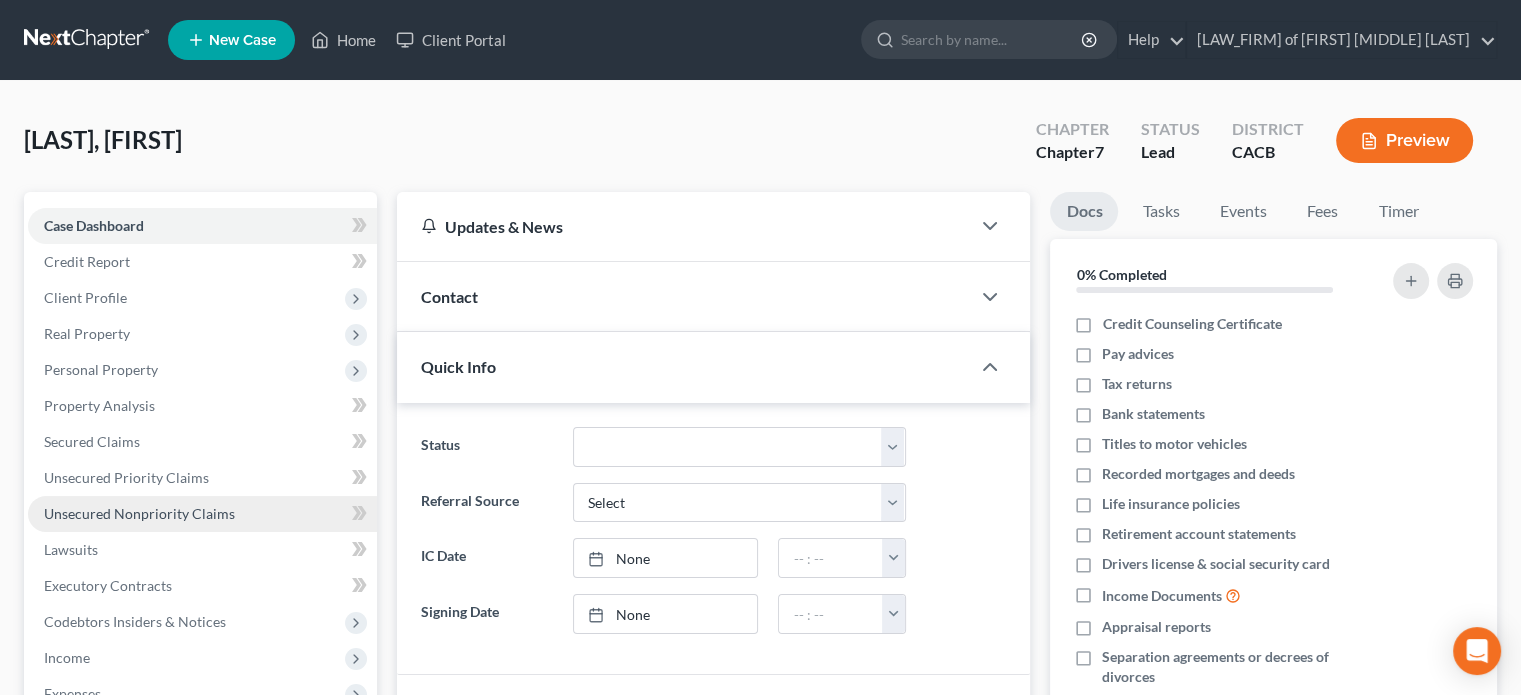 click on "Unsecured Nonpriority Claims" at bounding box center (139, 513) 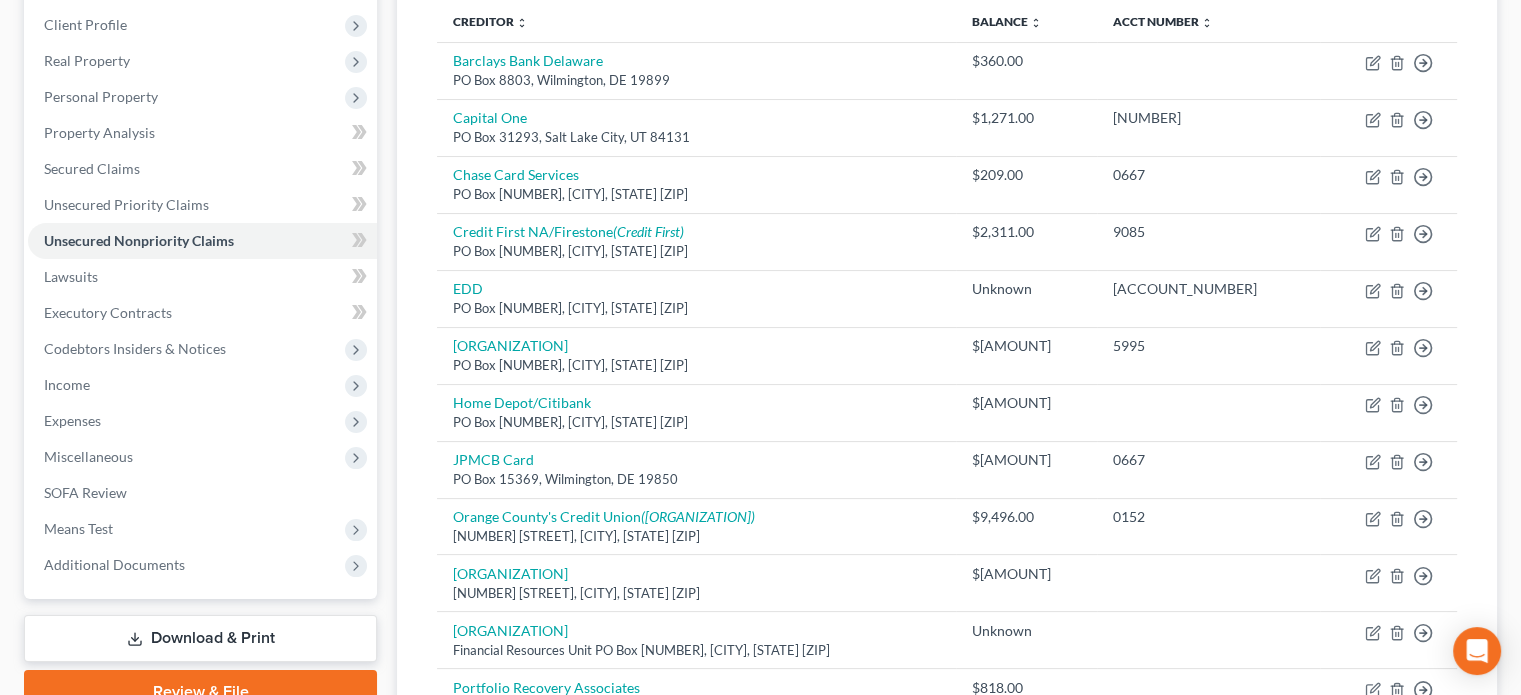 scroll, scrollTop: 245, scrollLeft: 0, axis: vertical 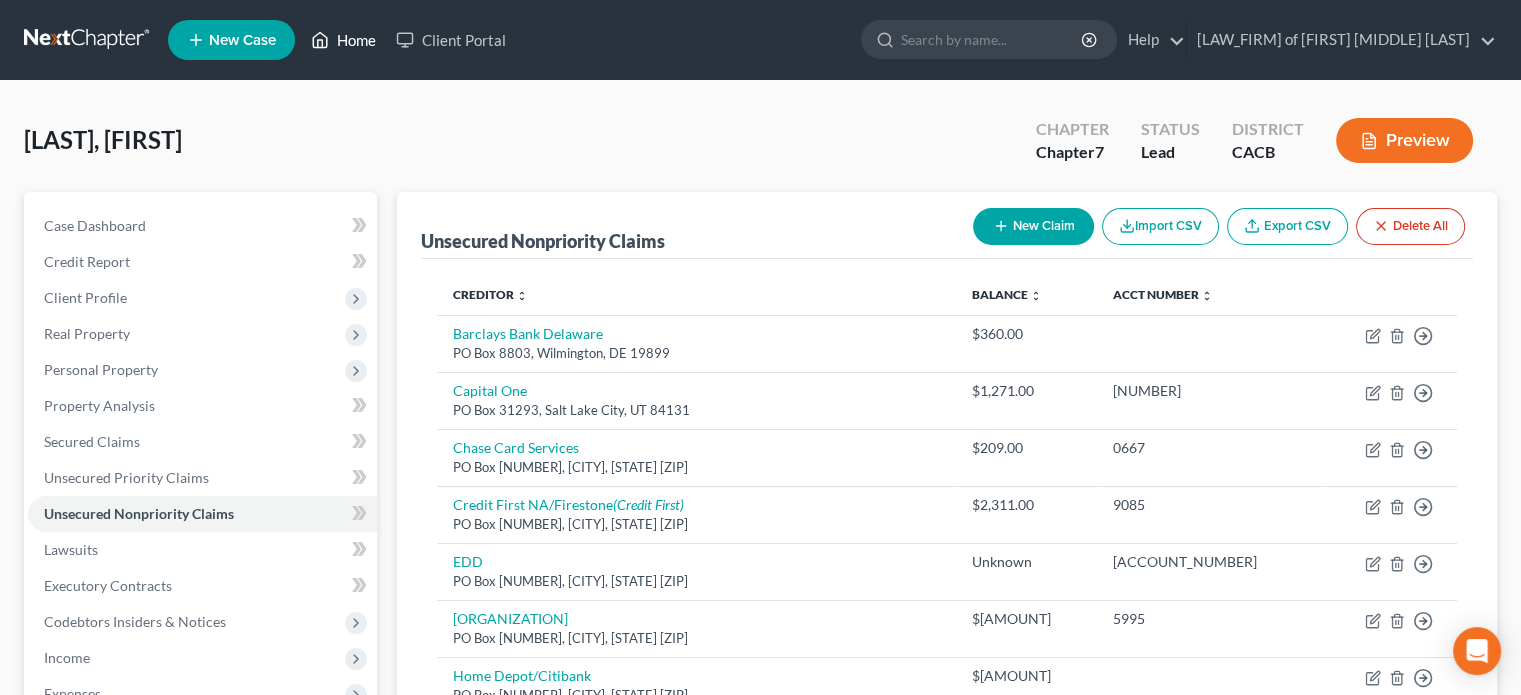 click 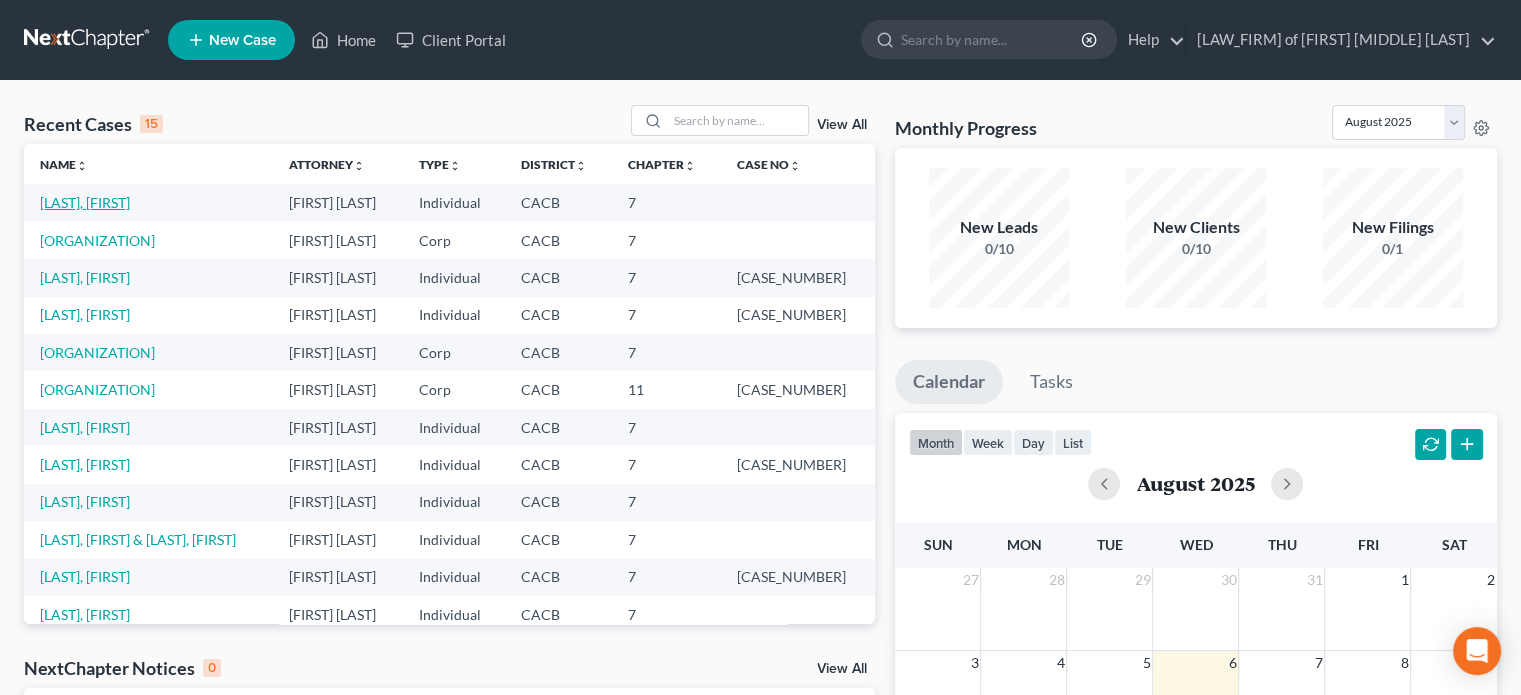 click on "[LAST], [FIRST]" at bounding box center (85, 202) 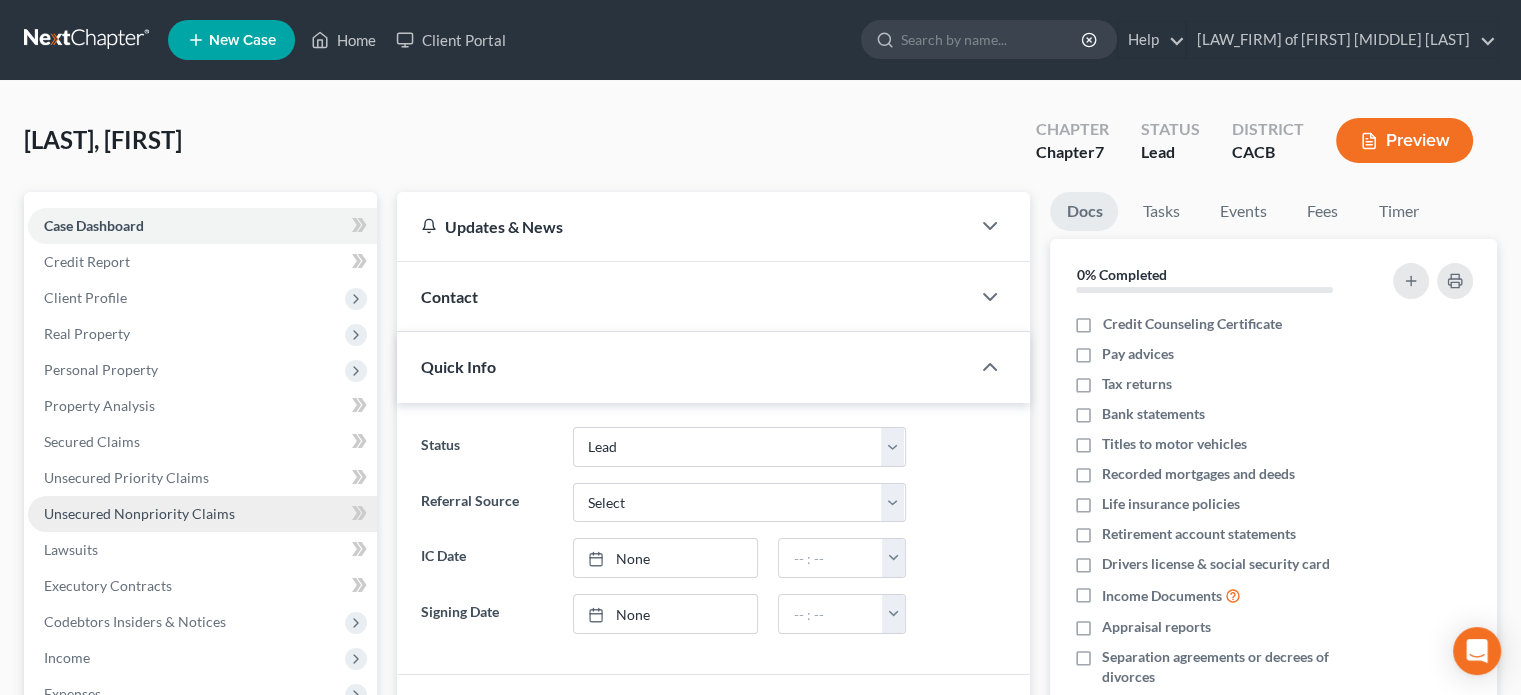click on "Unsecured Nonpriority Claims" at bounding box center [139, 513] 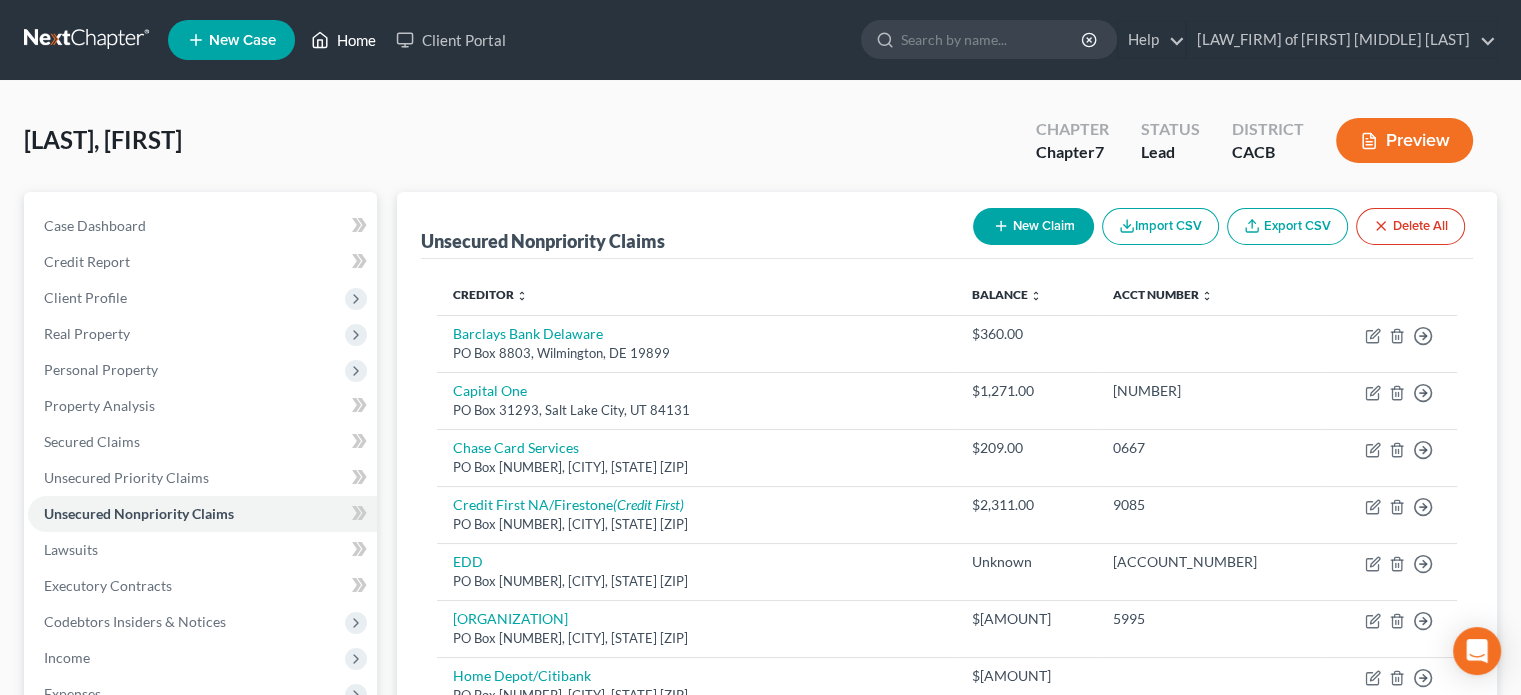 click on "Home" at bounding box center (343, 40) 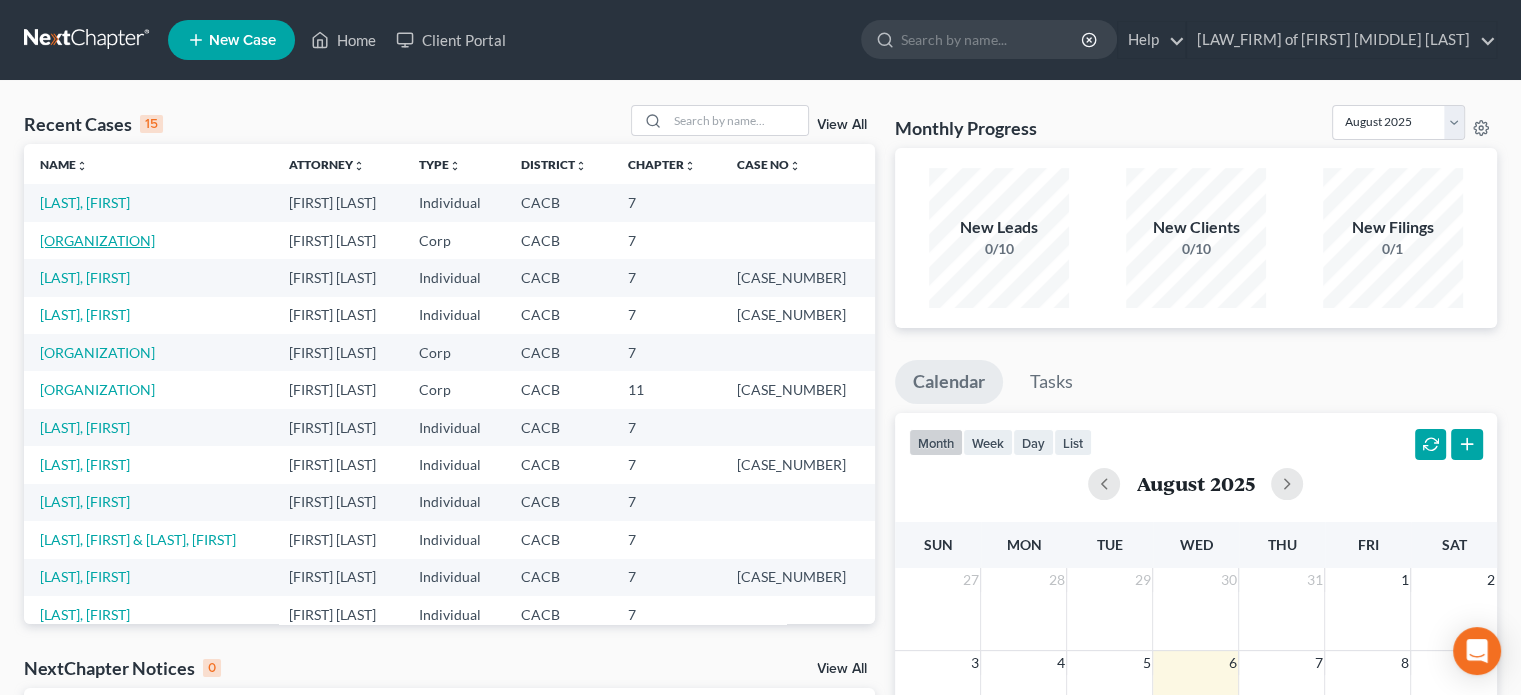 click on "[ORGANIZATION]" at bounding box center [97, 240] 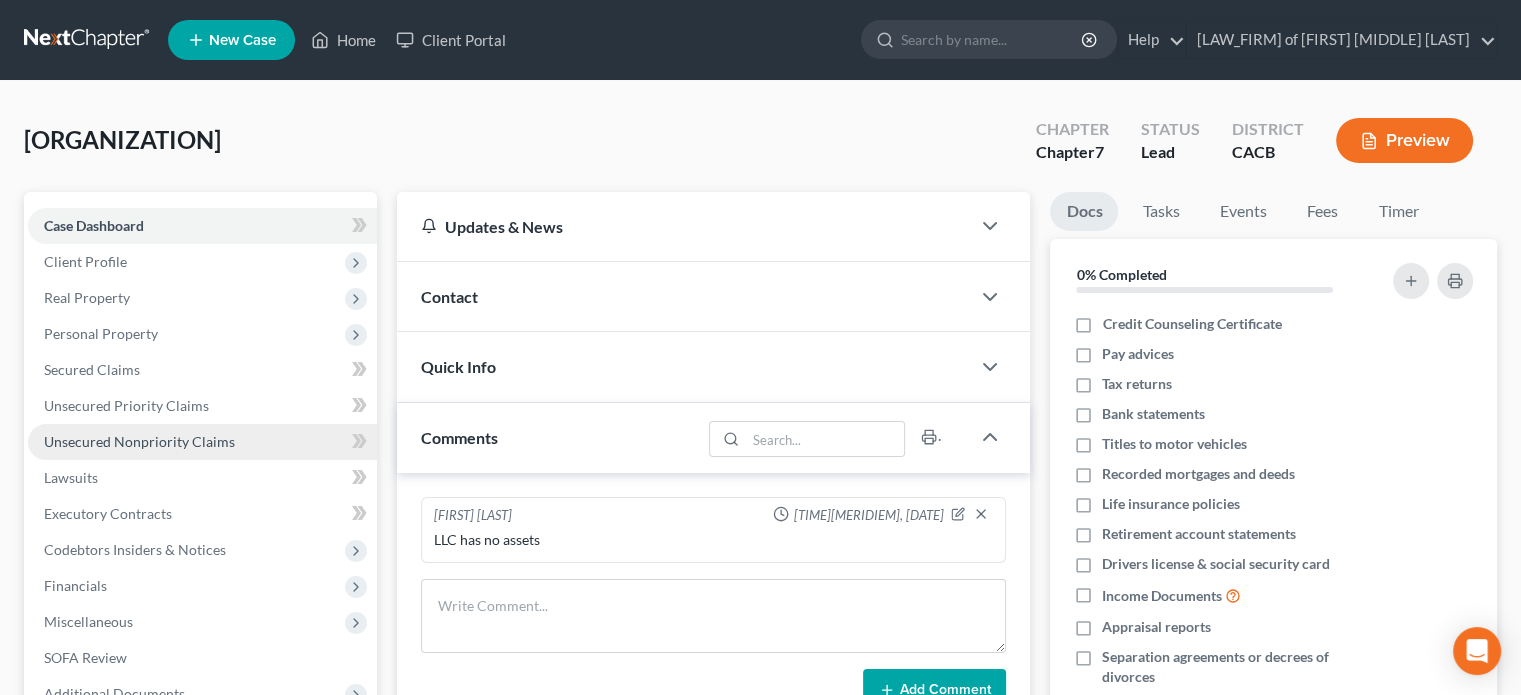 click on "Unsecured Nonpriority Claims" at bounding box center [139, 441] 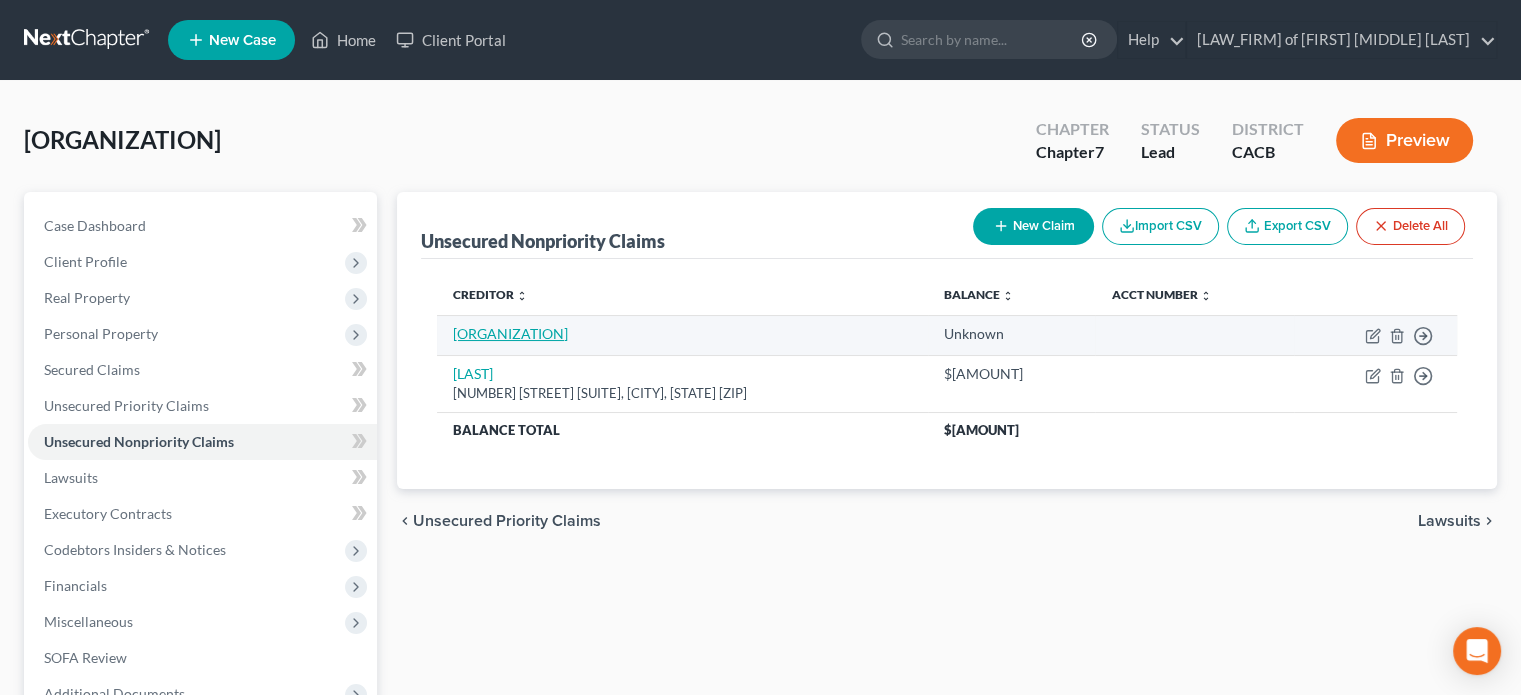 click on "[ORGANIZATION]" at bounding box center [510, 333] 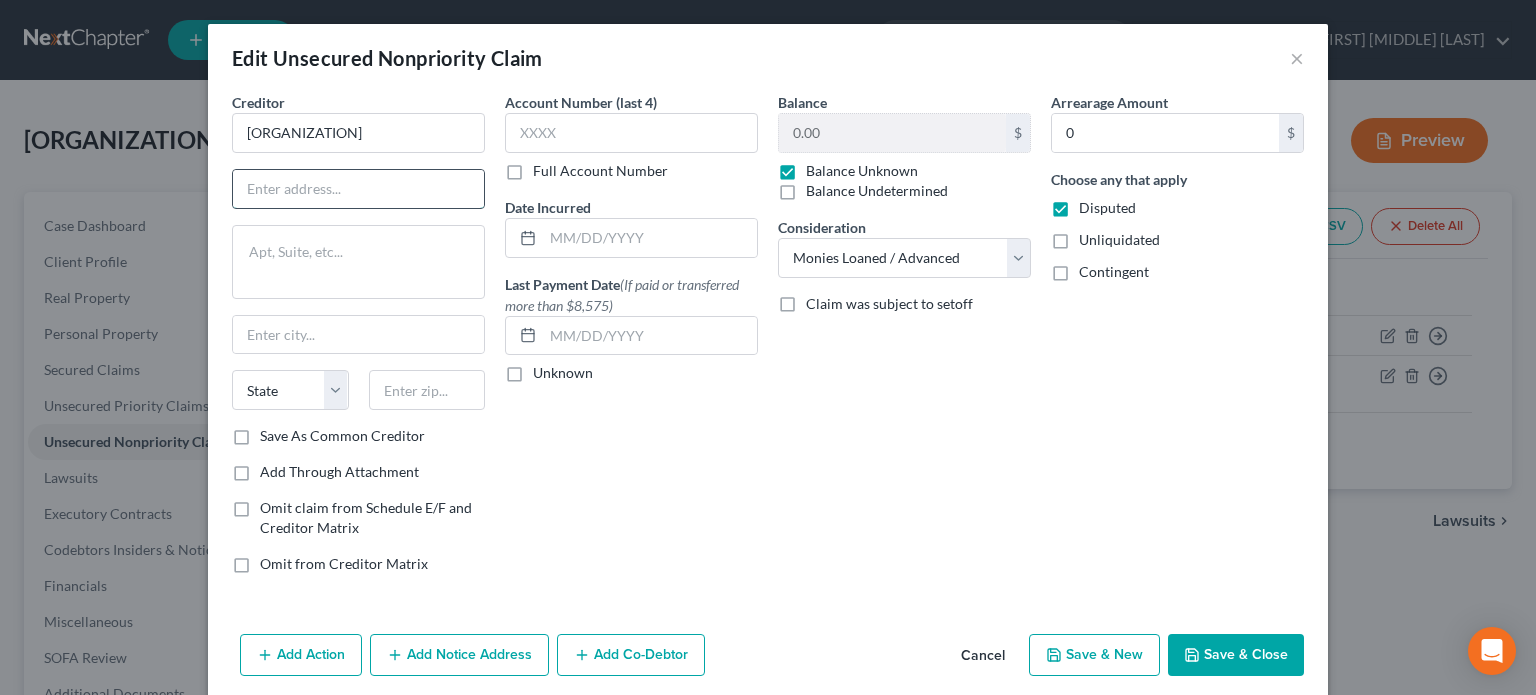 click at bounding box center [358, 189] 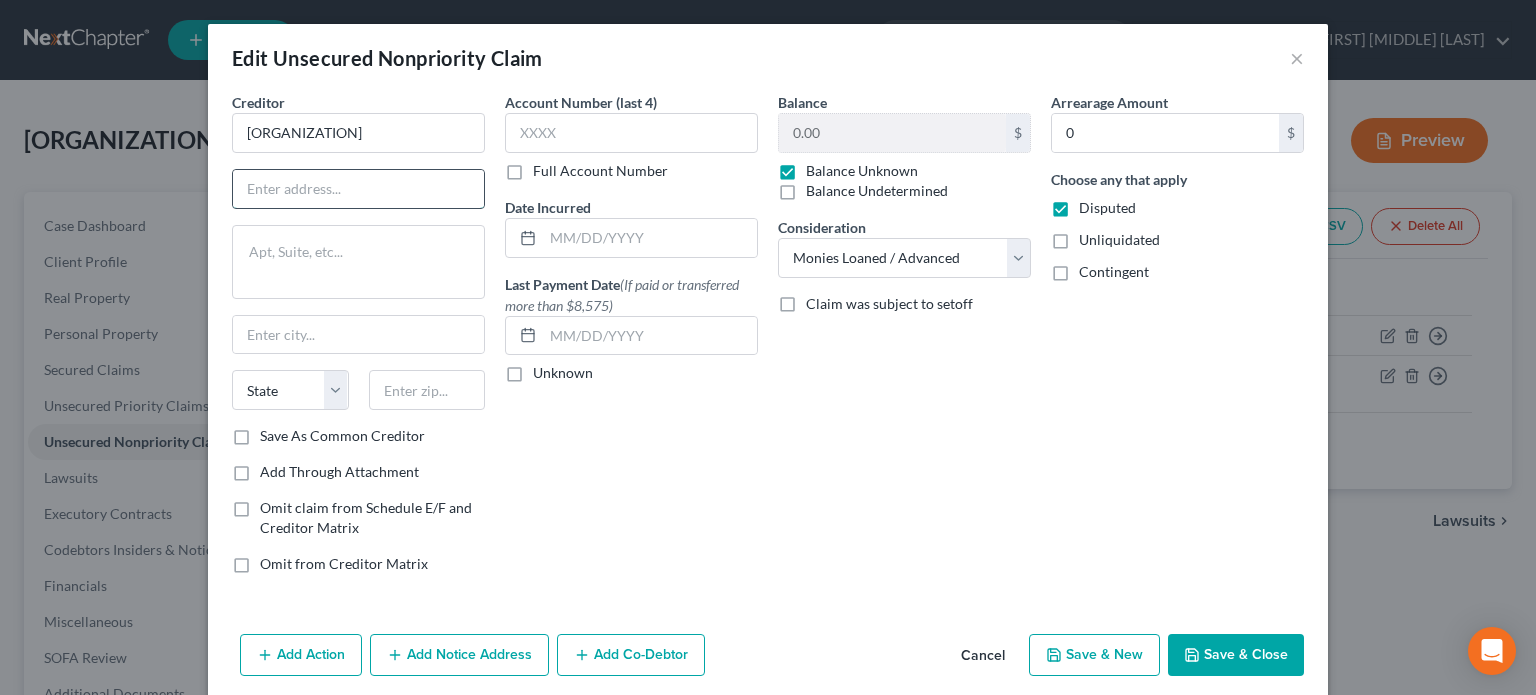click at bounding box center [358, 189] 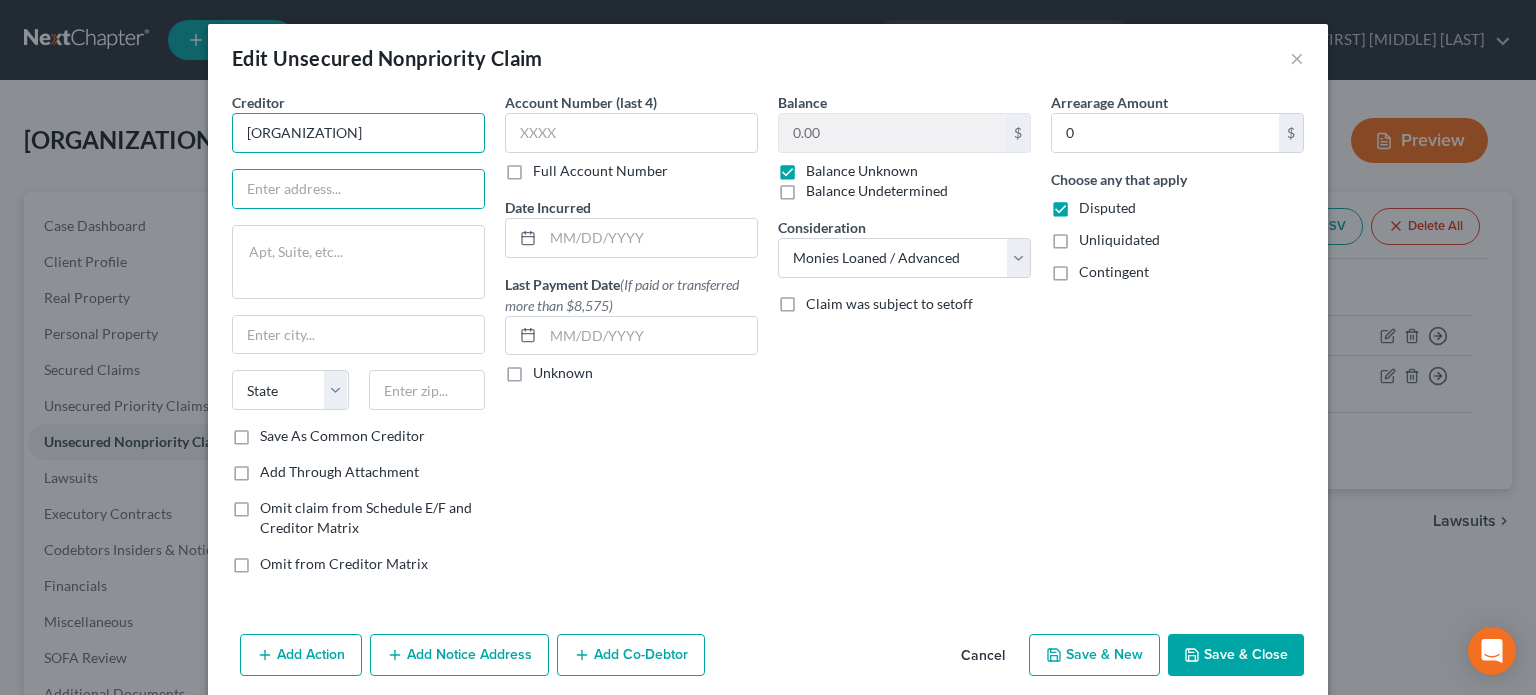 click on "[ORGANIZATION]" at bounding box center (358, 133) 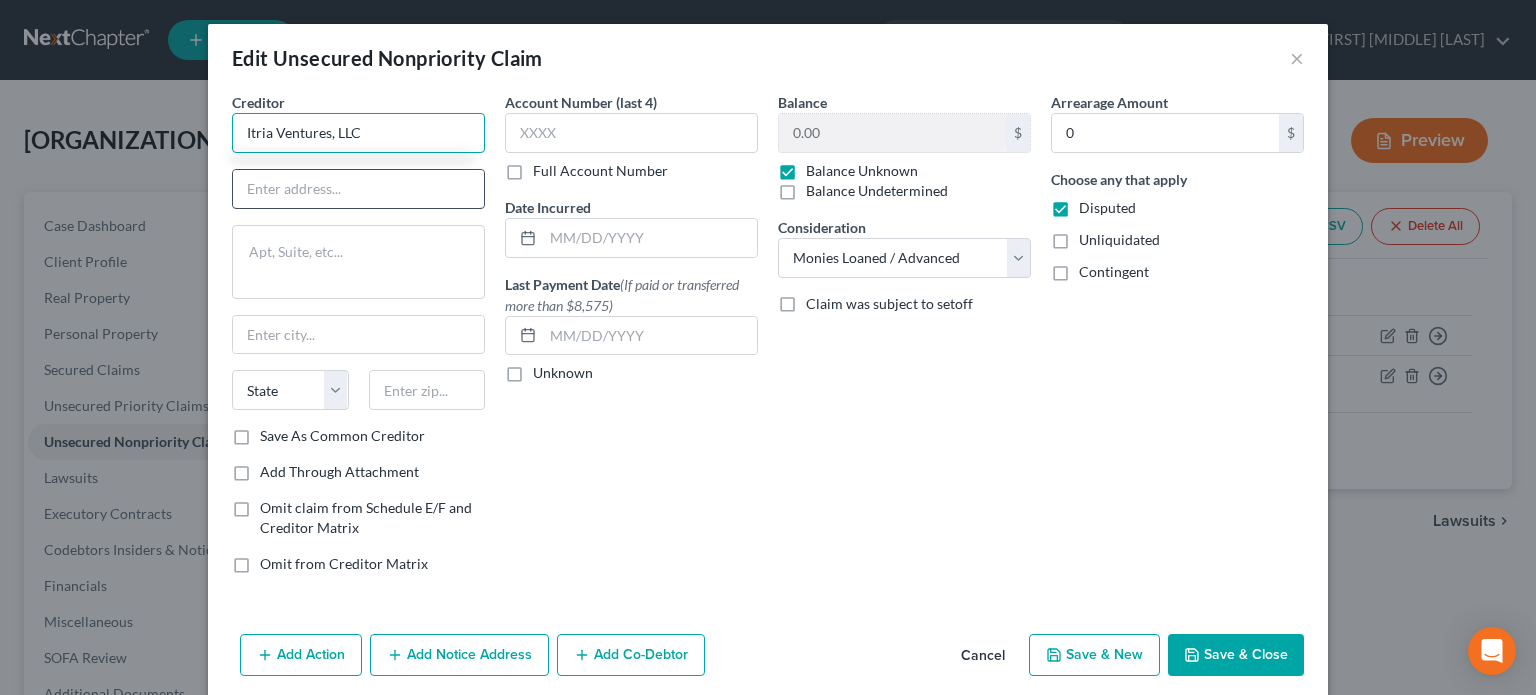 type on "Itria Ventures, LLC" 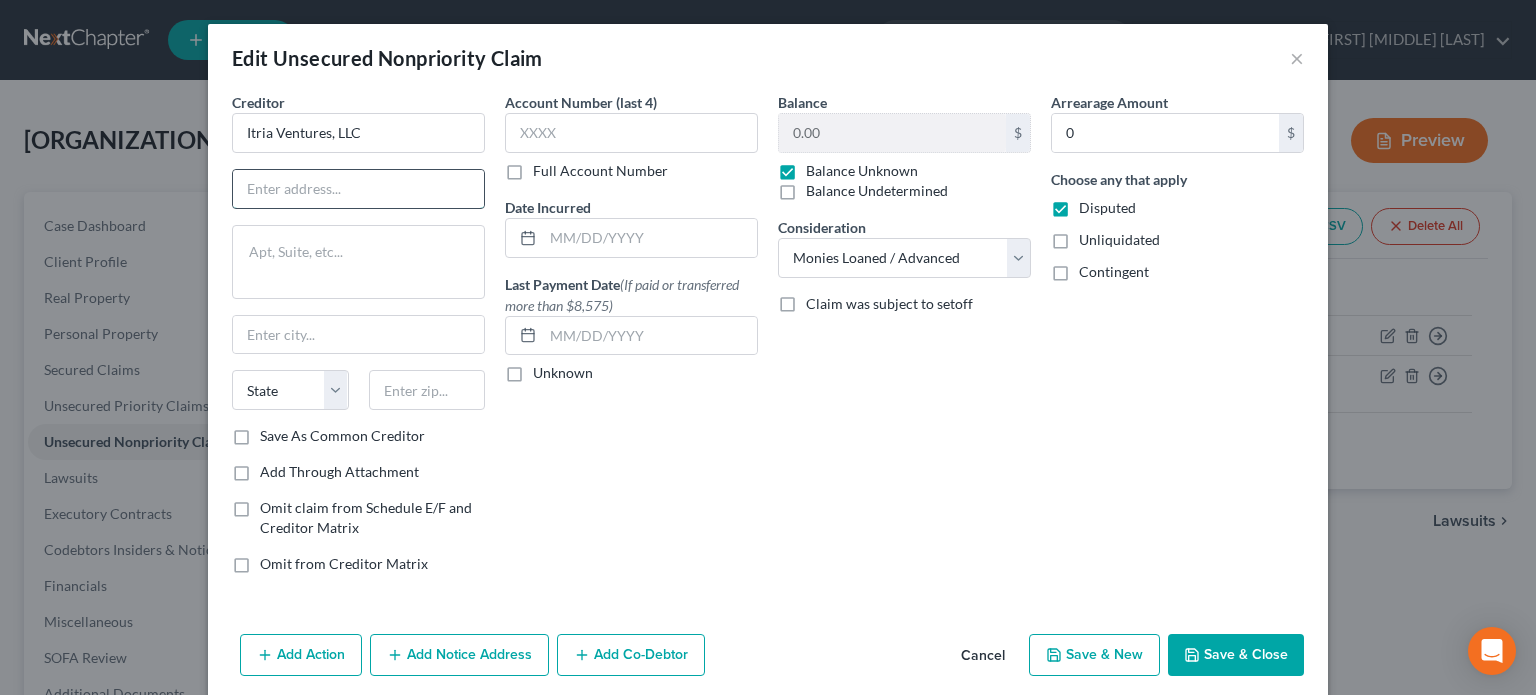 click at bounding box center (358, 189) 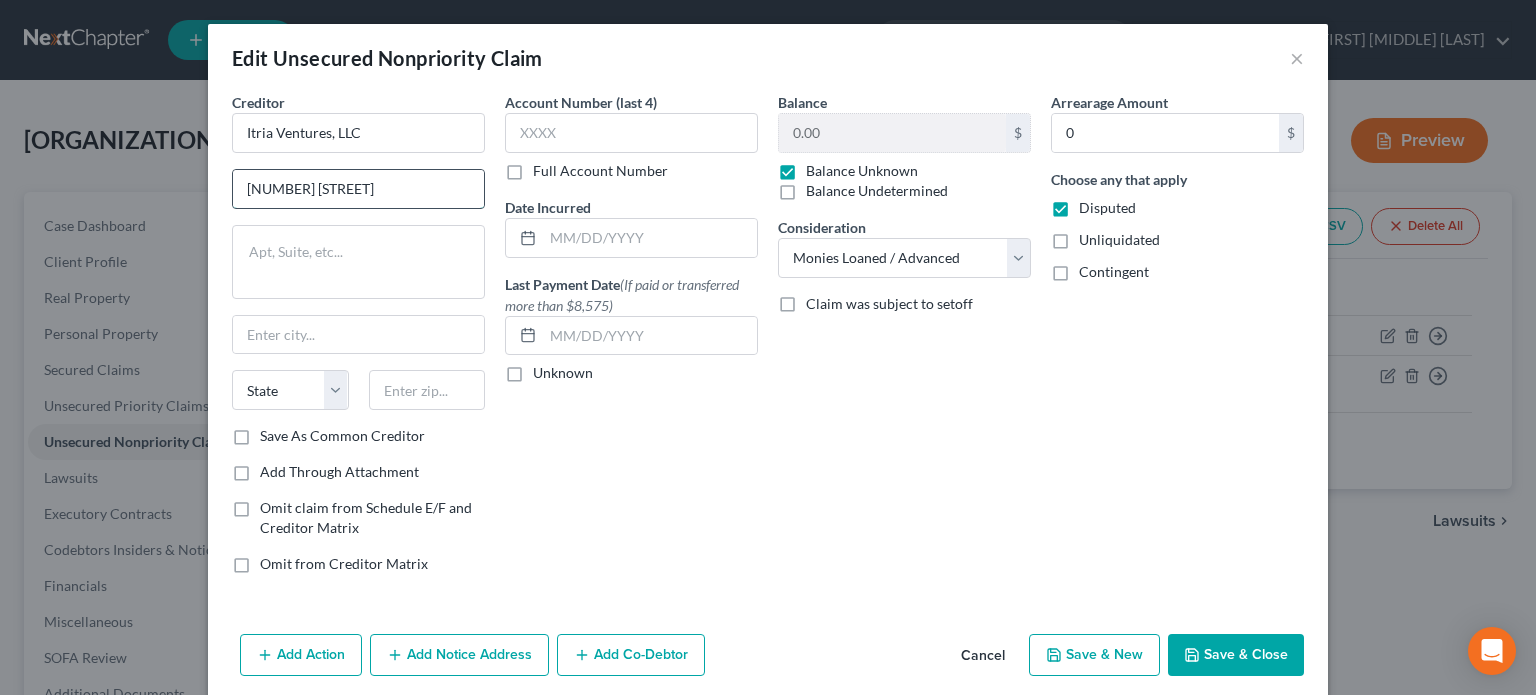 type on "[NUMBER] [STREET]" 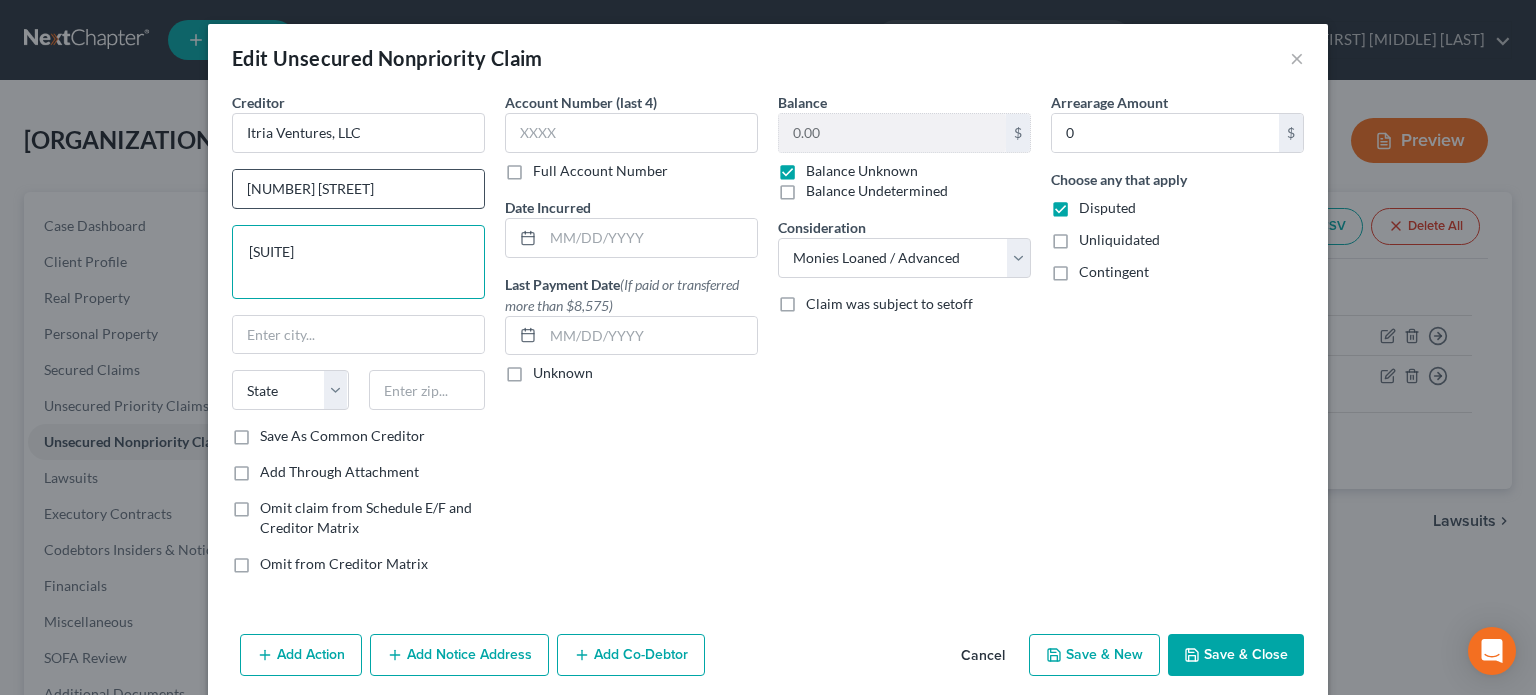 type on "[SUITE]" 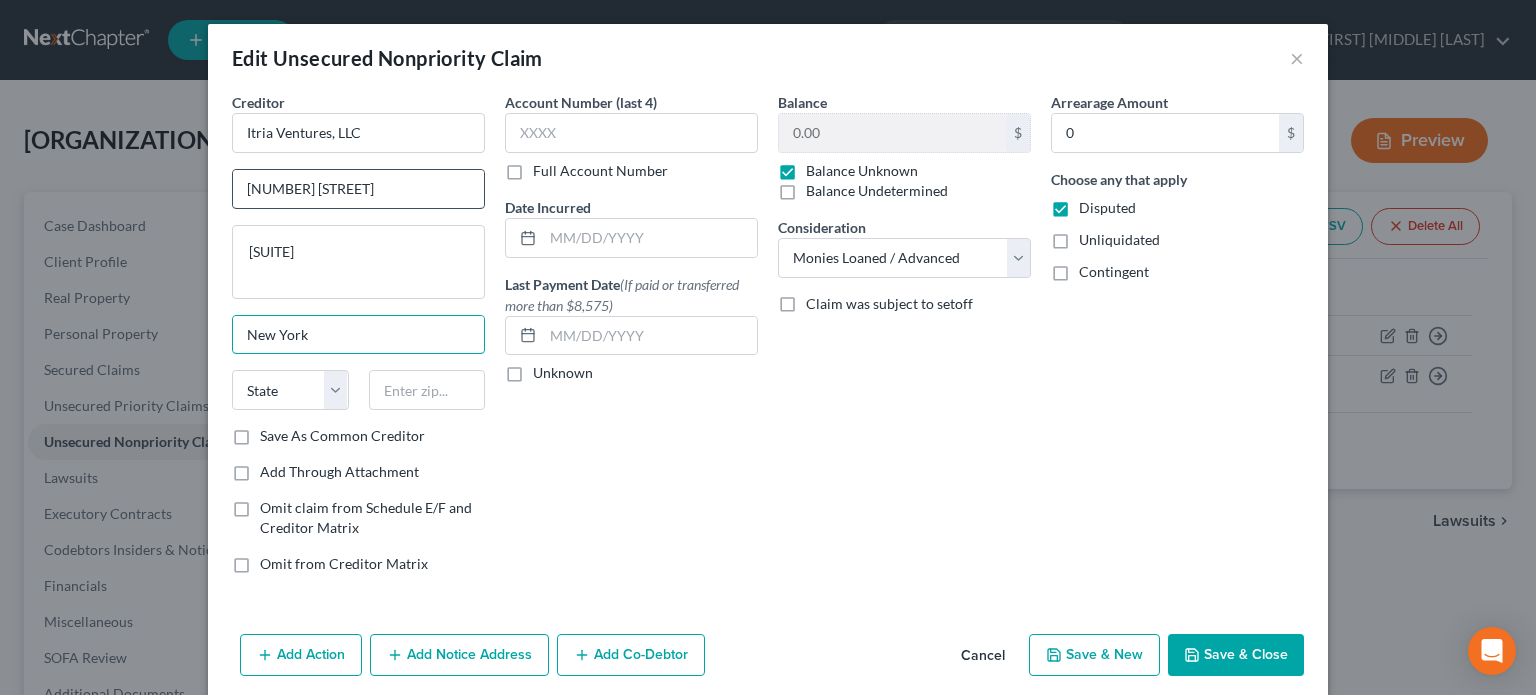 type on "New York" 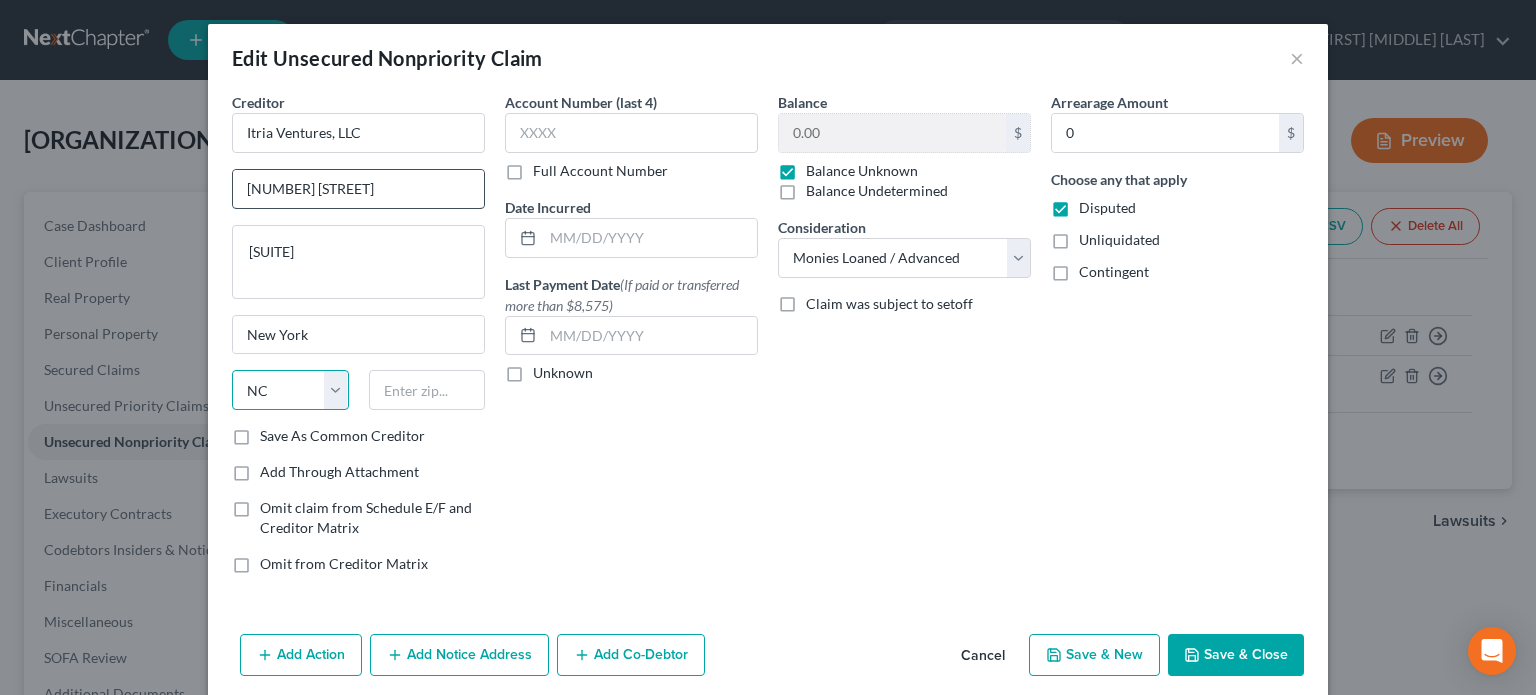 select on "35" 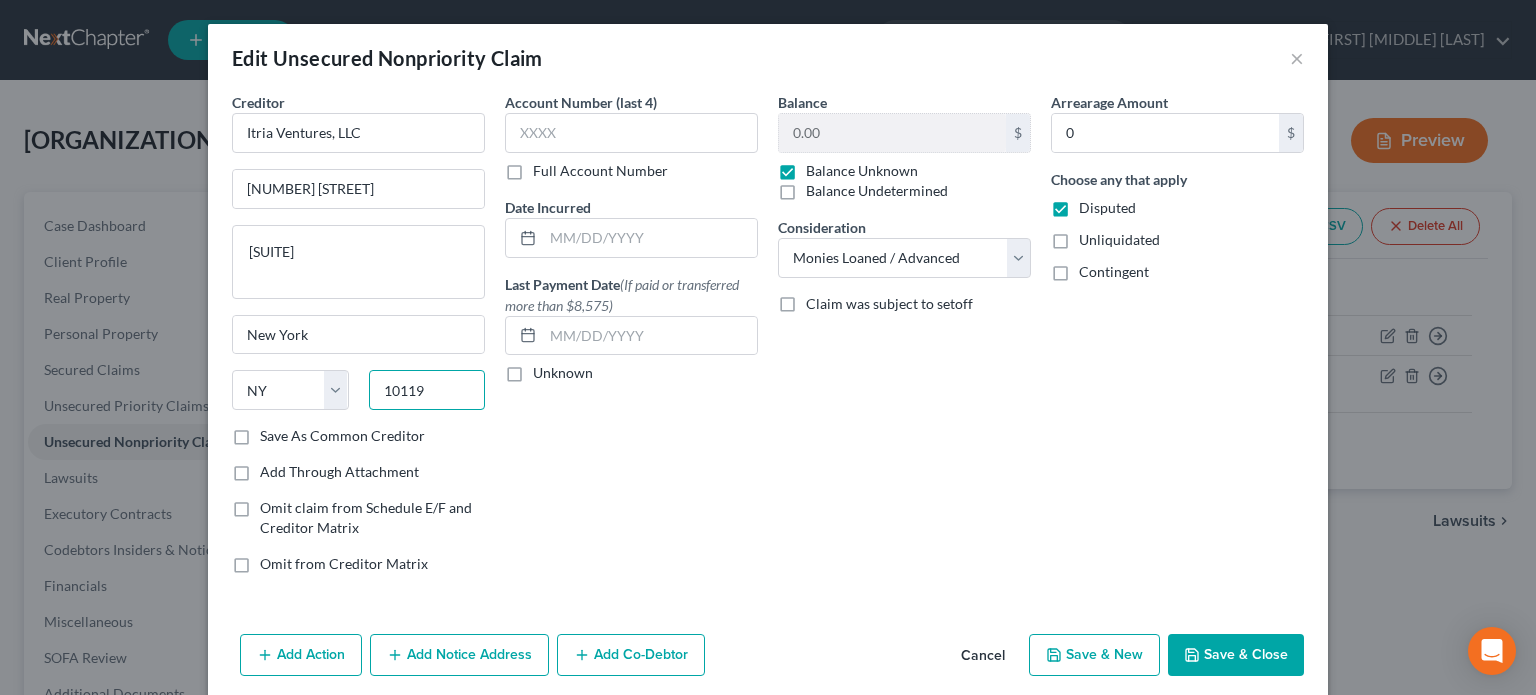 type on "10119" 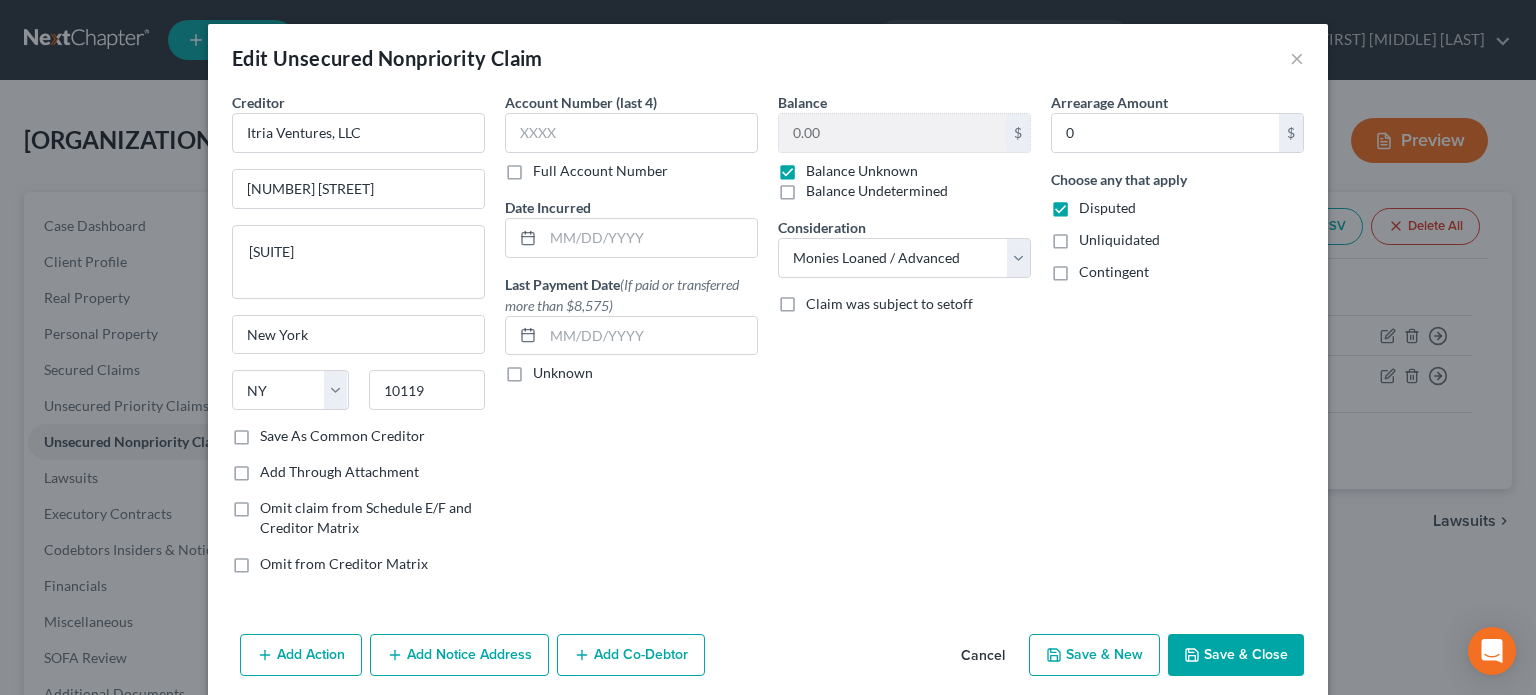 click on "Save & New" at bounding box center (1094, 655) 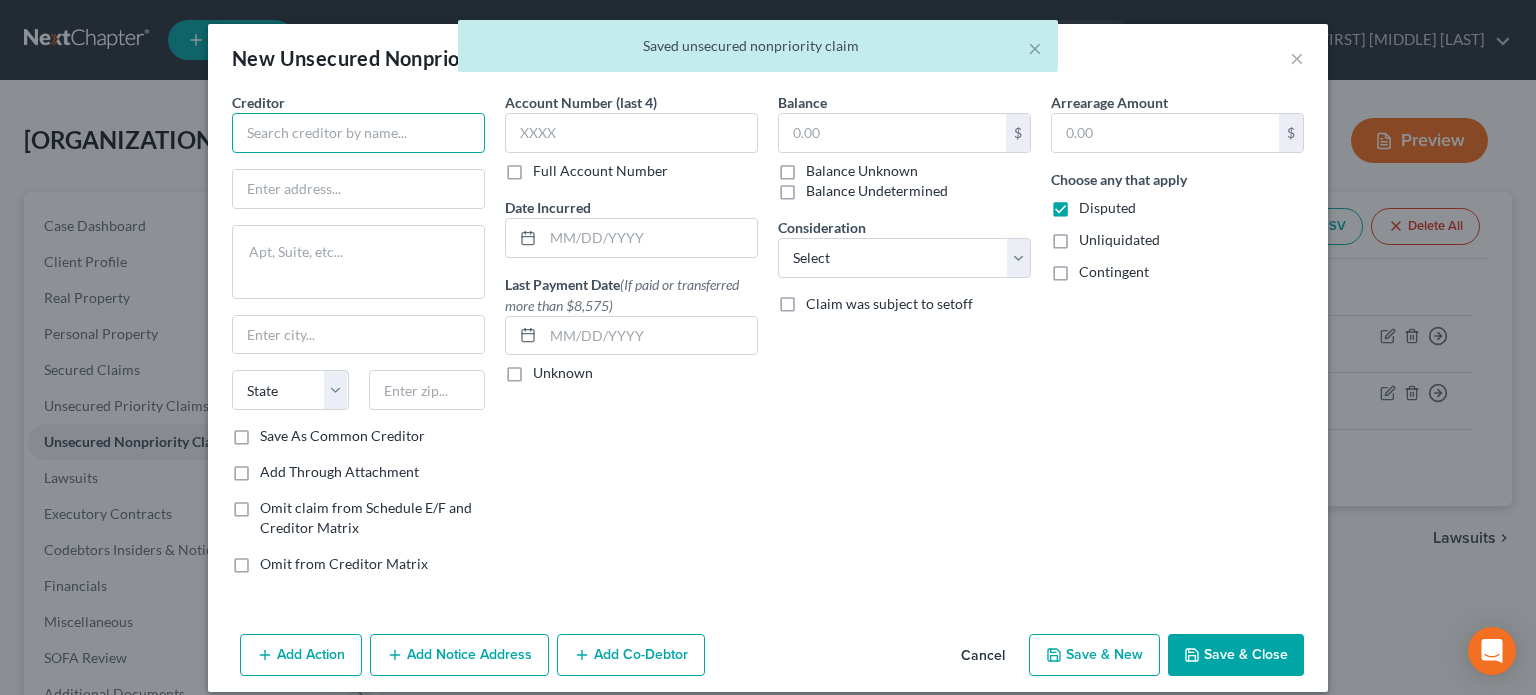 click at bounding box center (358, 133) 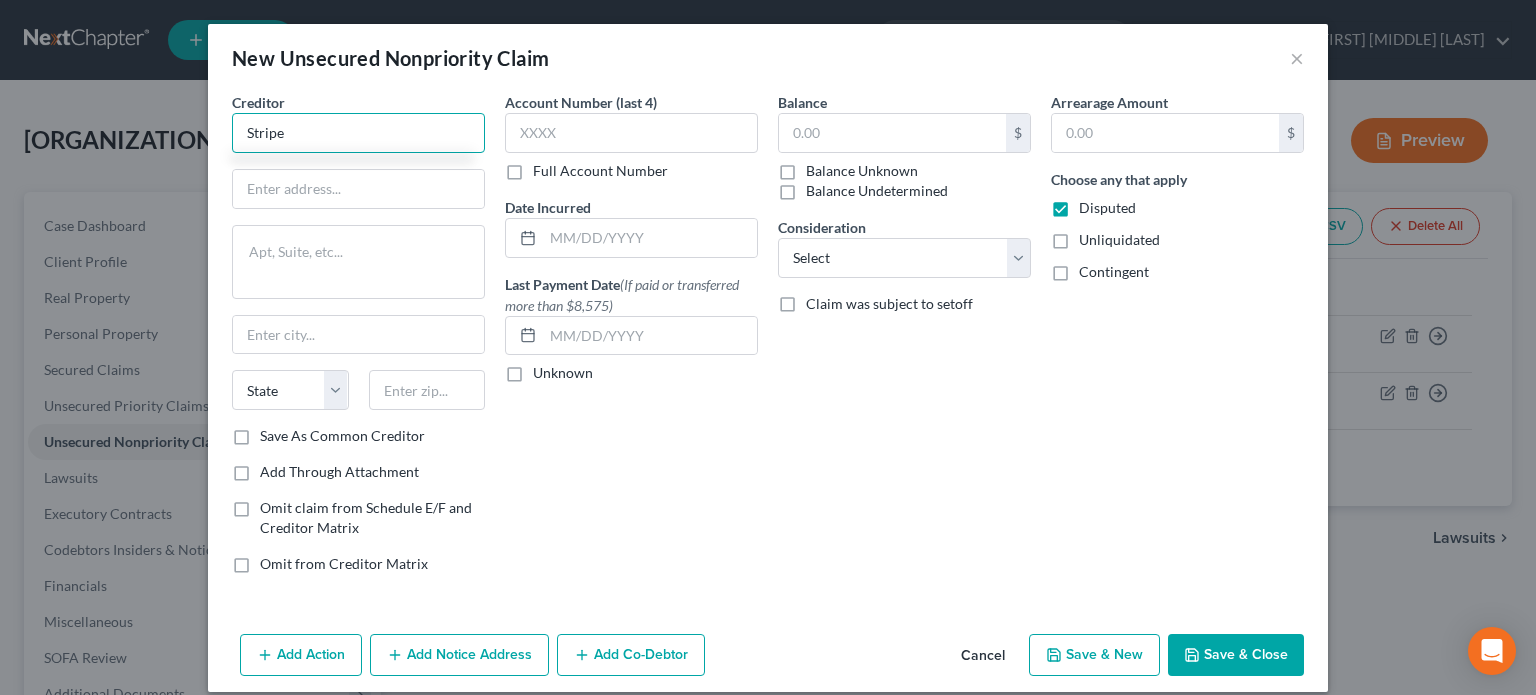 type on "Stripe" 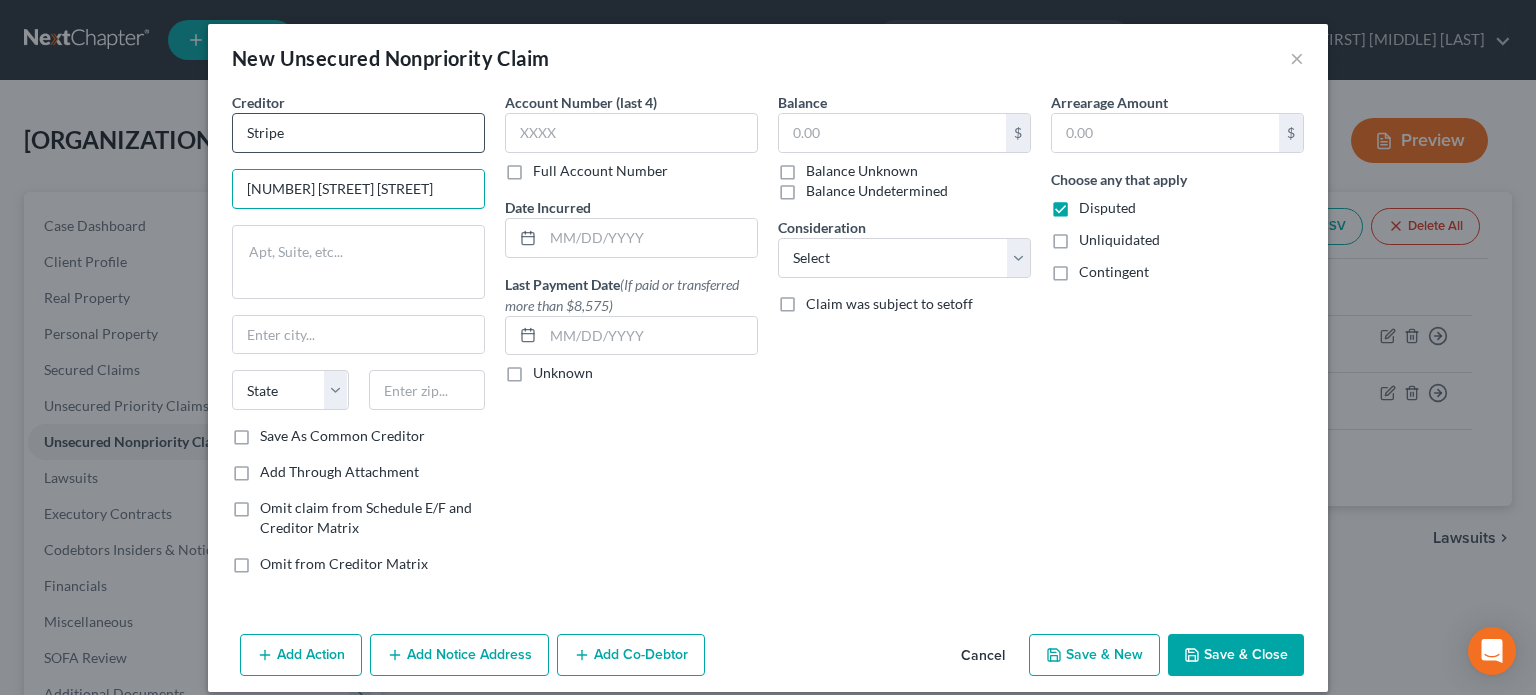 type on "[NUMBER] [STREET] [STREET]" 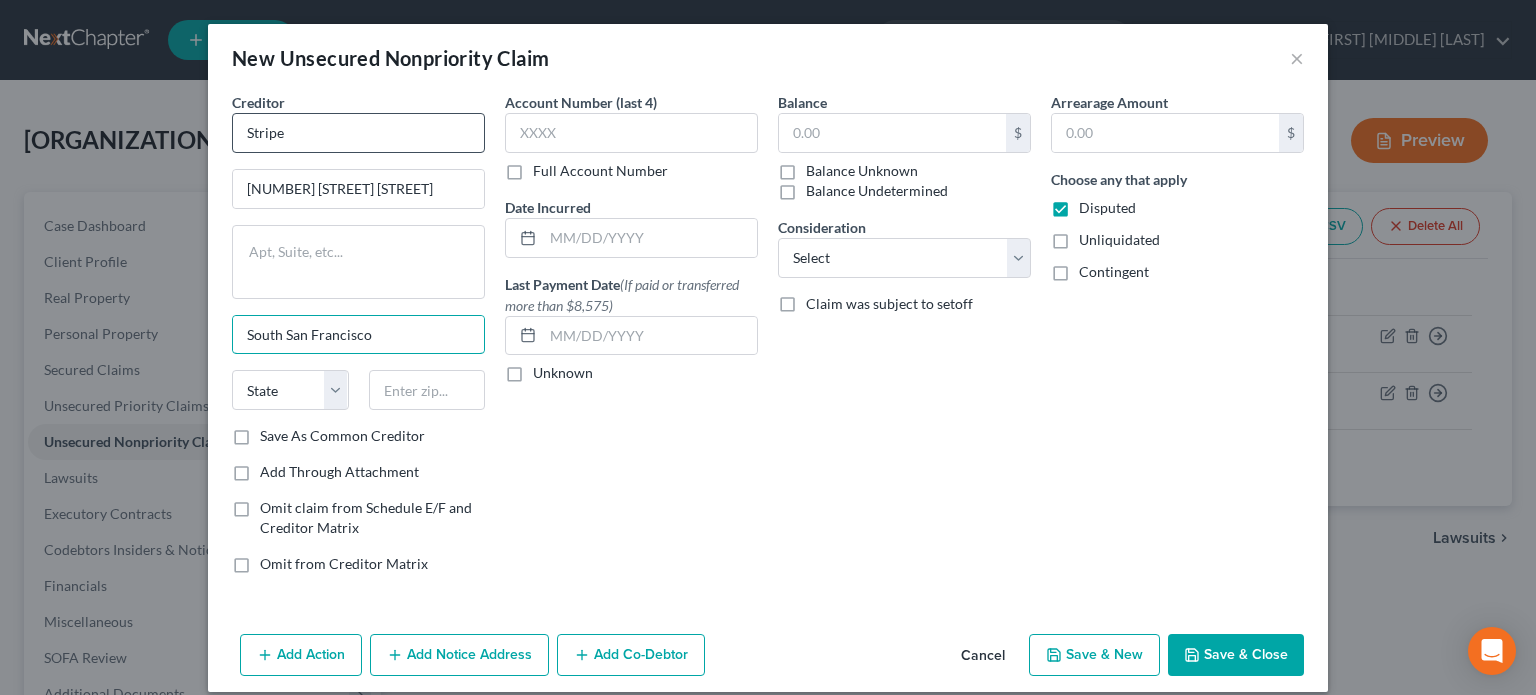 type on "South San Francisco" 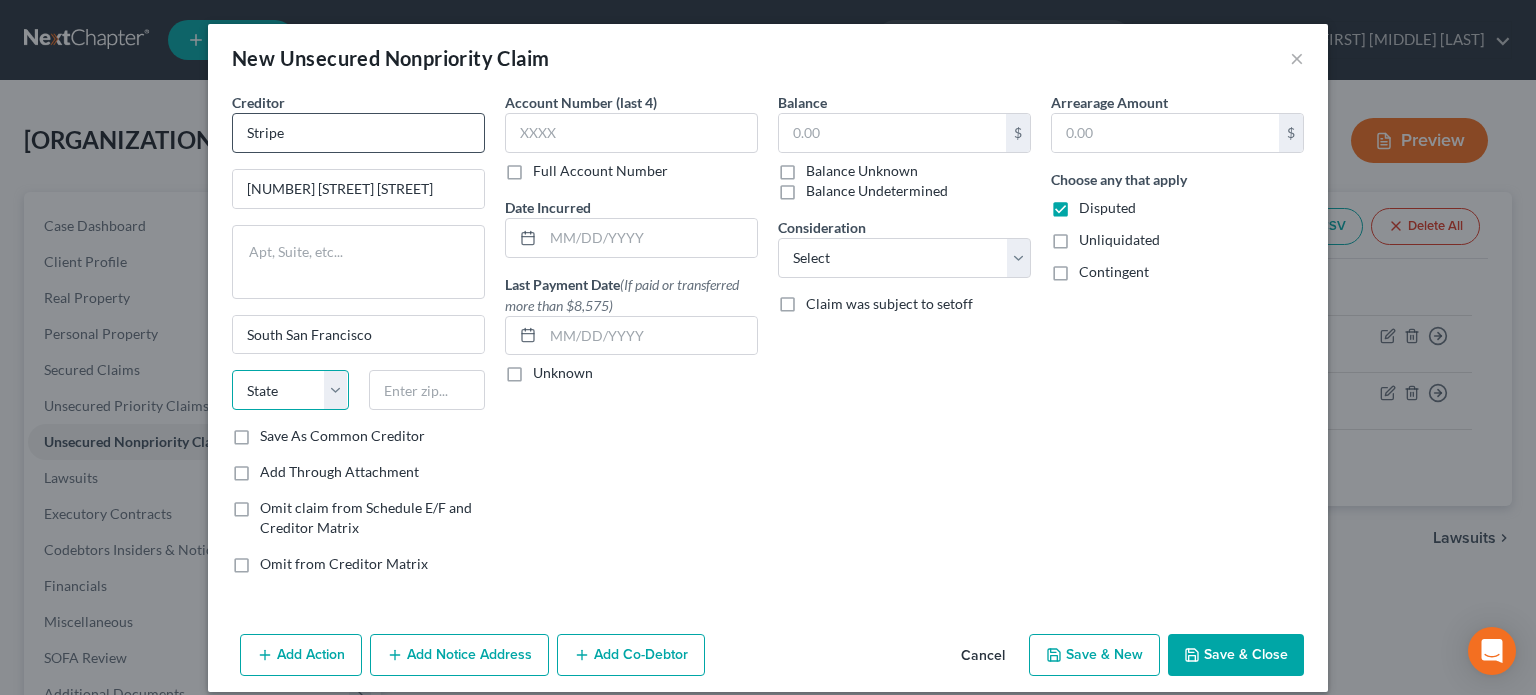 select on "4" 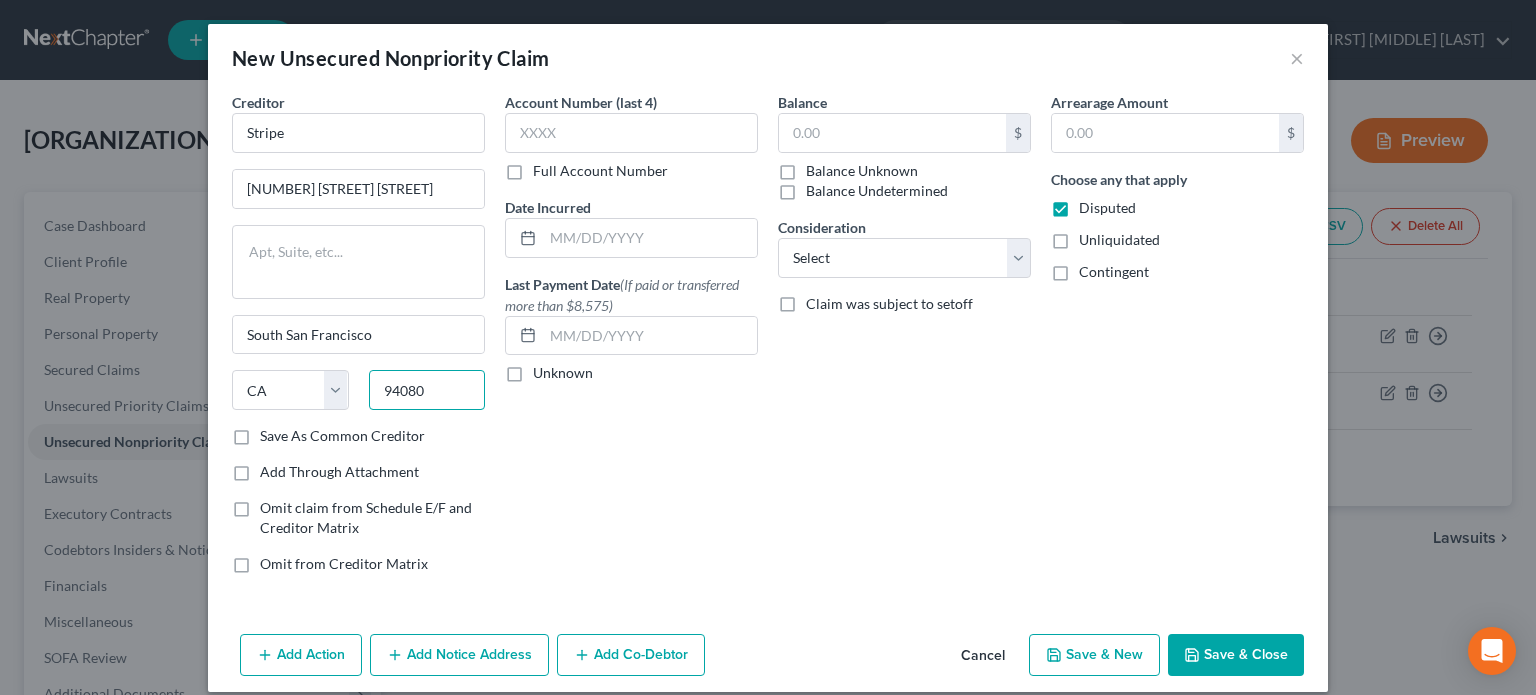 type on "94080" 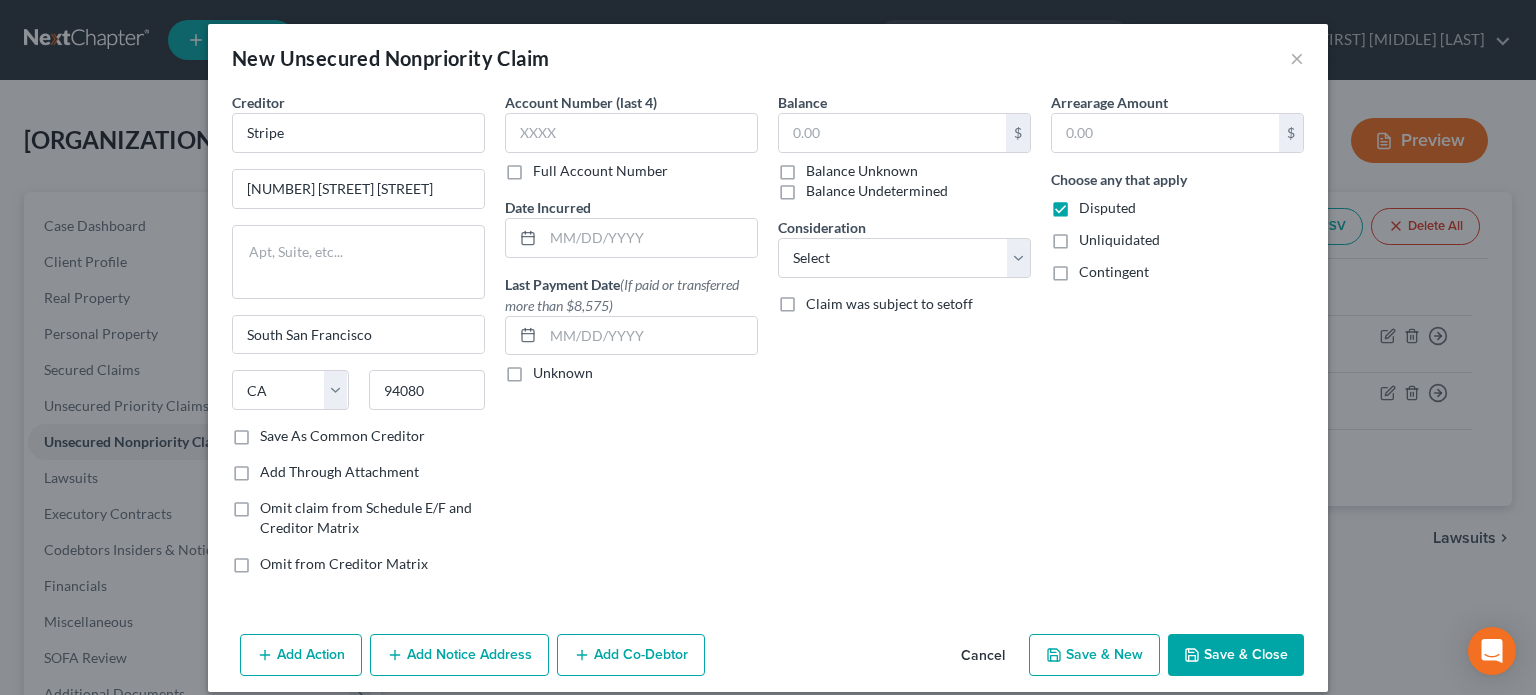 click on "Balance Unknown" at bounding box center [862, 171] 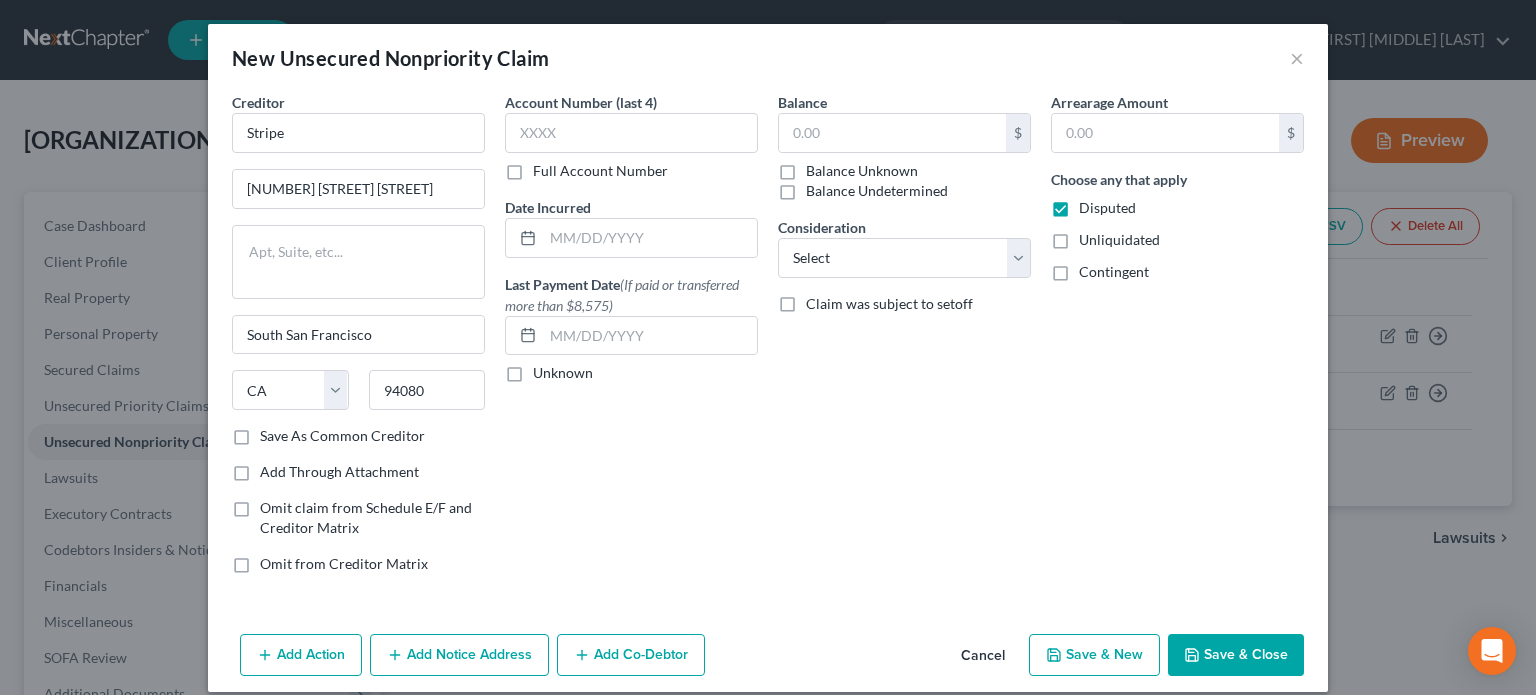 click on "Balance Unknown" at bounding box center (820, 167) 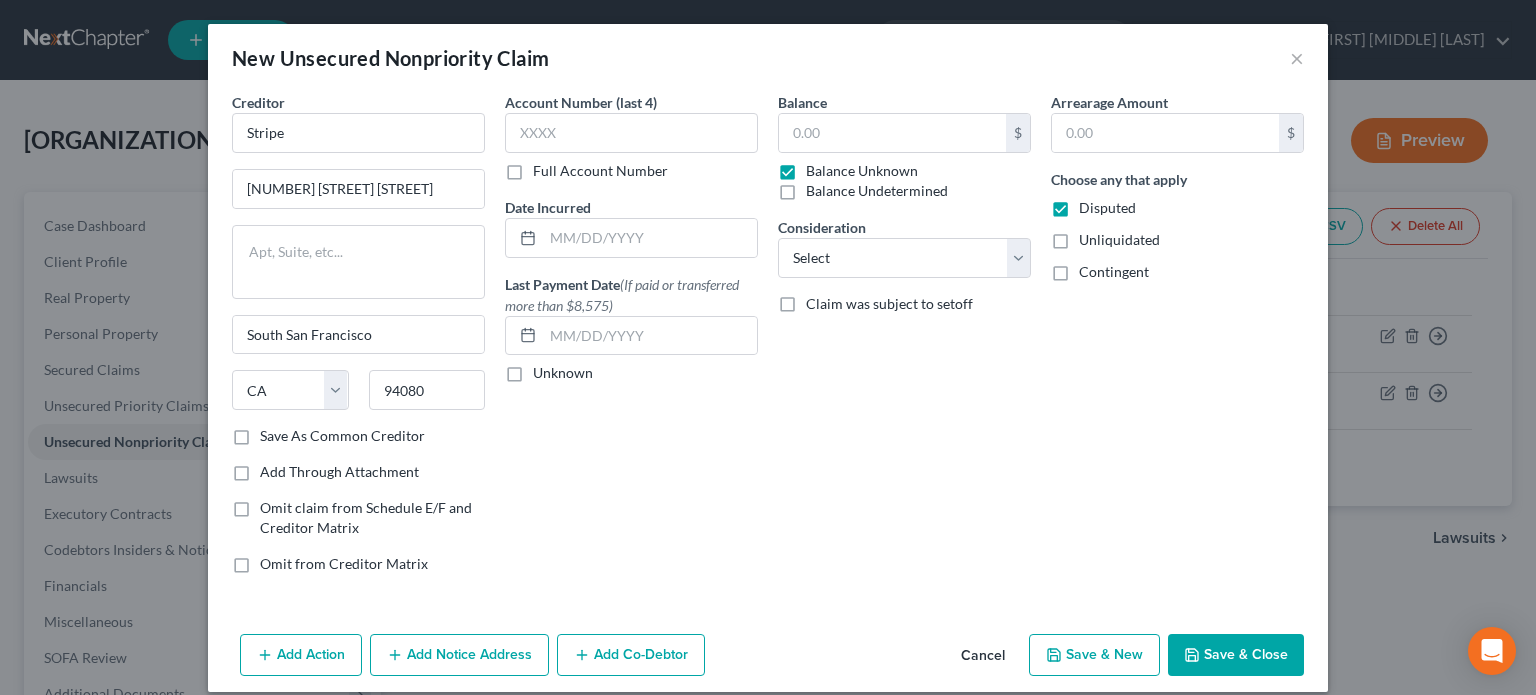 type on "0.00" 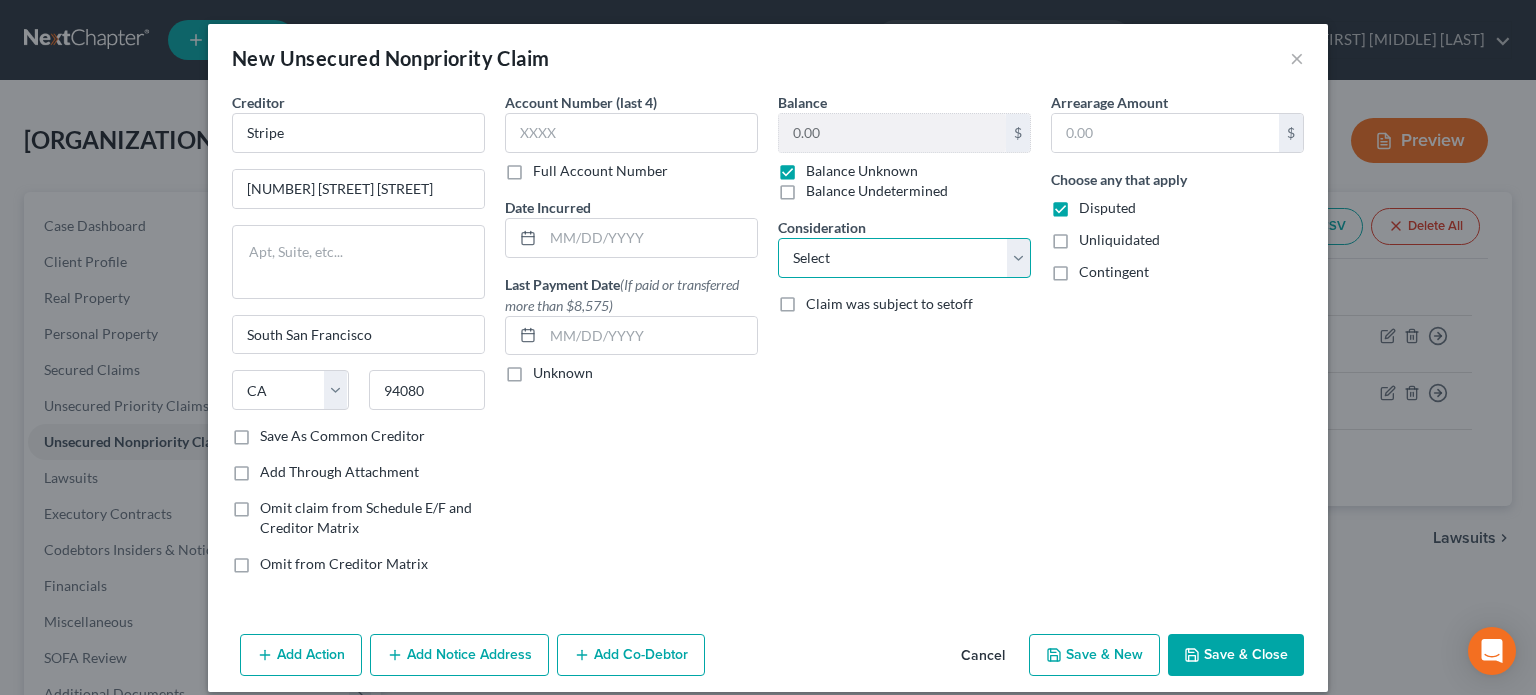 click on "Select Cable / Satellite Services Collection Agency Credit Card Debt Debt Counseling / Attorneys Deficiency Balance Home / Car Repairs Income Taxes Judgment Liens Monies Loaned / Advanced Mortgage Obligation To Pensions Other Overdrawn Bank Account Promised To Help Pay Creditors Services Suppliers Or Vendors Telephone / Internet Services Unsecured Loan Repayments Utility Services" at bounding box center (904, 258) 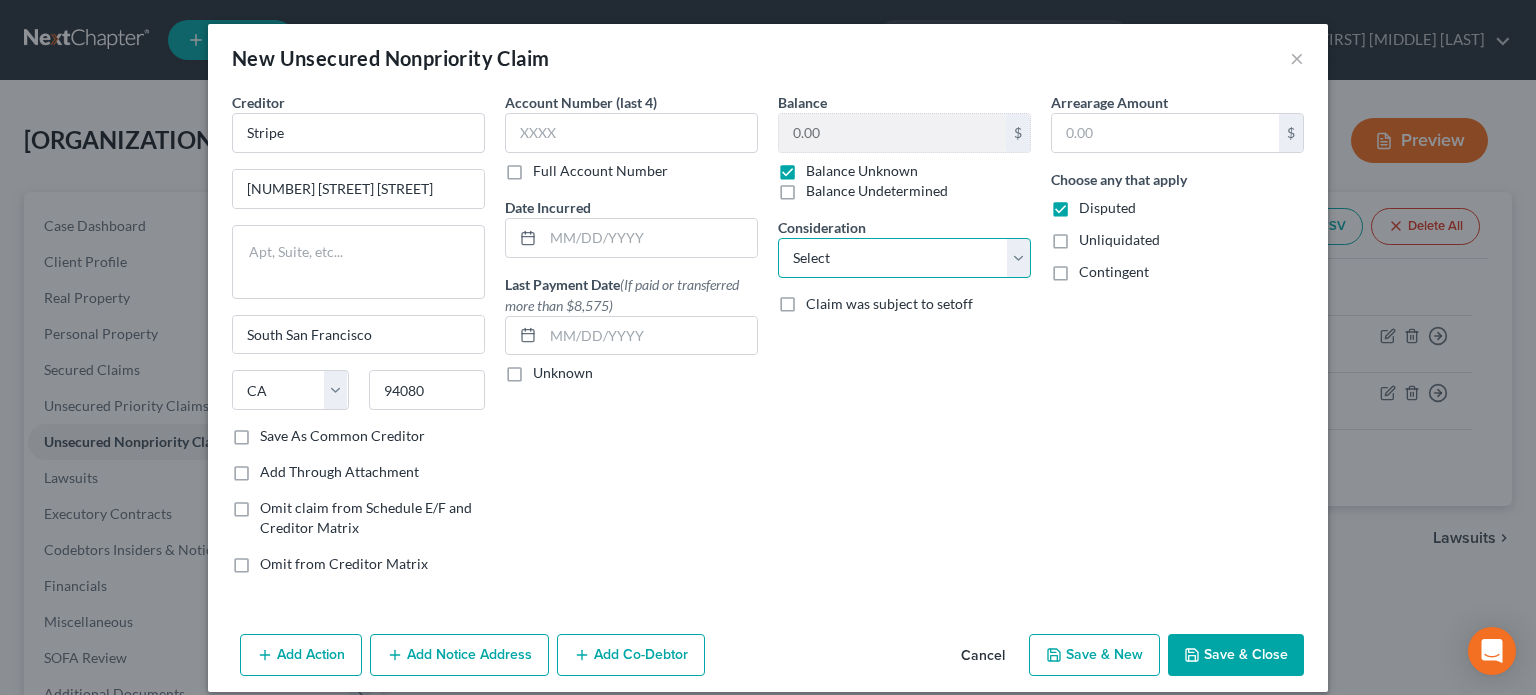 select on "8" 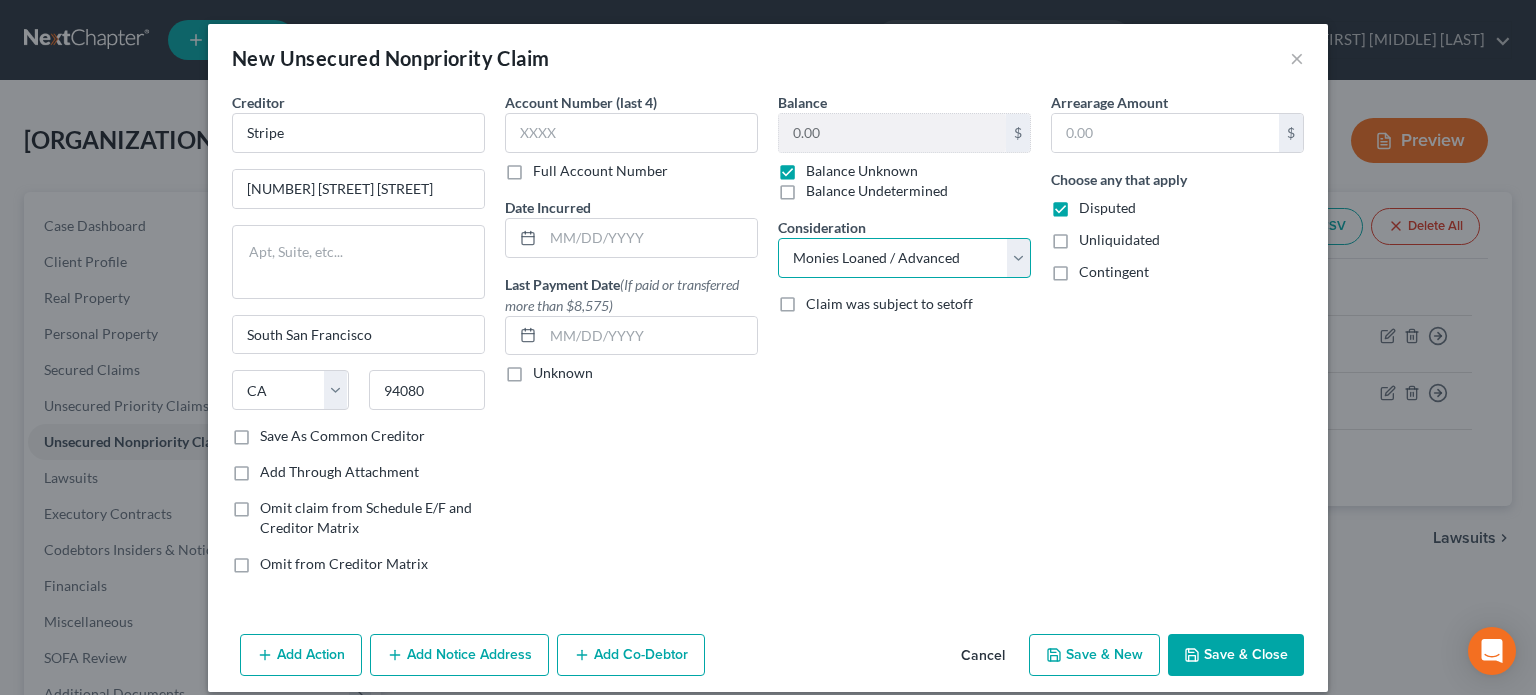 click on "Select Cable / Satellite Services Collection Agency Credit Card Debt Debt Counseling / Attorneys Deficiency Balance Home / Car Repairs Income Taxes Judgment Liens Monies Loaned / Advanced Mortgage Obligation To Pensions Other Overdrawn Bank Account Promised To Help Pay Creditors Services Suppliers Or Vendors Telephone / Internet Services Unsecured Loan Repayments Utility Services" at bounding box center [904, 258] 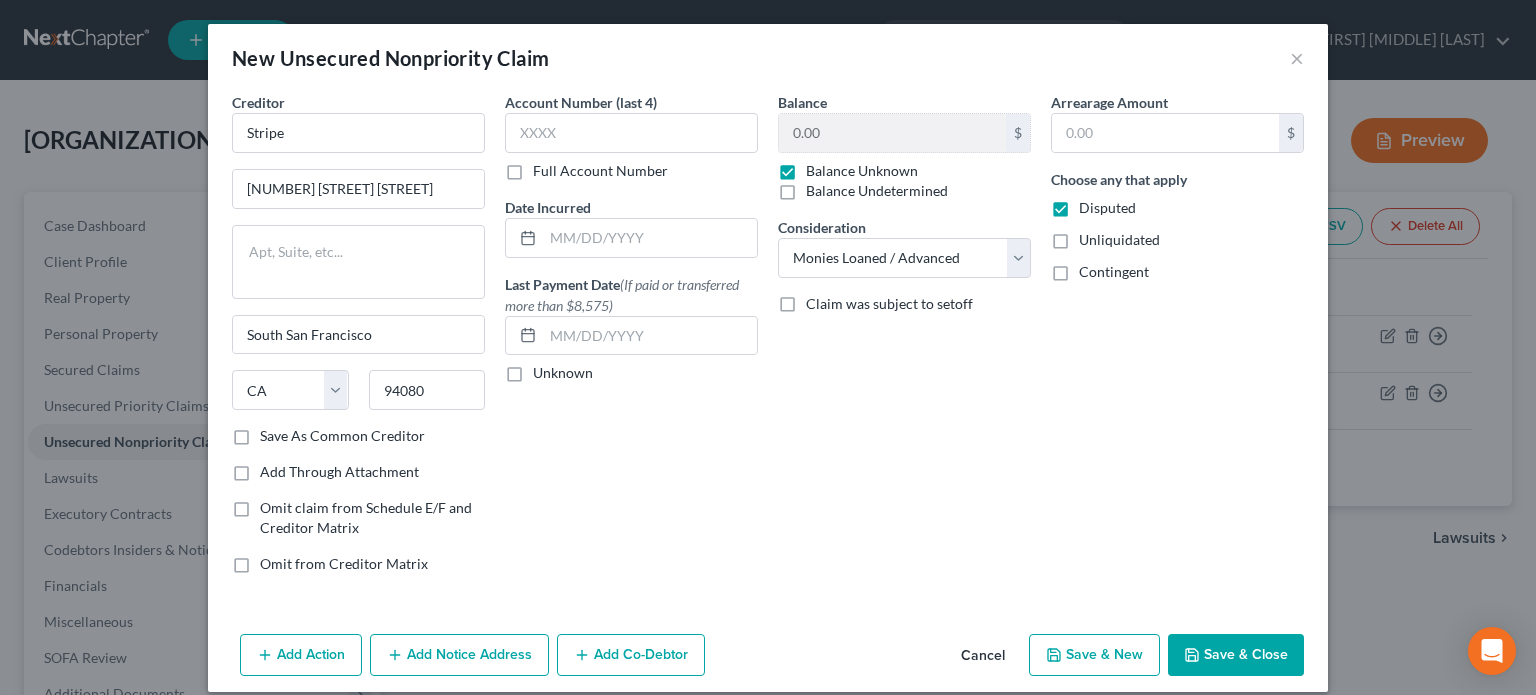 click on "Save & Close" at bounding box center [1236, 655] 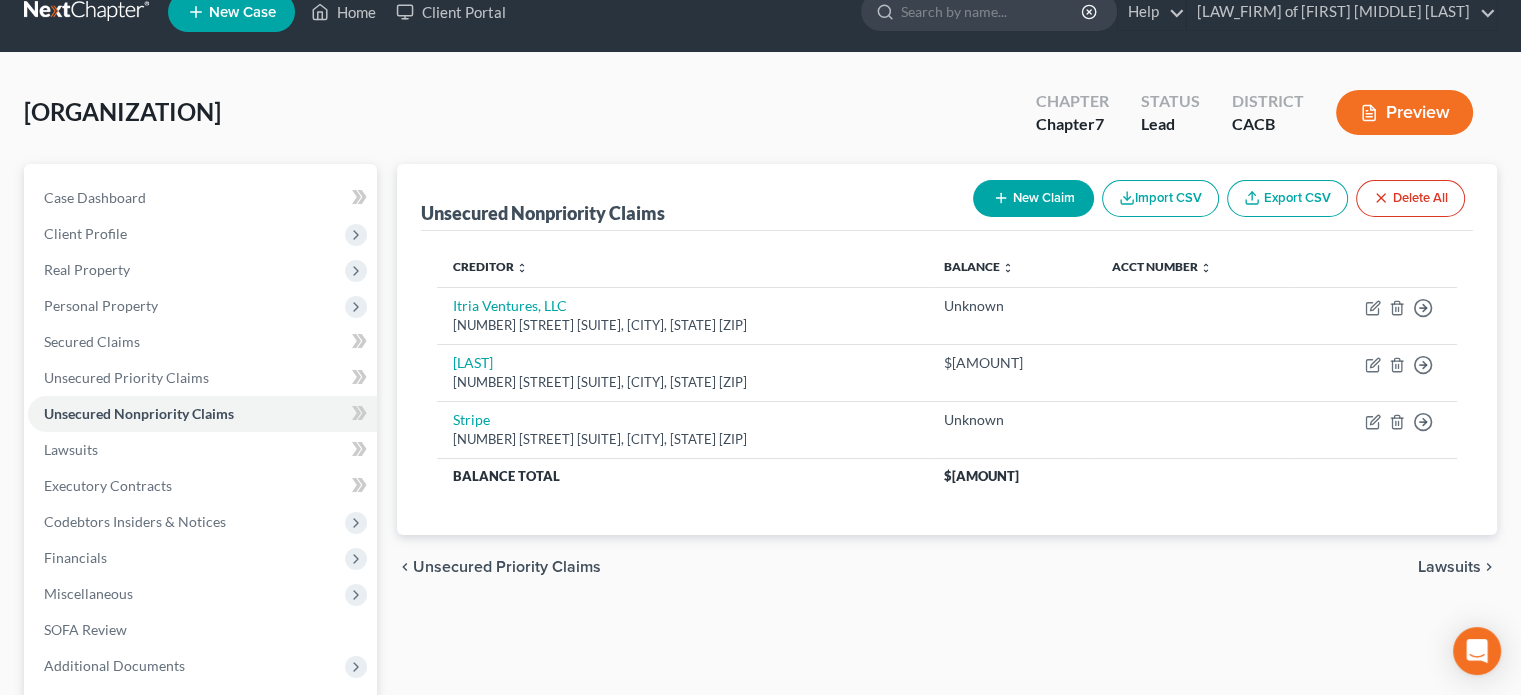 scroll, scrollTop: 0, scrollLeft: 0, axis: both 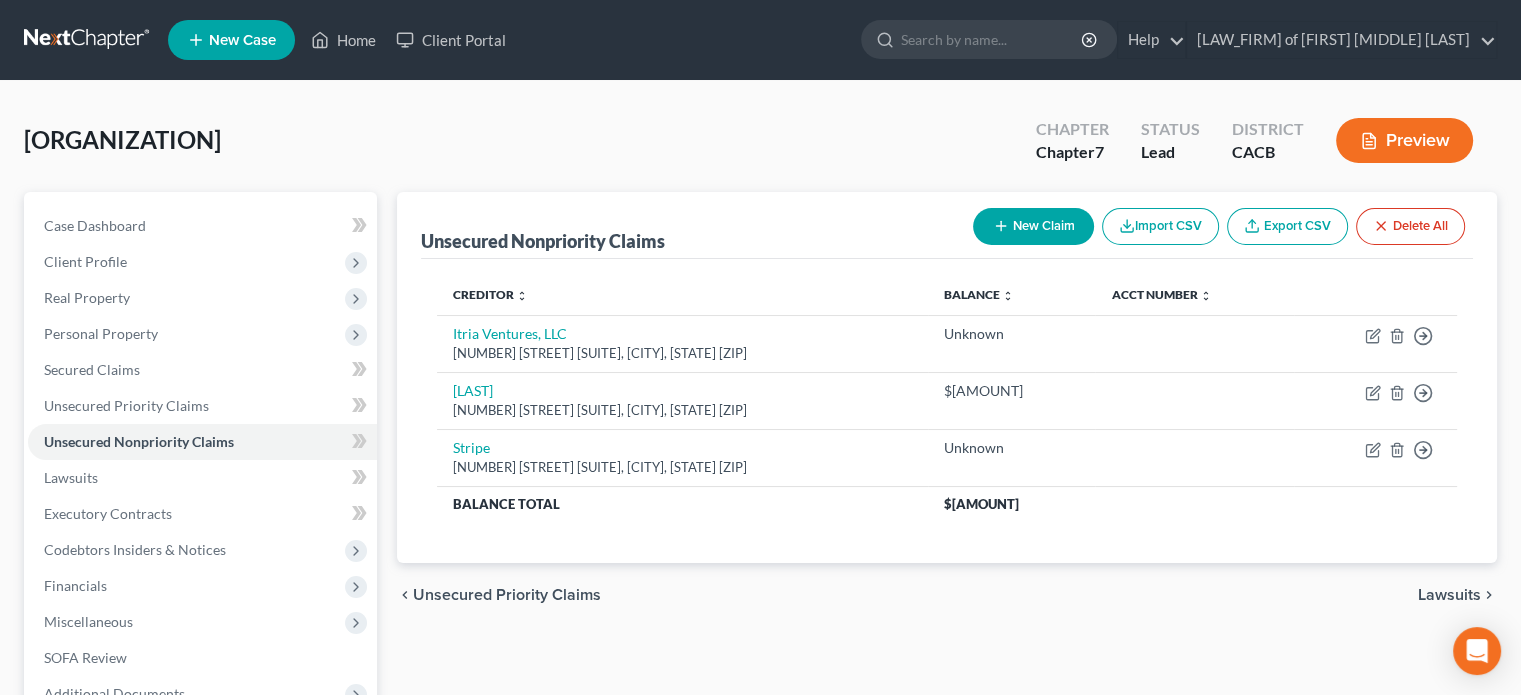 click on "New Claim" at bounding box center (1033, 226) 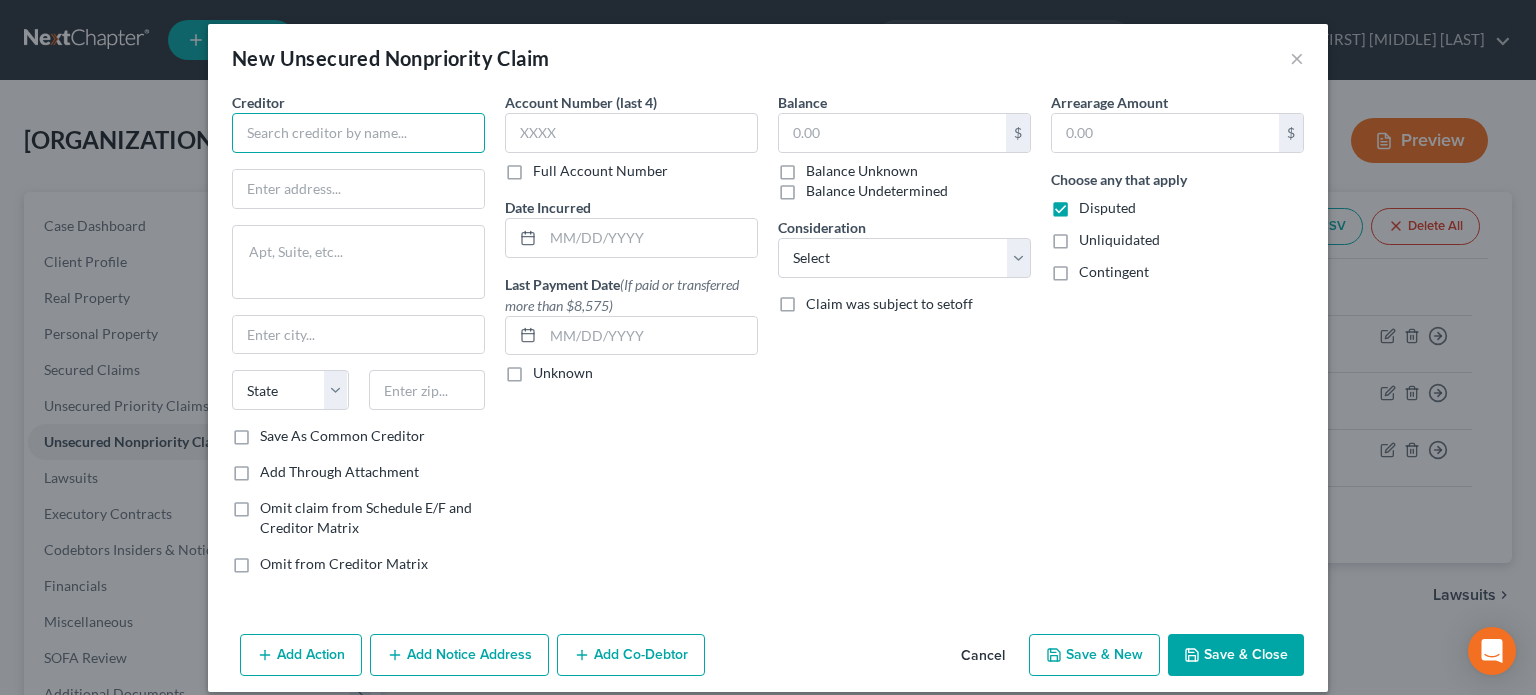 click at bounding box center (358, 133) 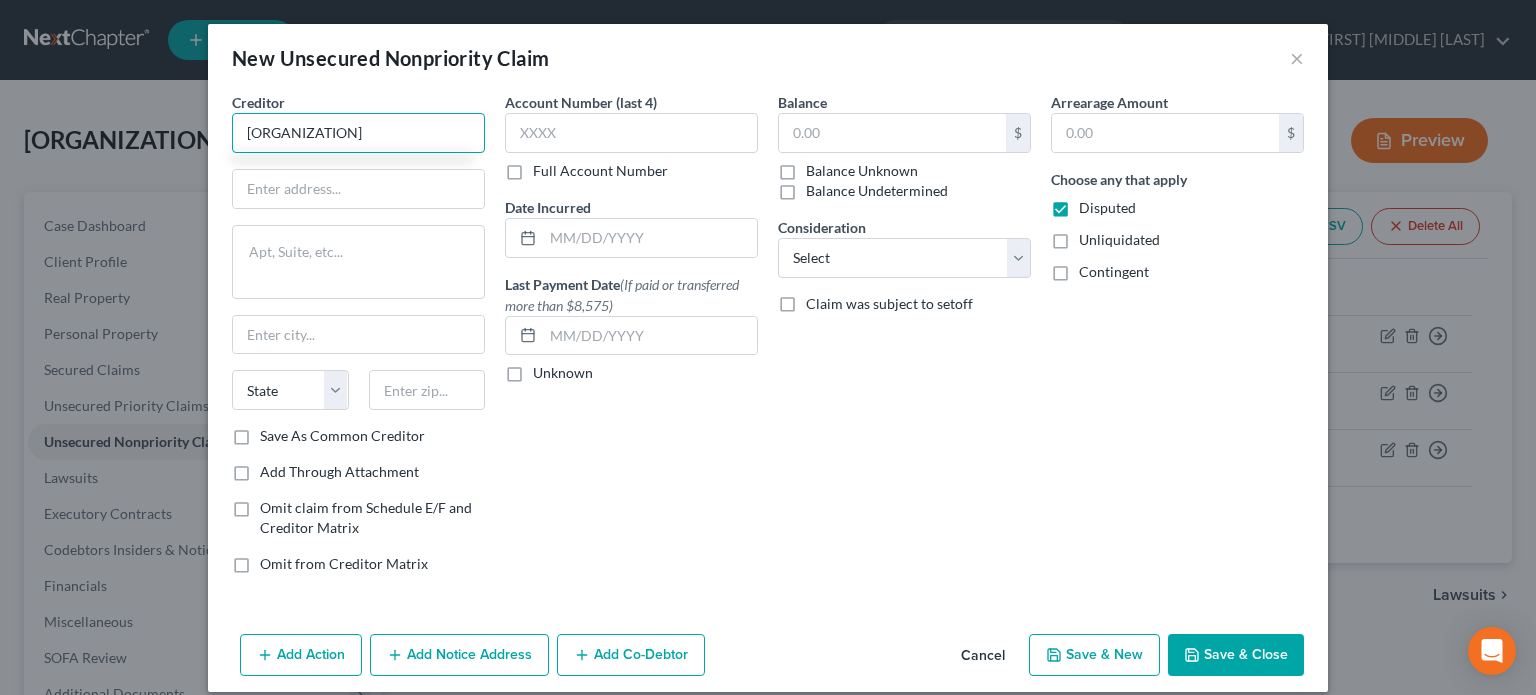 type on "[ORGANIZATION]" 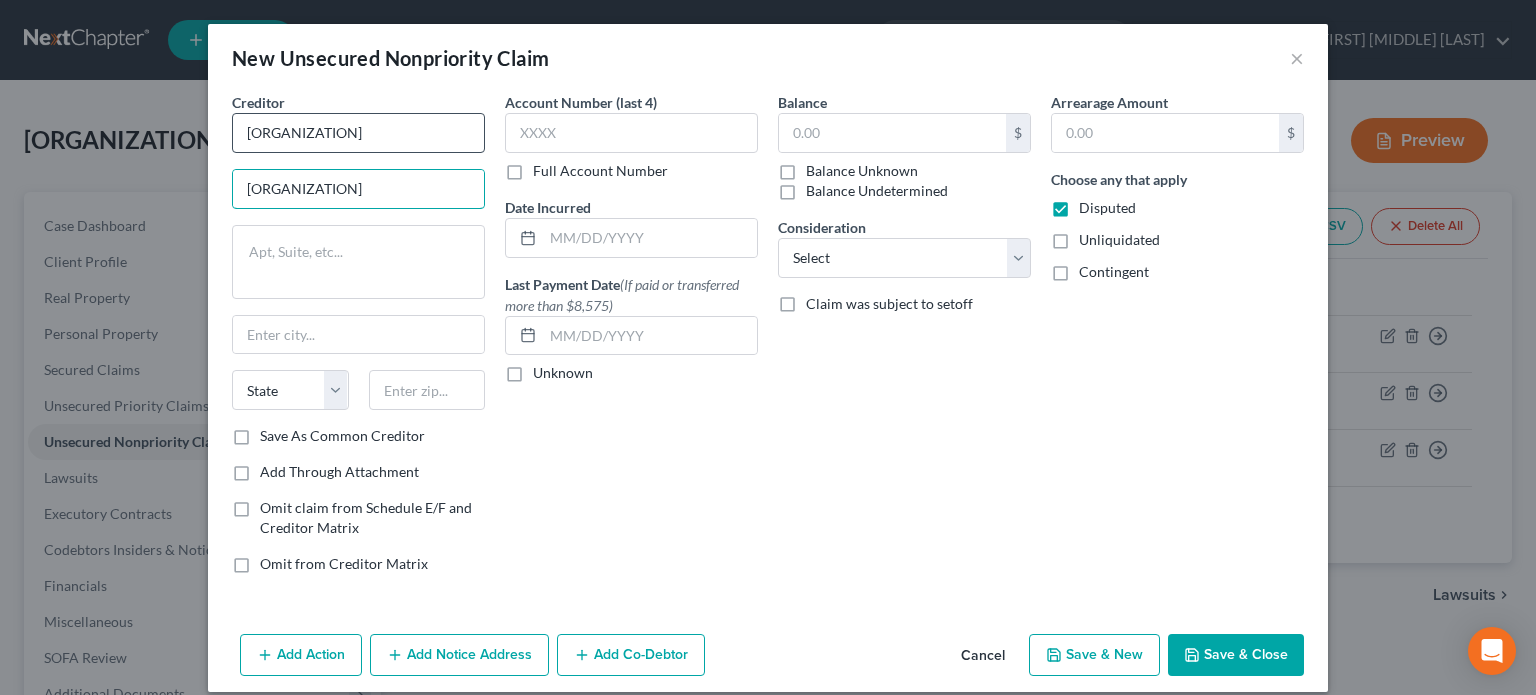 type on "[ORGANIZATION]" 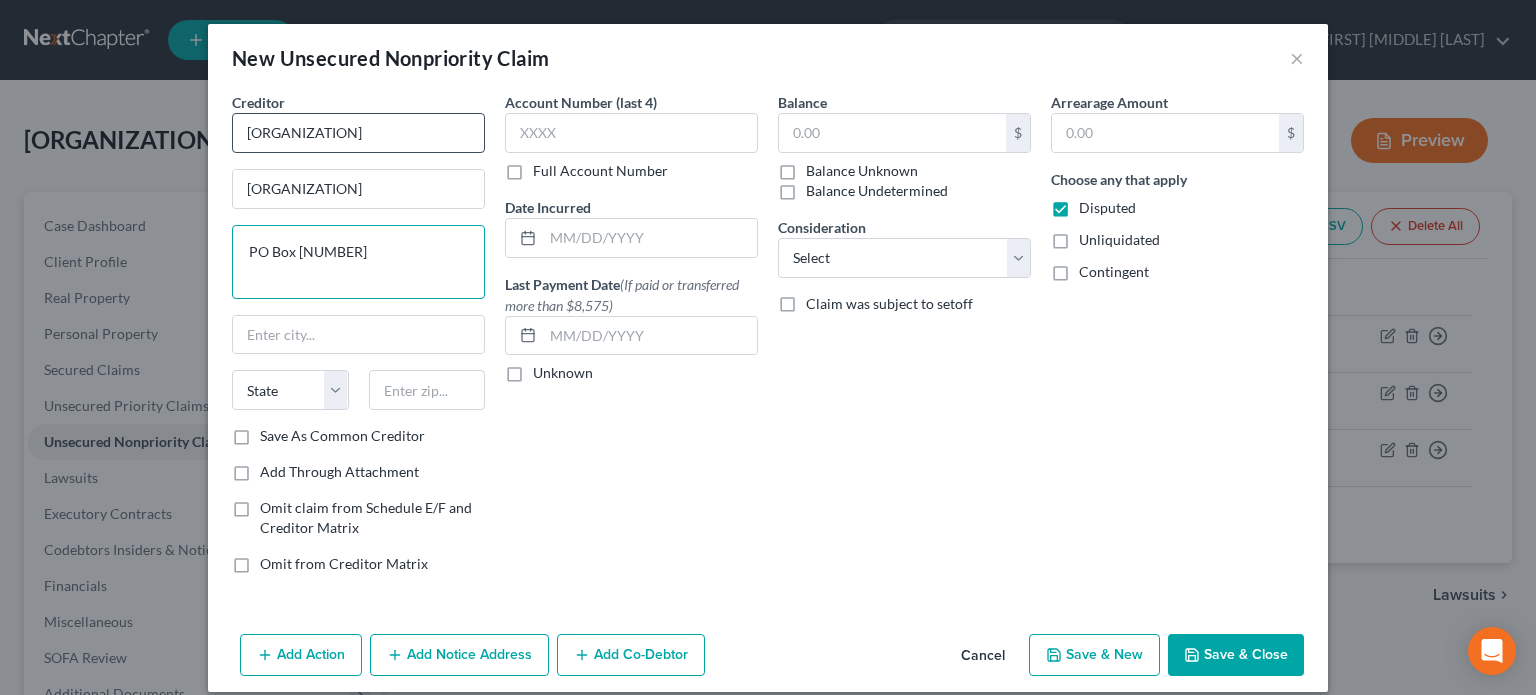 type on "PO Box [NUMBER]" 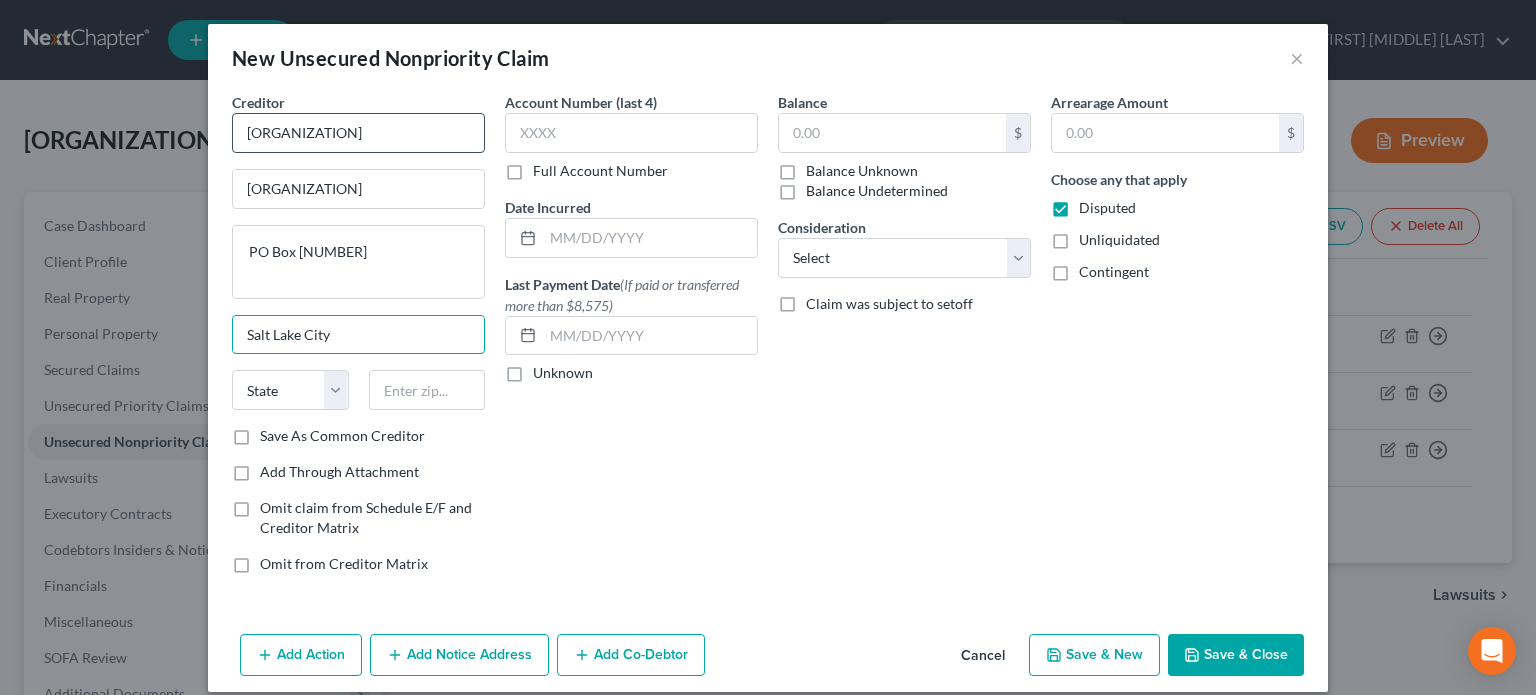 type on "Salt Lake City" 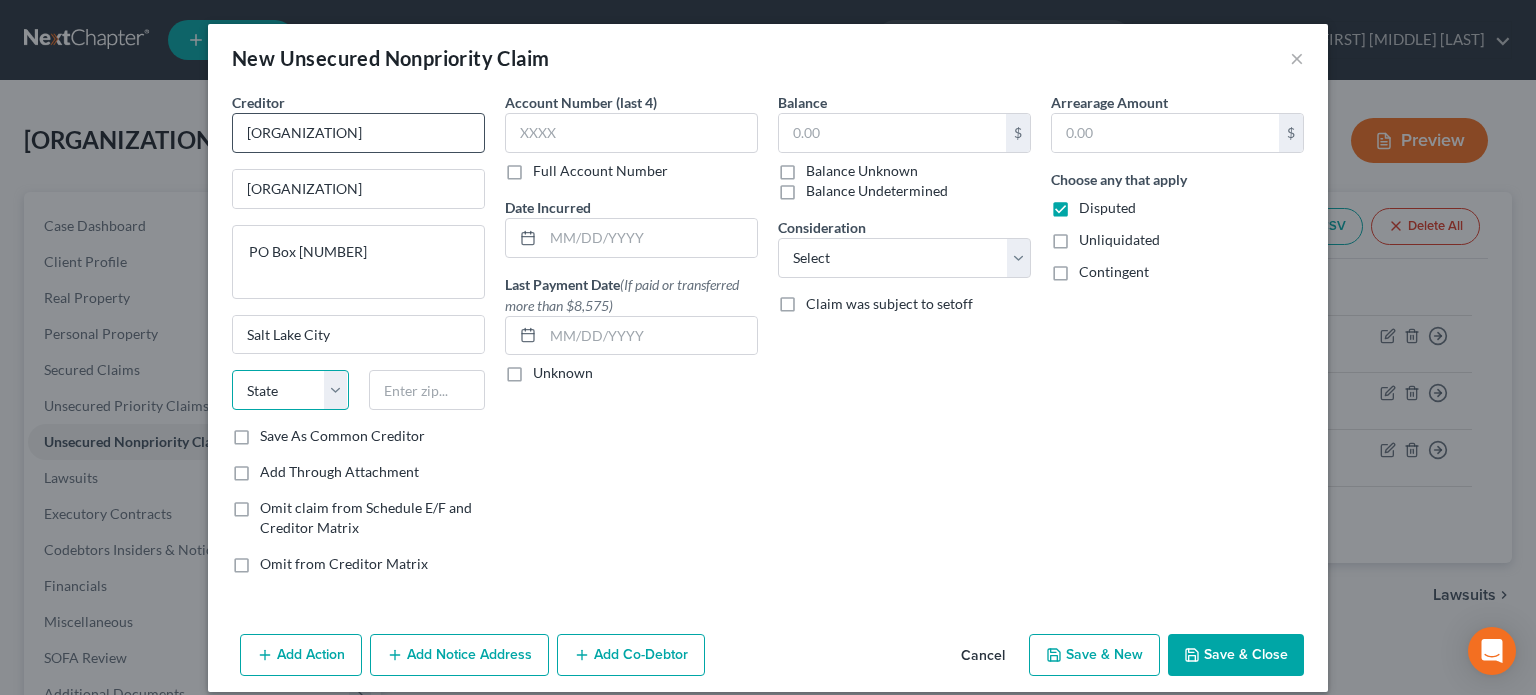 select on "46" 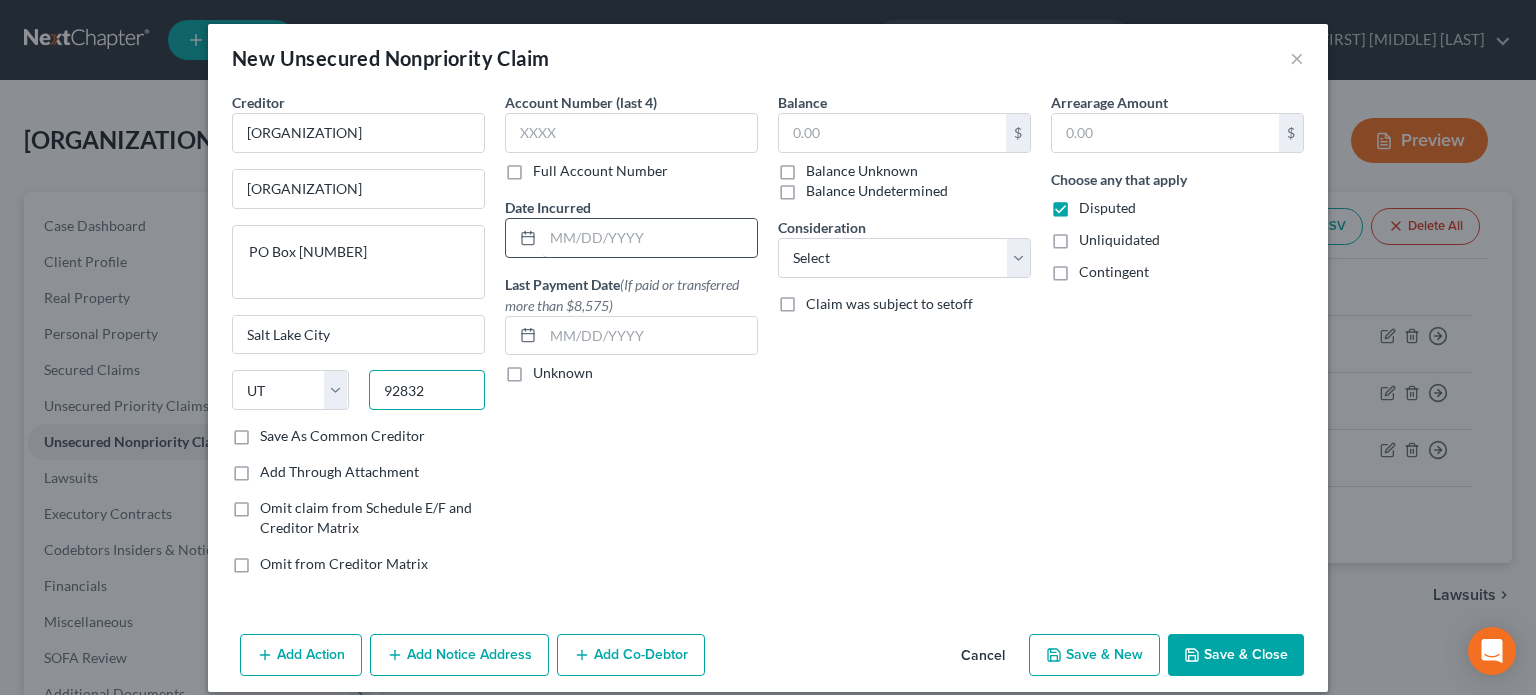 type on "92832" 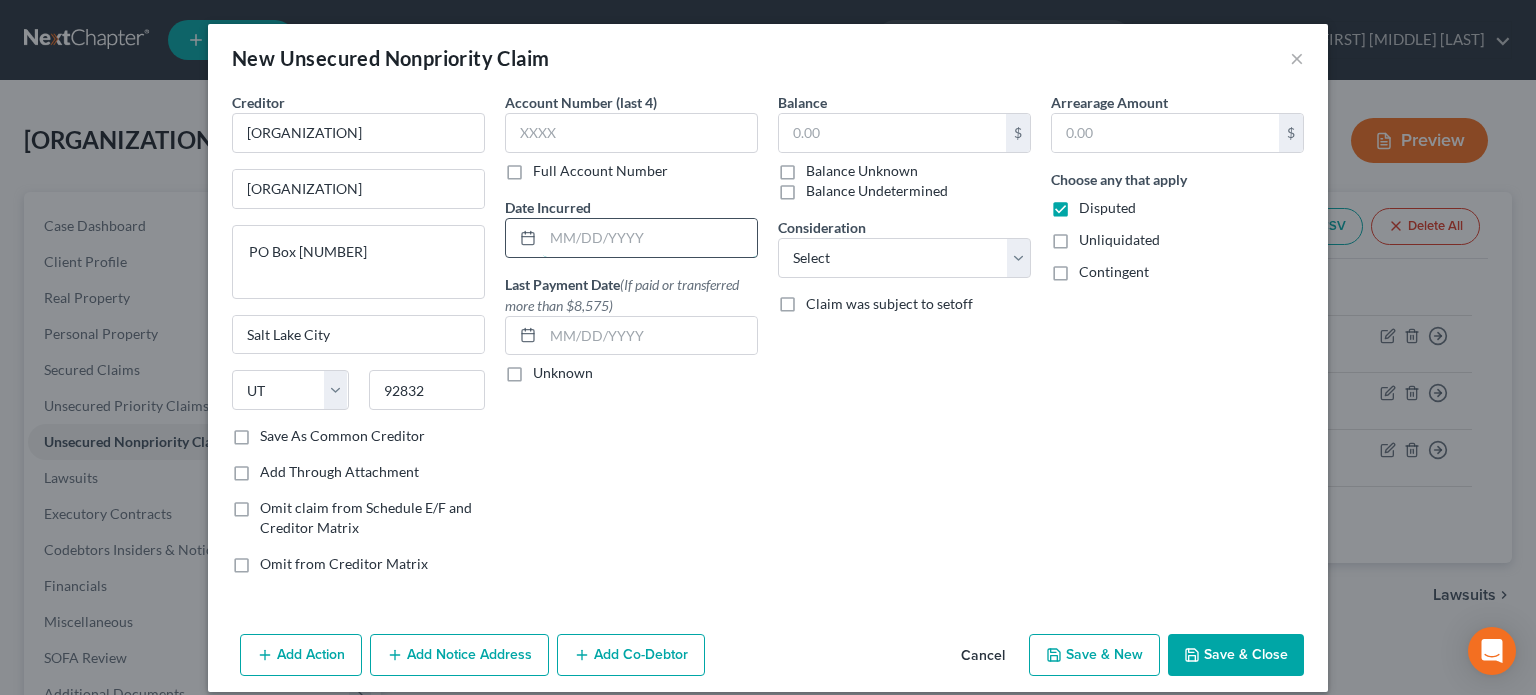 click at bounding box center [650, 238] 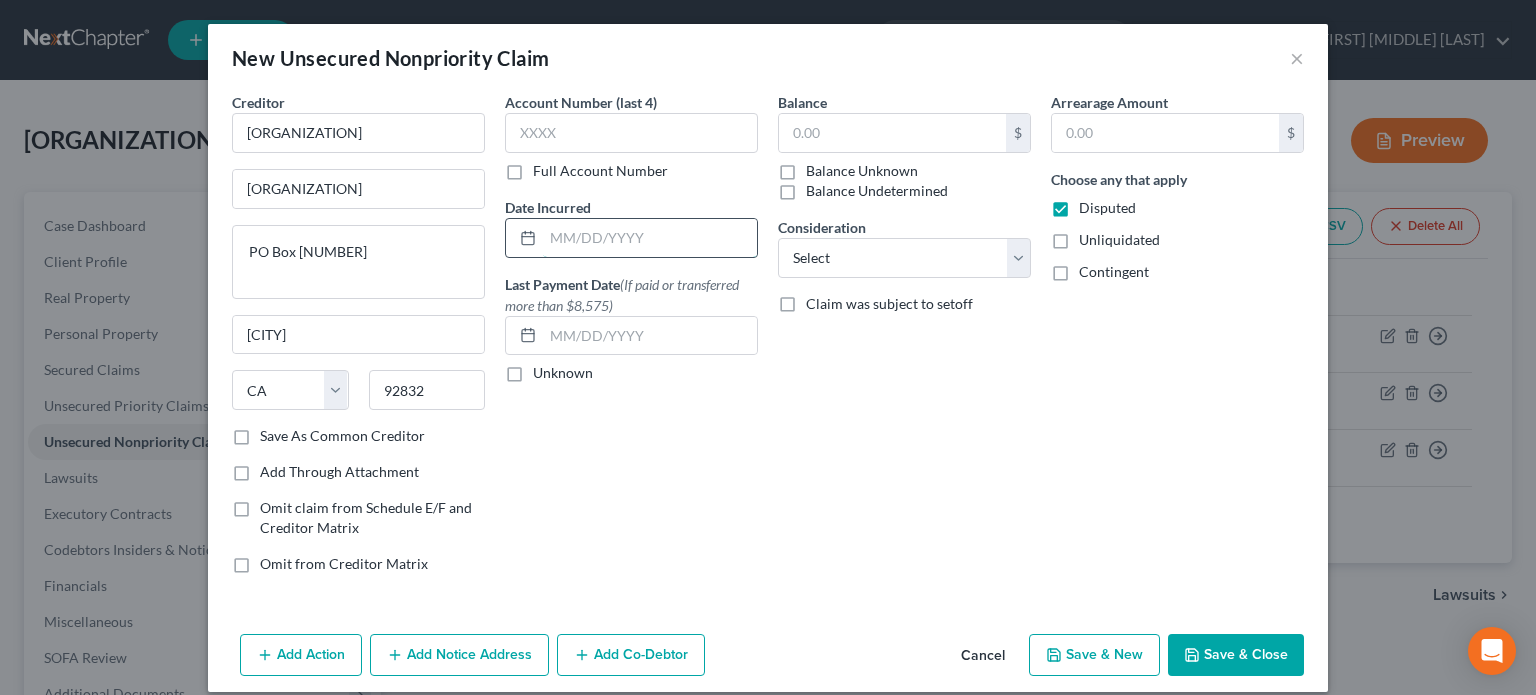 type on "-" 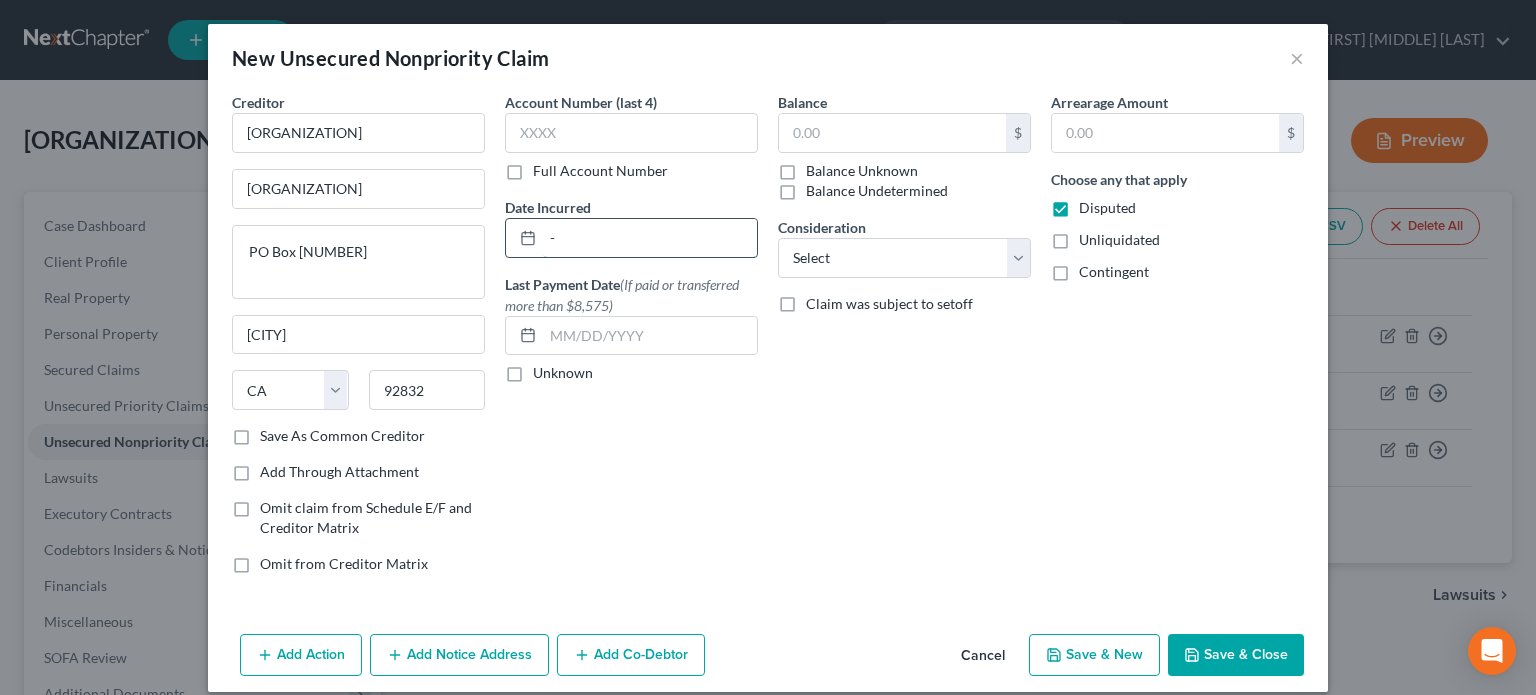 type 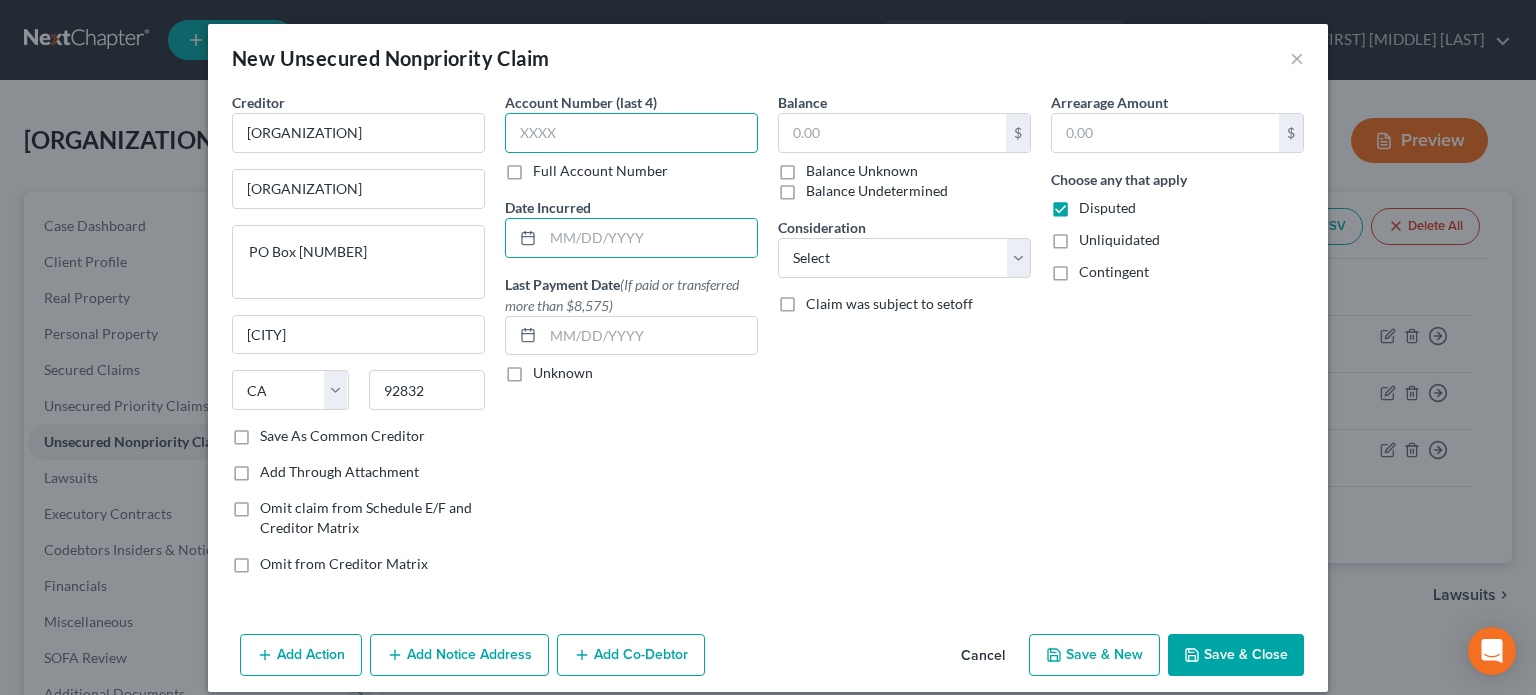 click at bounding box center (631, 133) 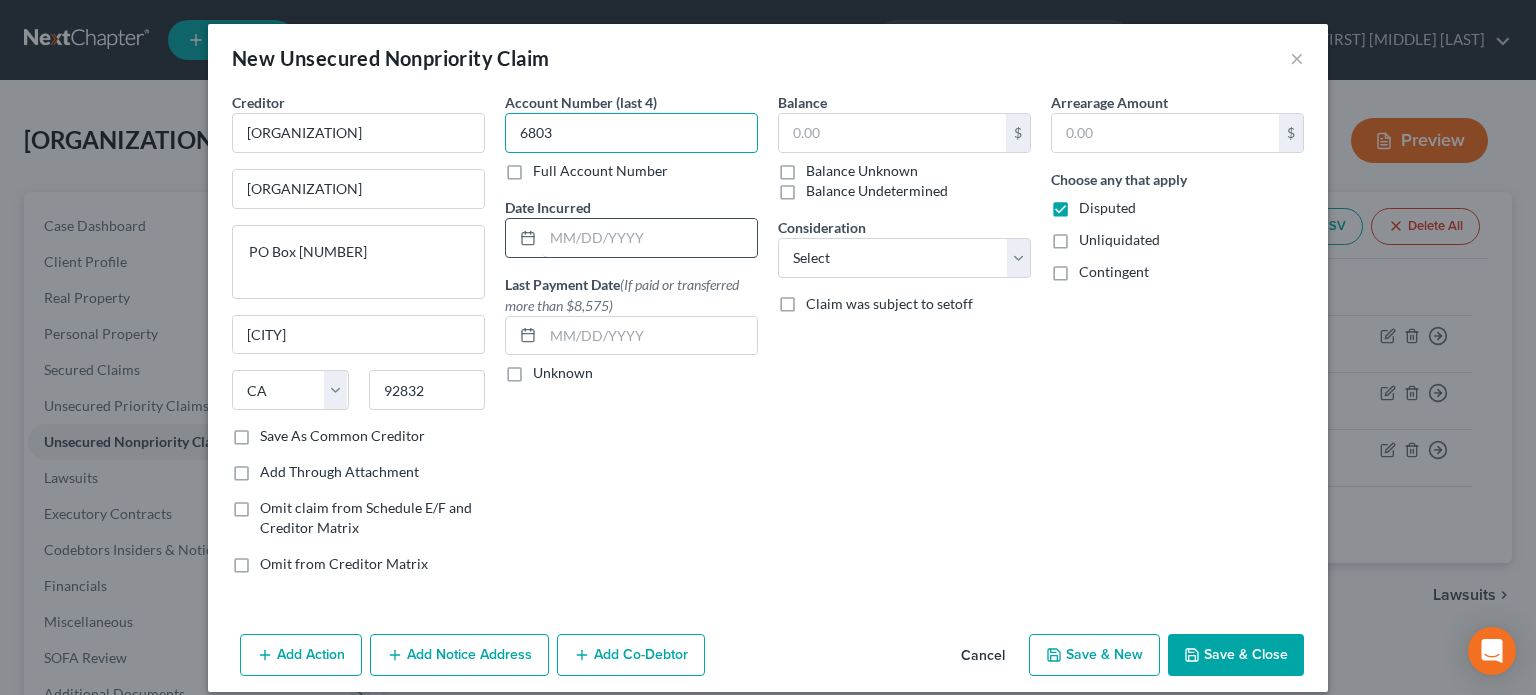 type on "6803" 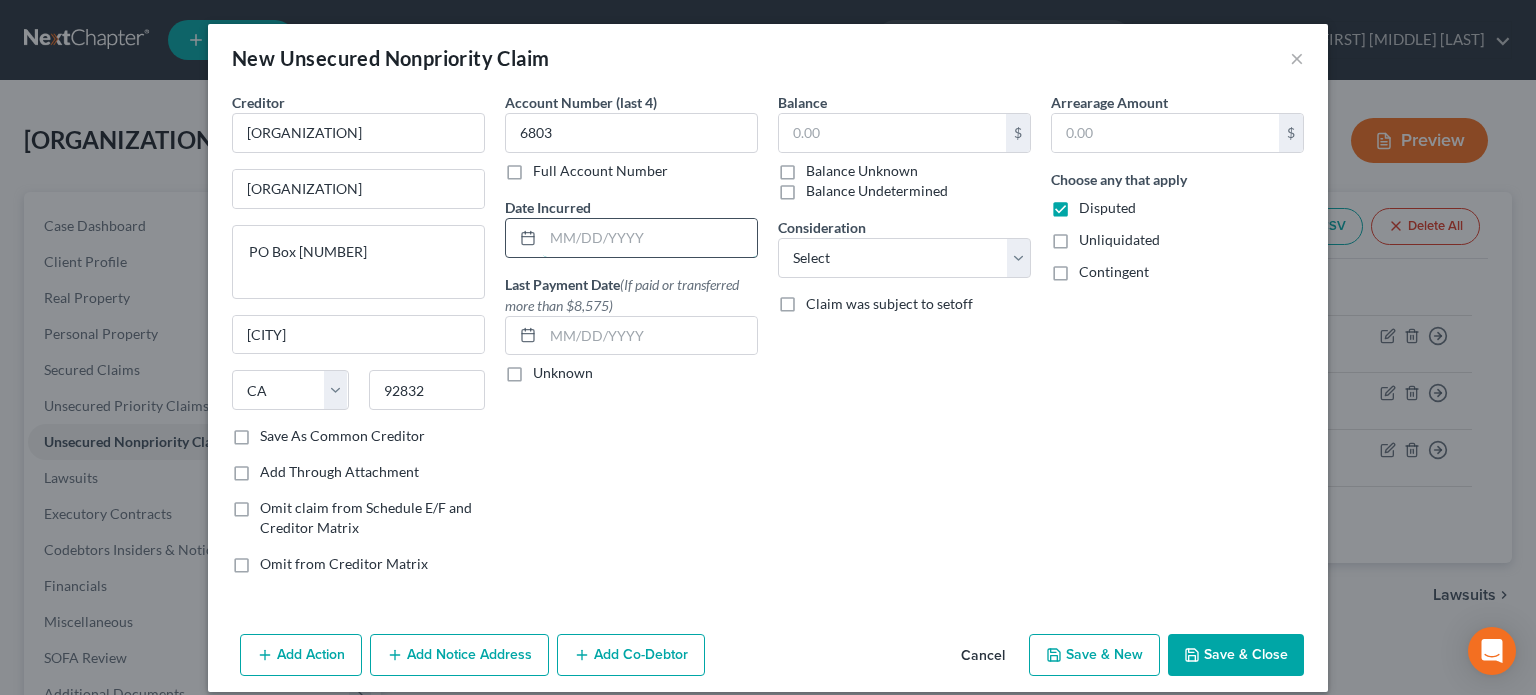 click at bounding box center (650, 238) 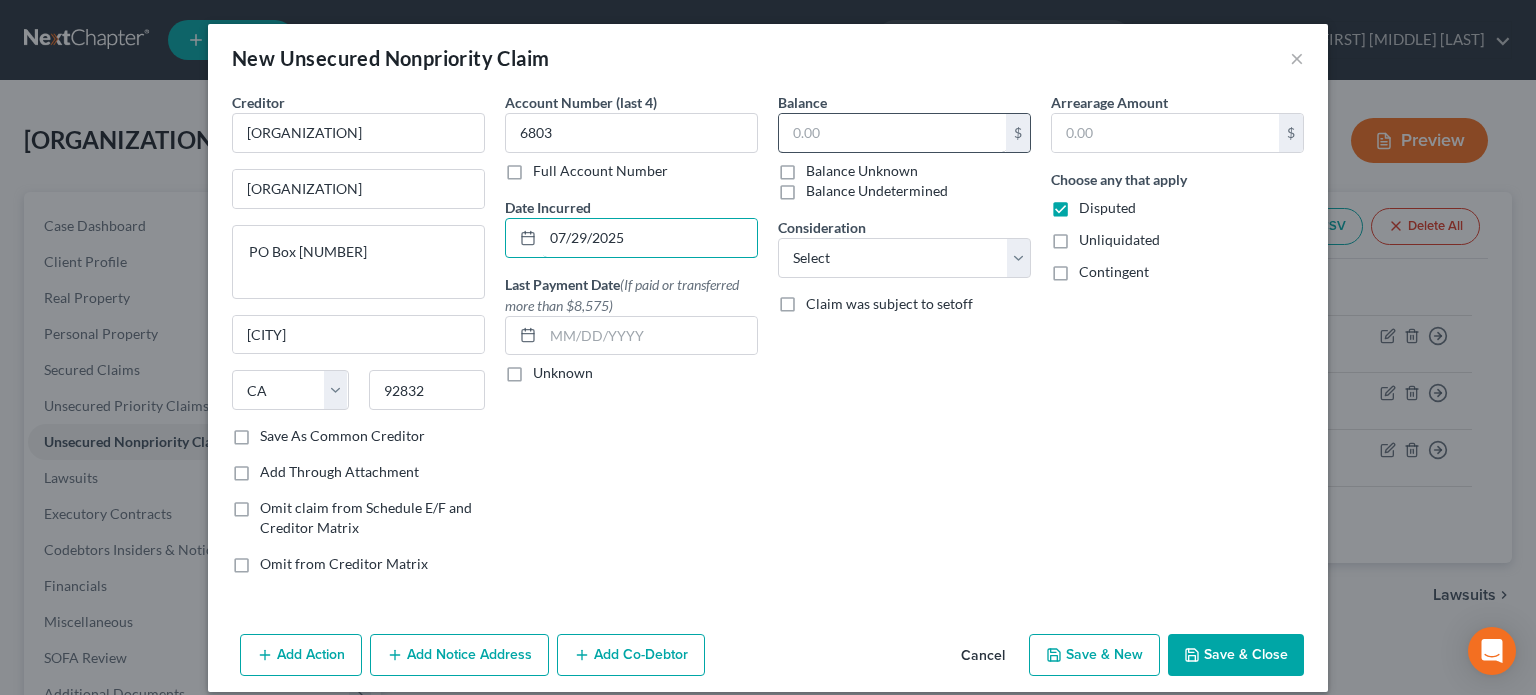 type on "07/29/2025" 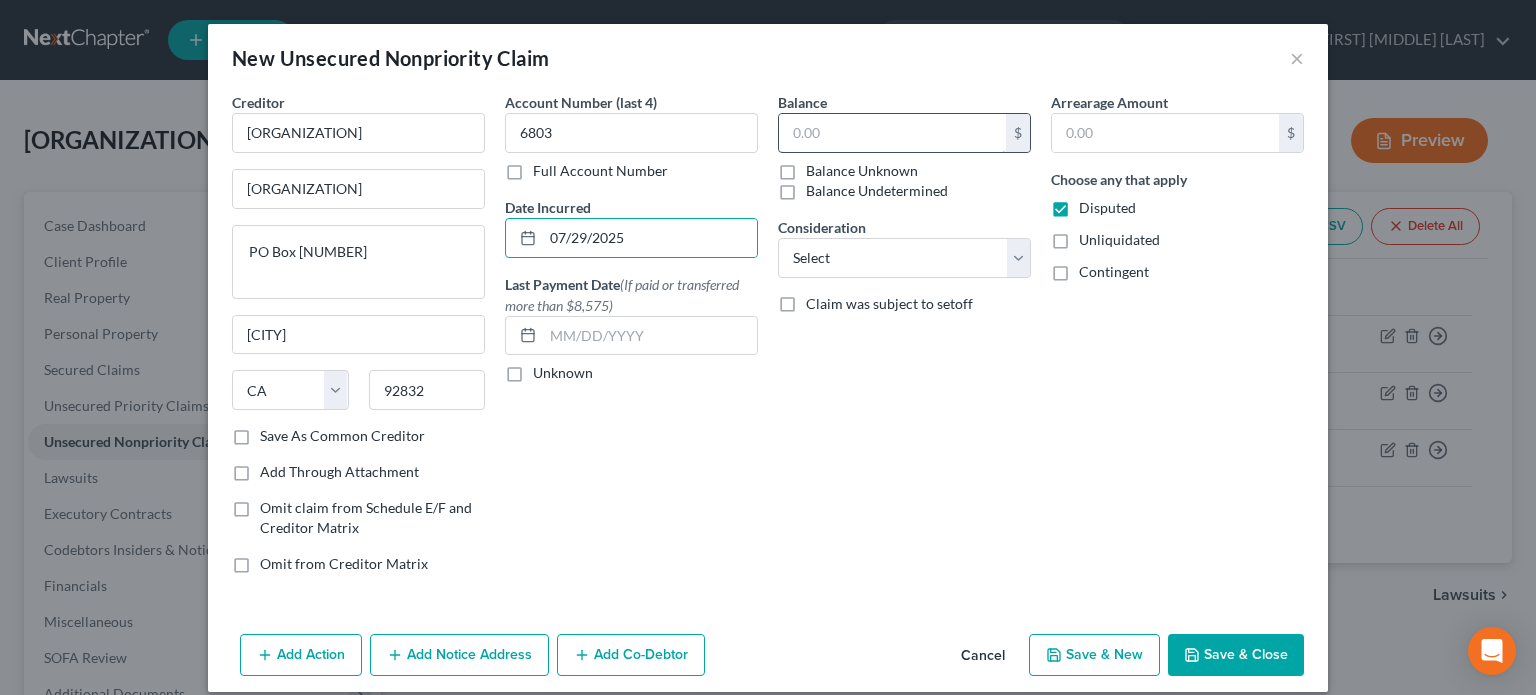click at bounding box center (892, 133) 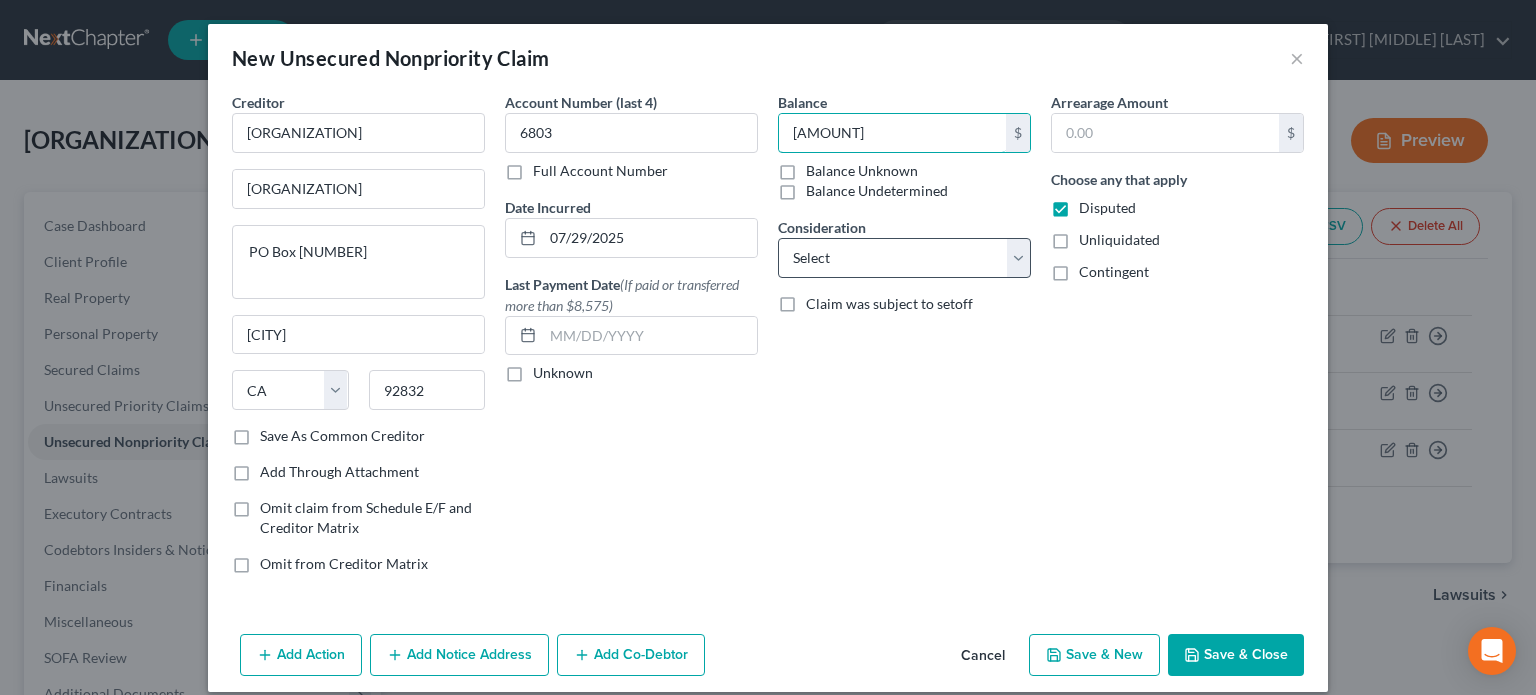 type on "[AMOUNT]" 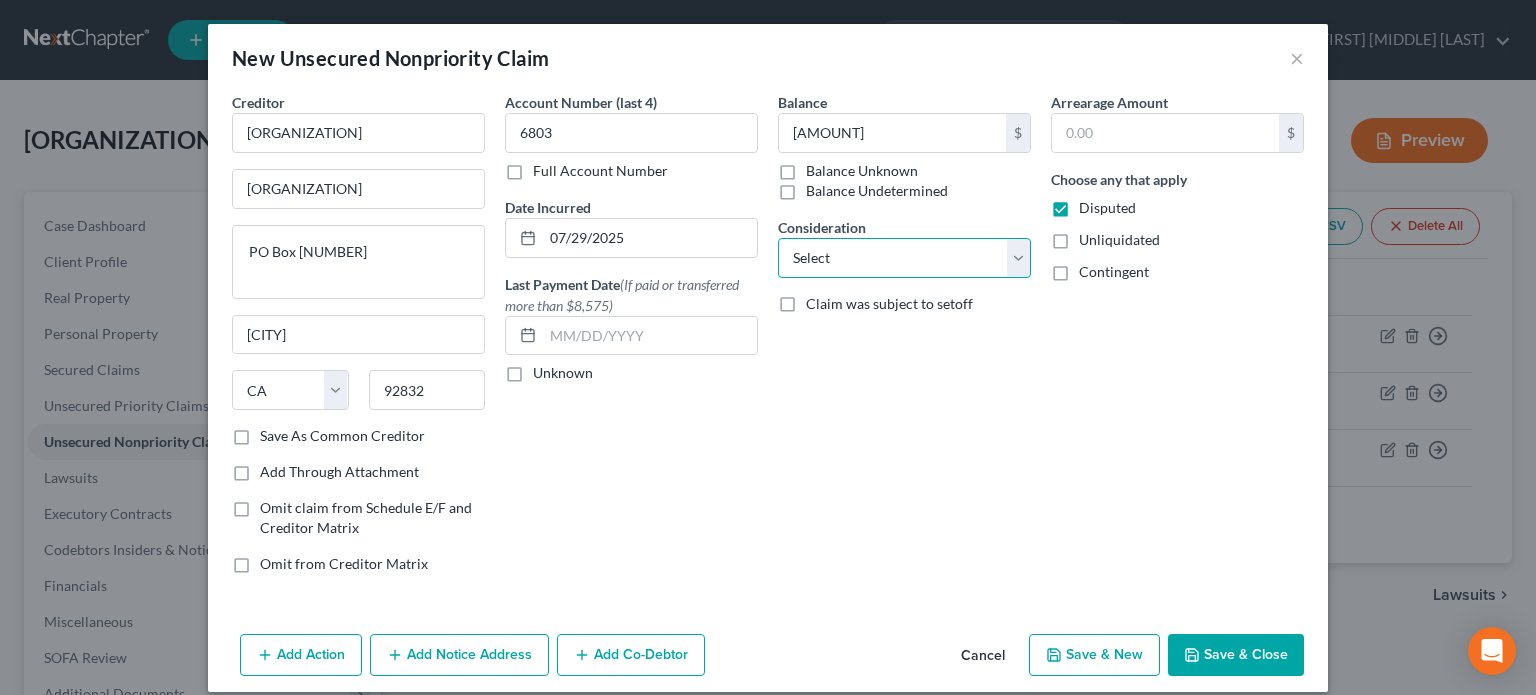 click on "Select Cable / Satellite Services Collection Agency Credit Card Debt Debt Counseling / Attorneys Deficiency Balance Home / Car Repairs Income Taxes Judgment Liens Monies Loaned / Advanced Mortgage Obligation To Pensions Other Overdrawn Bank Account Promised To Help Pay Creditors Services Suppliers Or Vendors Telephone / Internet Services Unsecured Loan Repayments Utility Services" at bounding box center (904, 258) 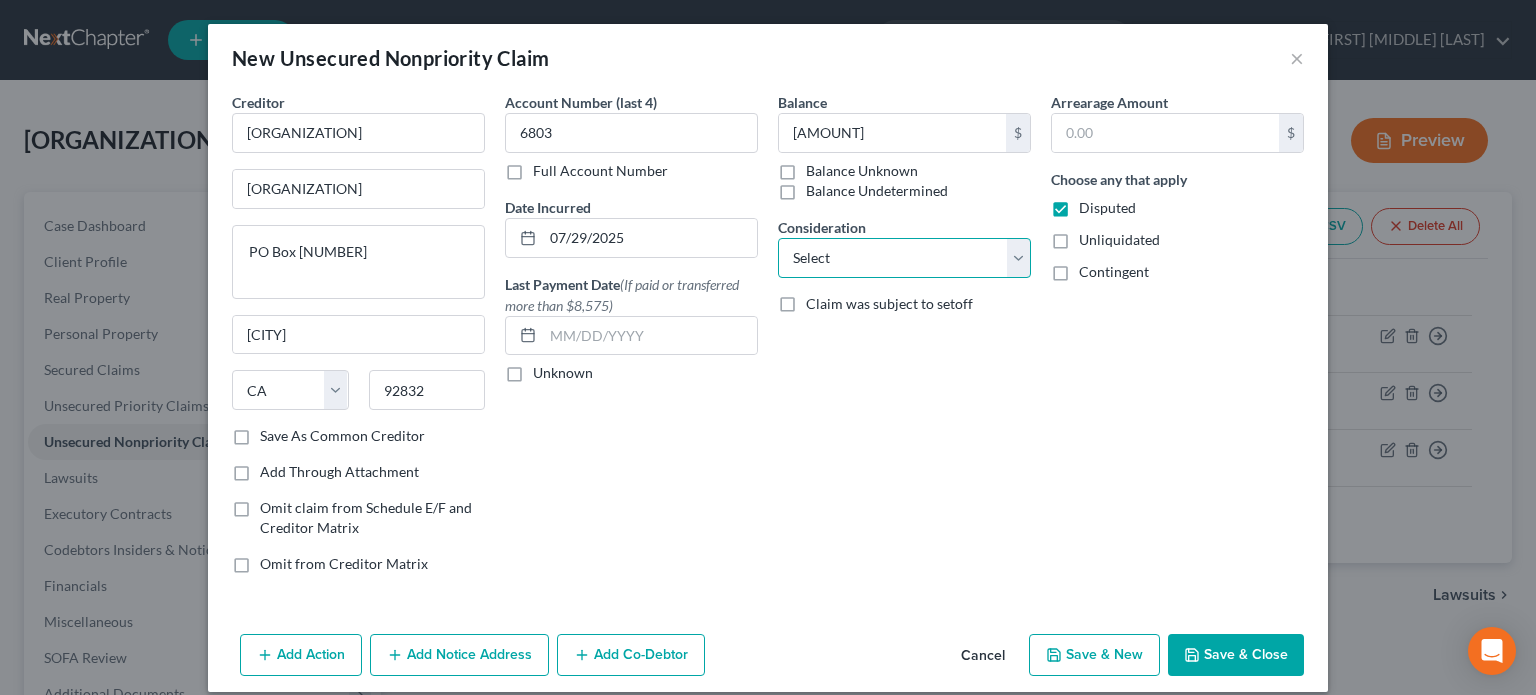 select on "12" 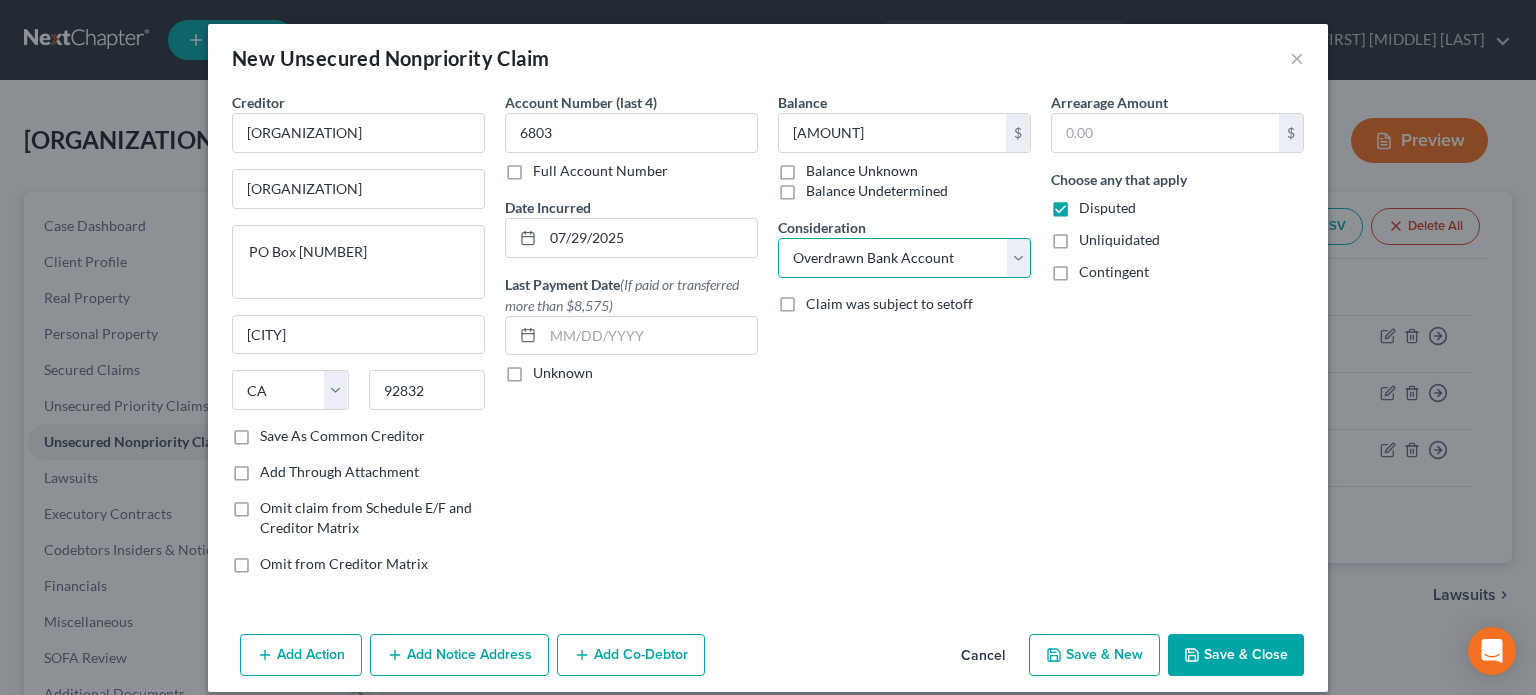 click on "Select Cable / Satellite Services Collection Agency Credit Card Debt Debt Counseling / Attorneys Deficiency Balance Home / Car Repairs Income Taxes Judgment Liens Monies Loaned / Advanced Mortgage Obligation To Pensions Other Overdrawn Bank Account Promised To Help Pay Creditors Services Suppliers Or Vendors Telephone / Internet Services Unsecured Loan Repayments Utility Services" at bounding box center (904, 258) 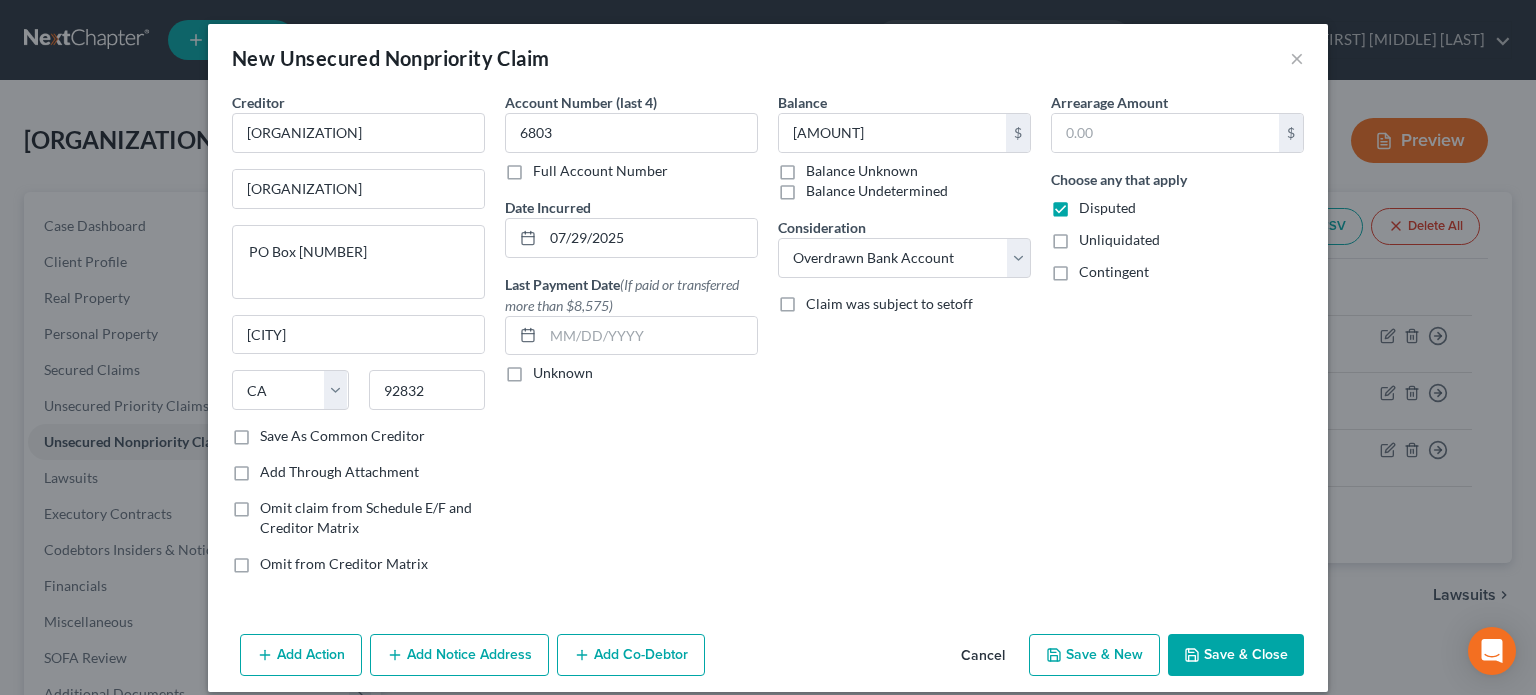 click on "Save & Close" at bounding box center [1236, 655] 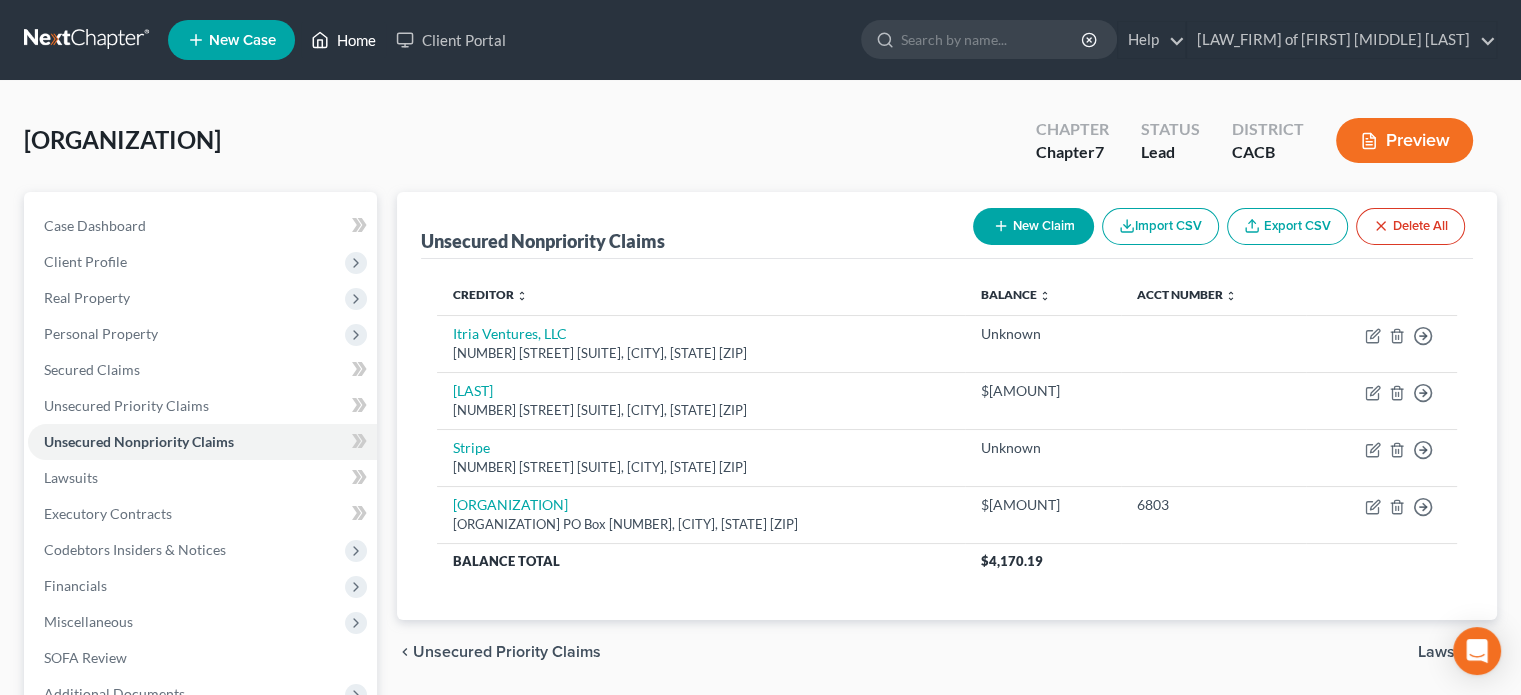 click on "Home" at bounding box center [343, 40] 